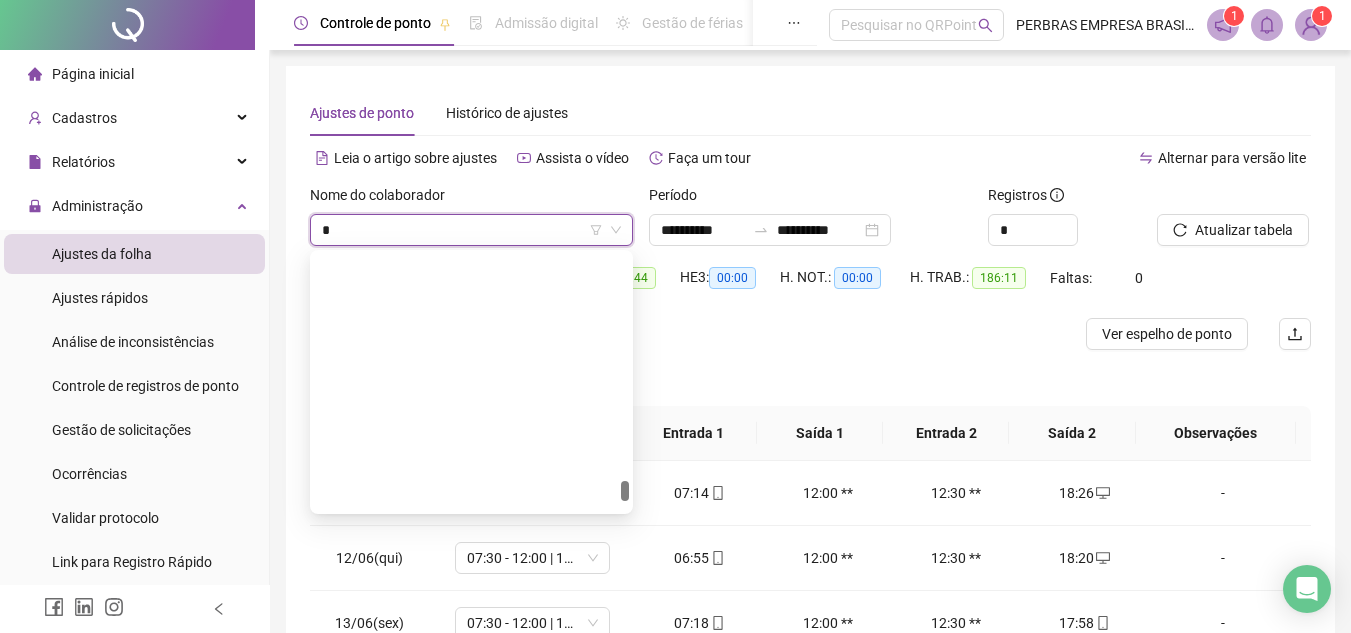 scroll, scrollTop: 0, scrollLeft: 0, axis: both 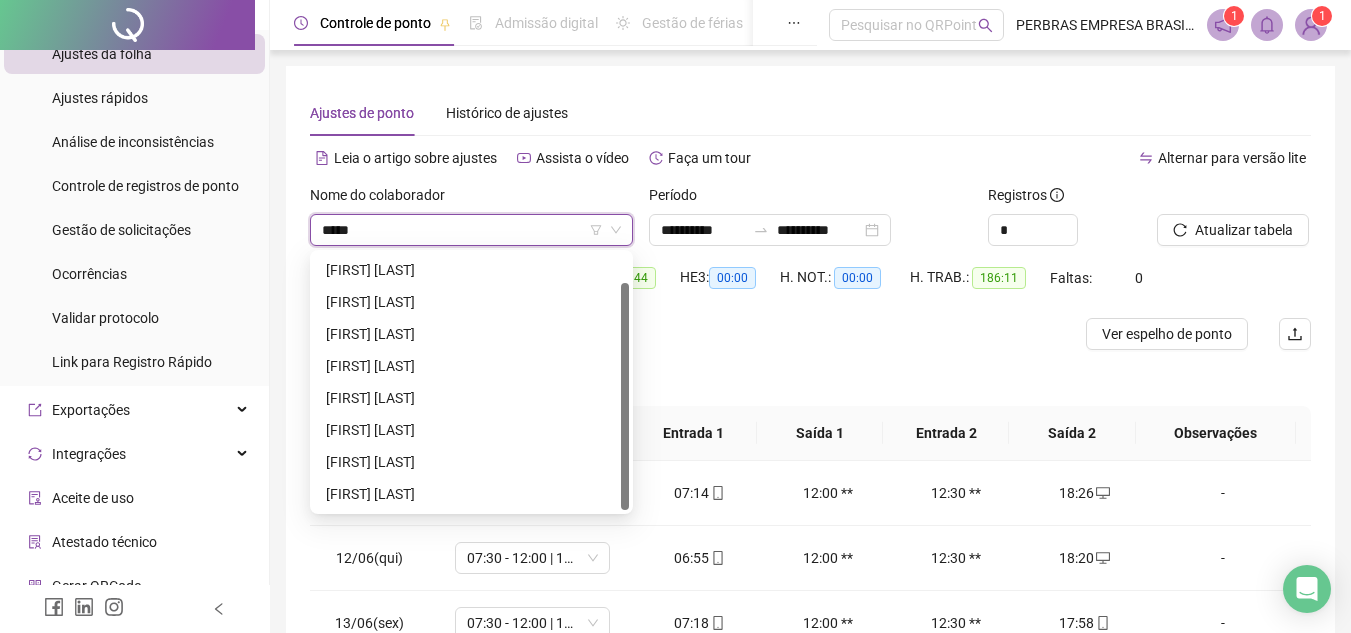 type on "******" 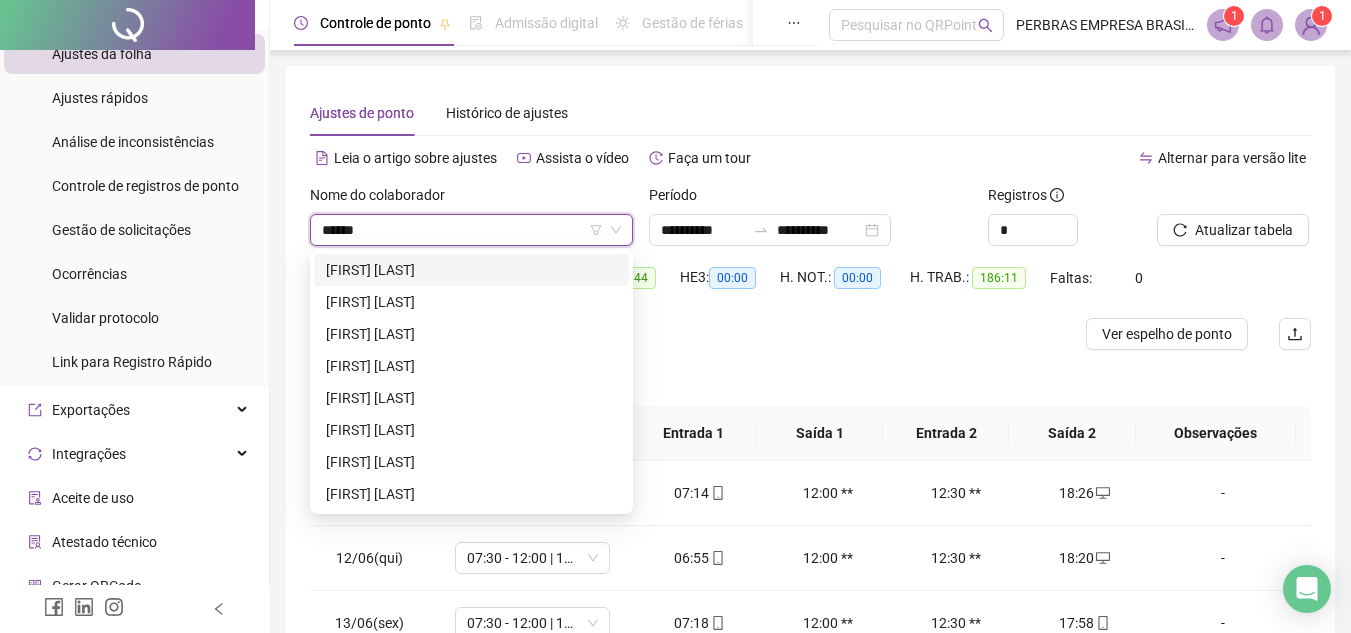 scroll, scrollTop: 0, scrollLeft: 0, axis: both 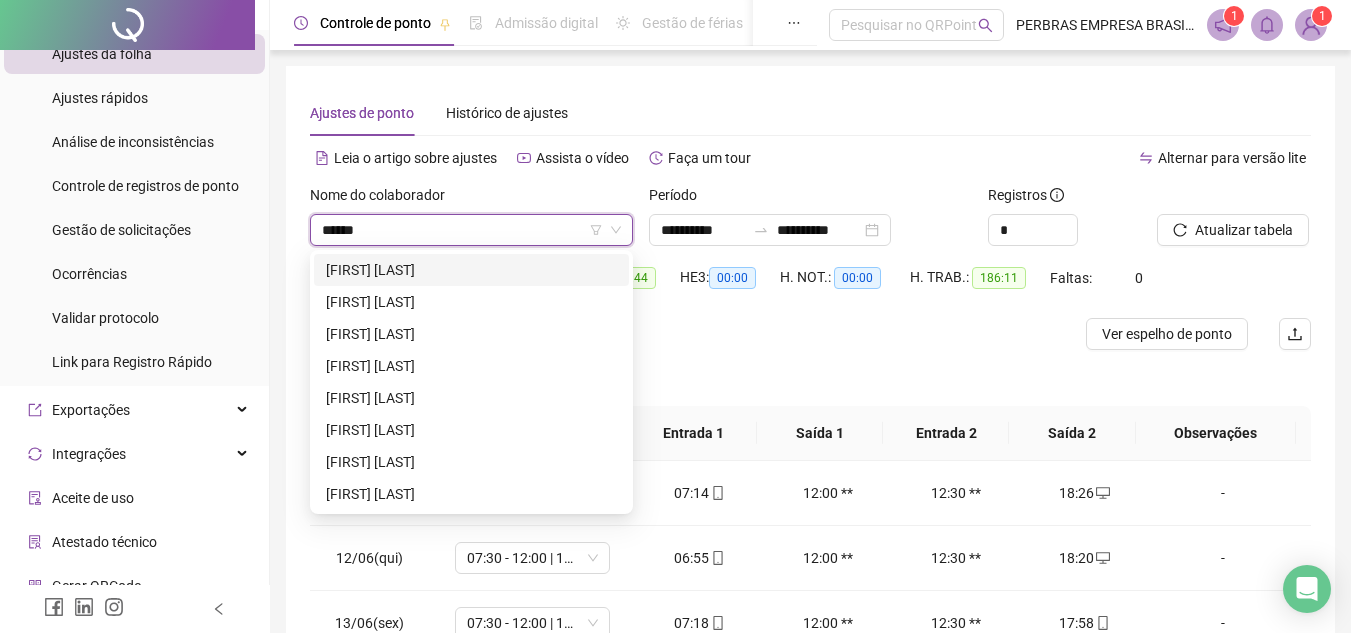 click on "[FIRST] [LAST] [LAST]" at bounding box center [471, 270] 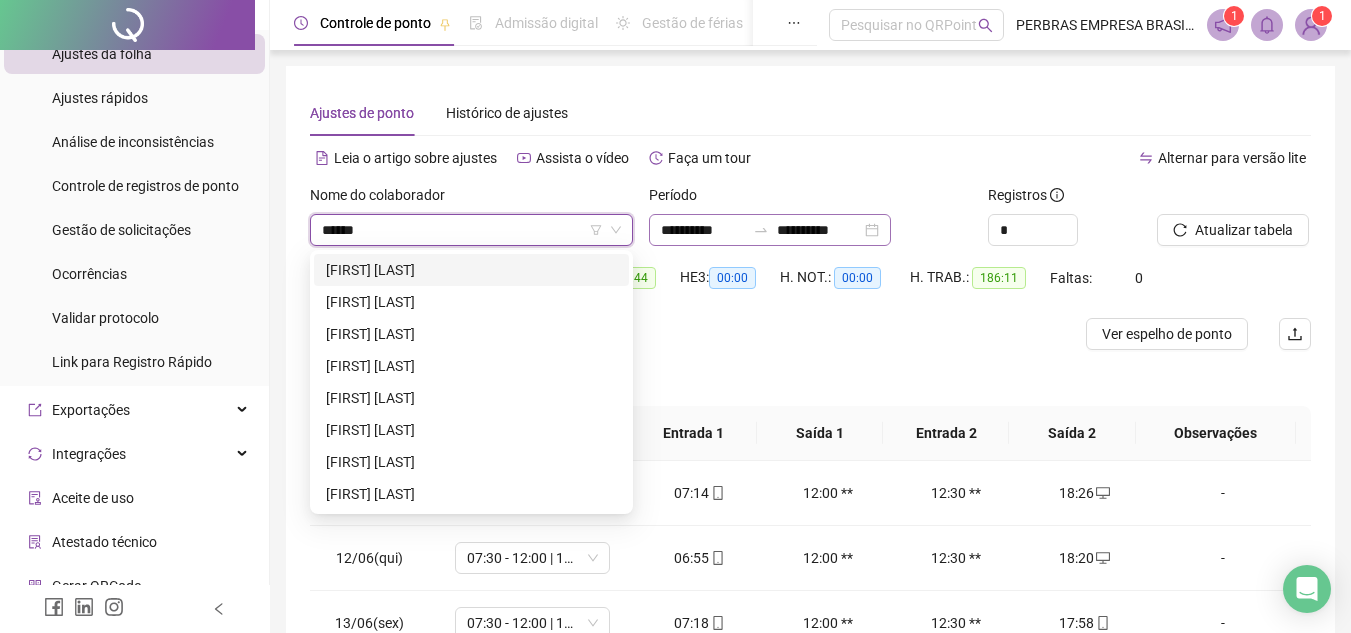 type 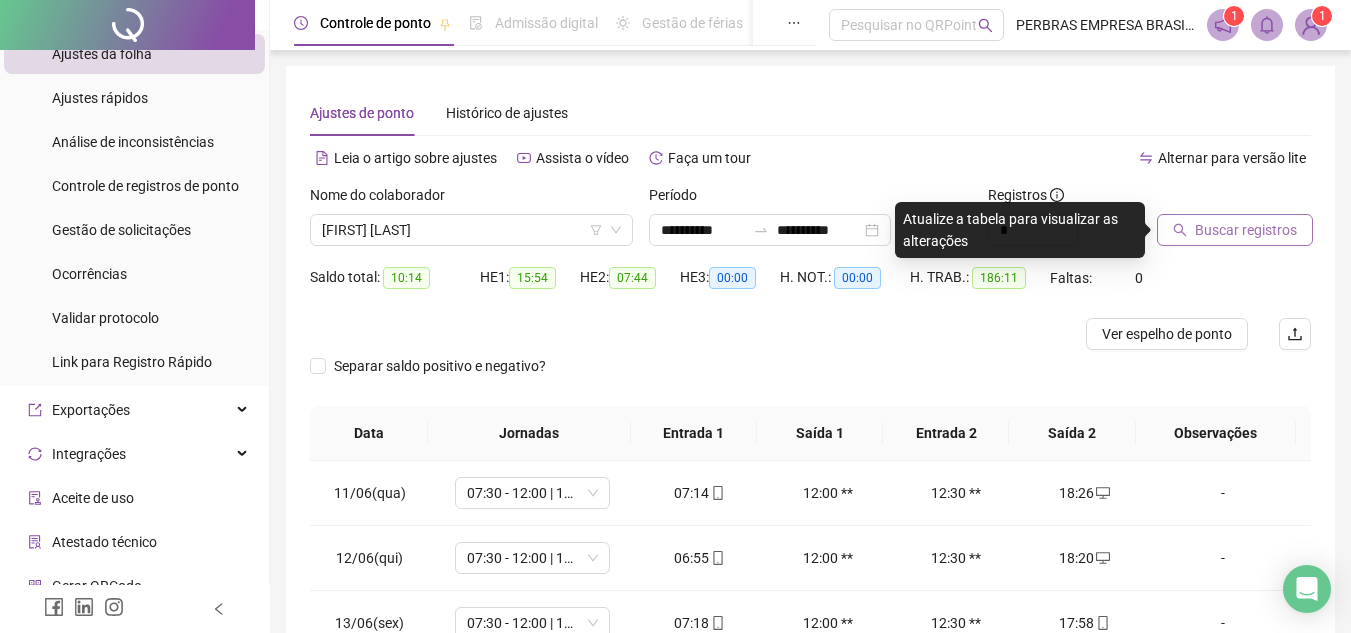 click on "Buscar registros" at bounding box center (1246, 230) 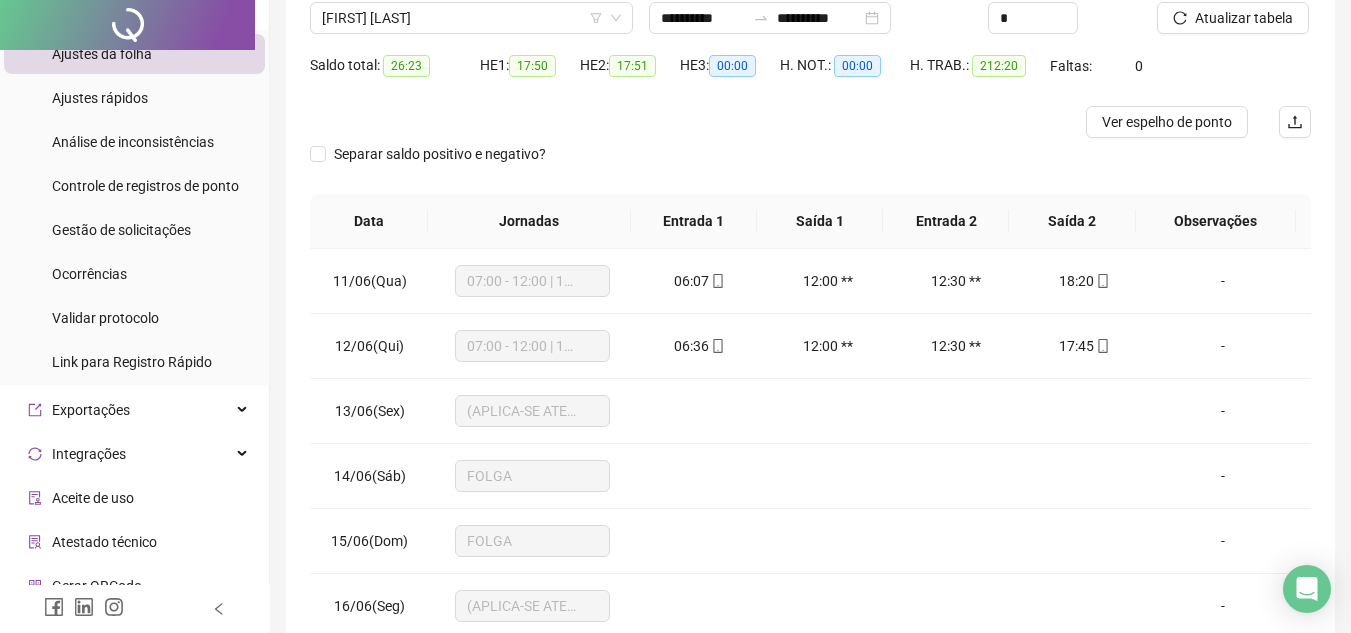 scroll, scrollTop: 365, scrollLeft: 0, axis: vertical 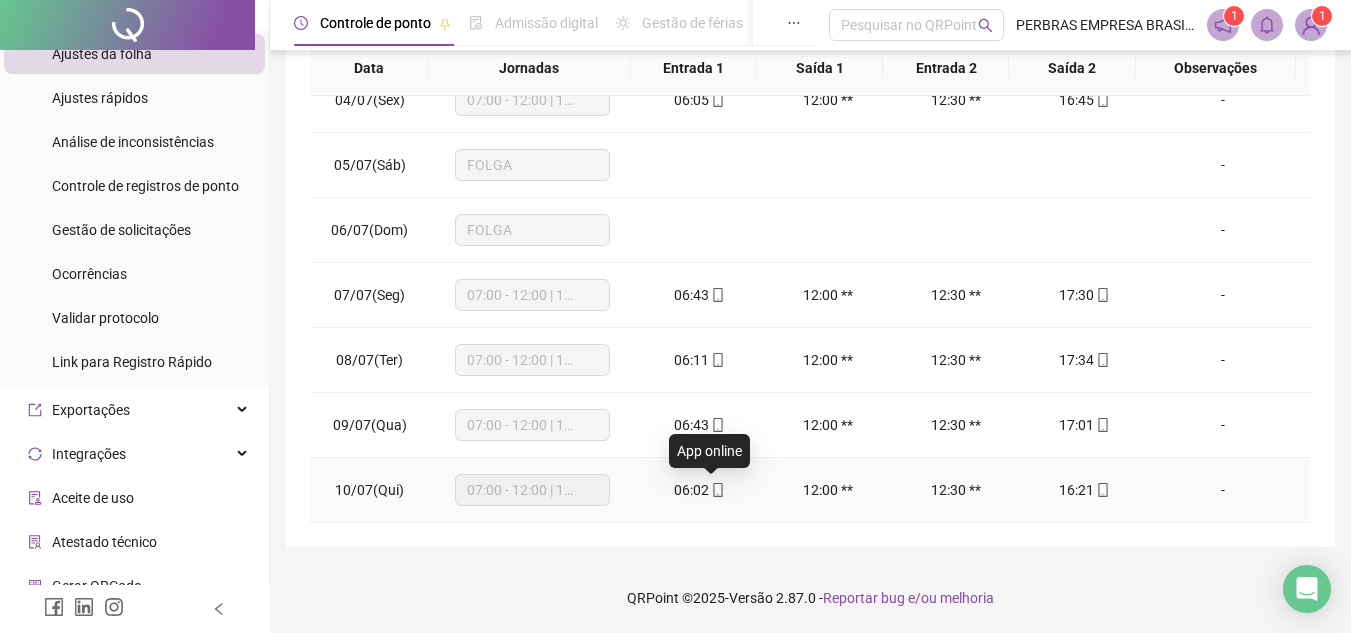 click 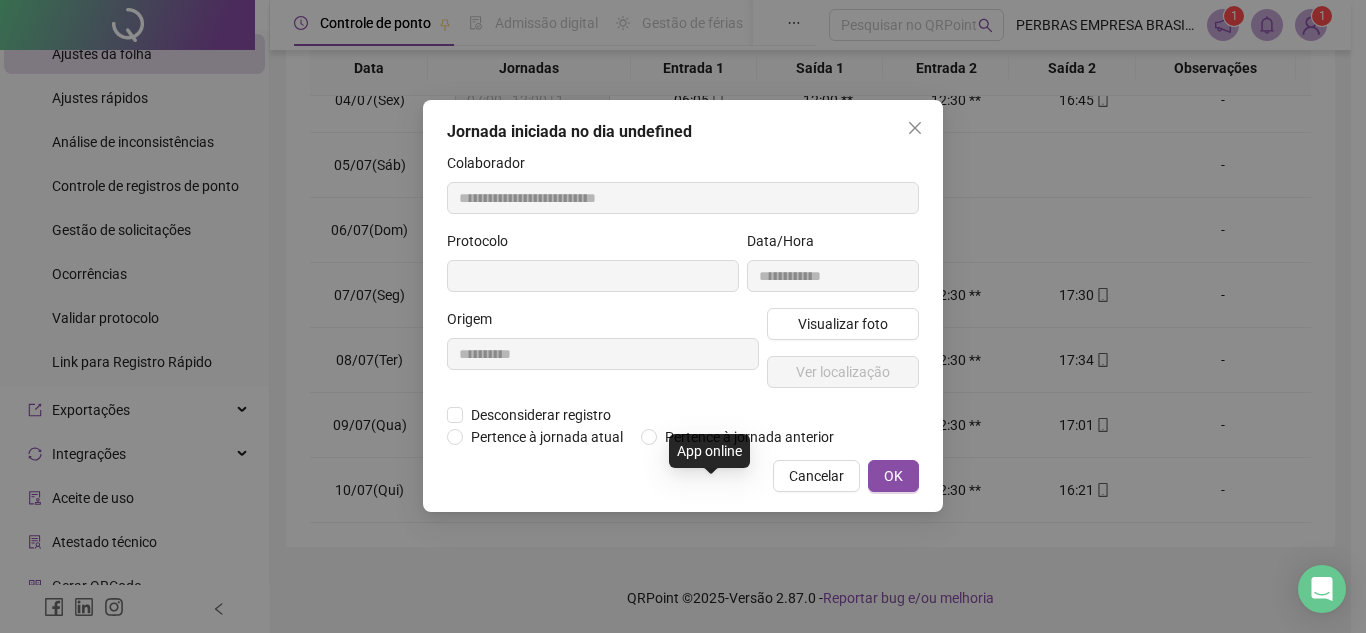 type on "**********" 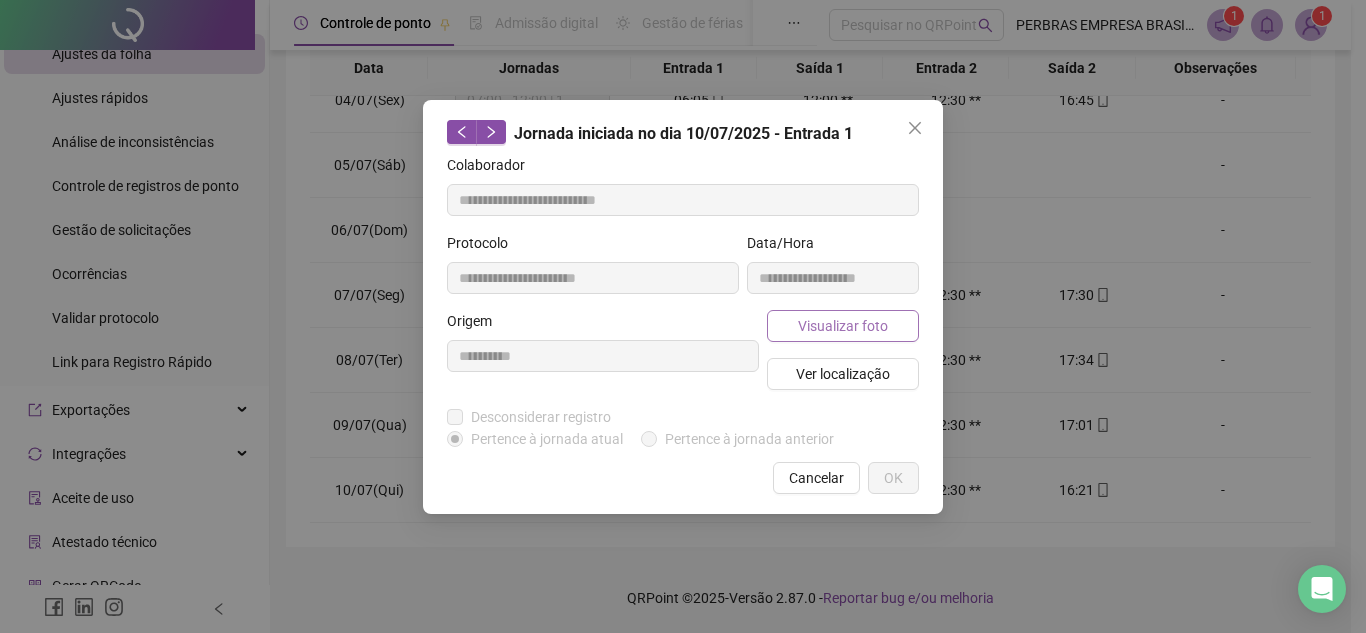 click on "Visualizar foto" at bounding box center [843, 326] 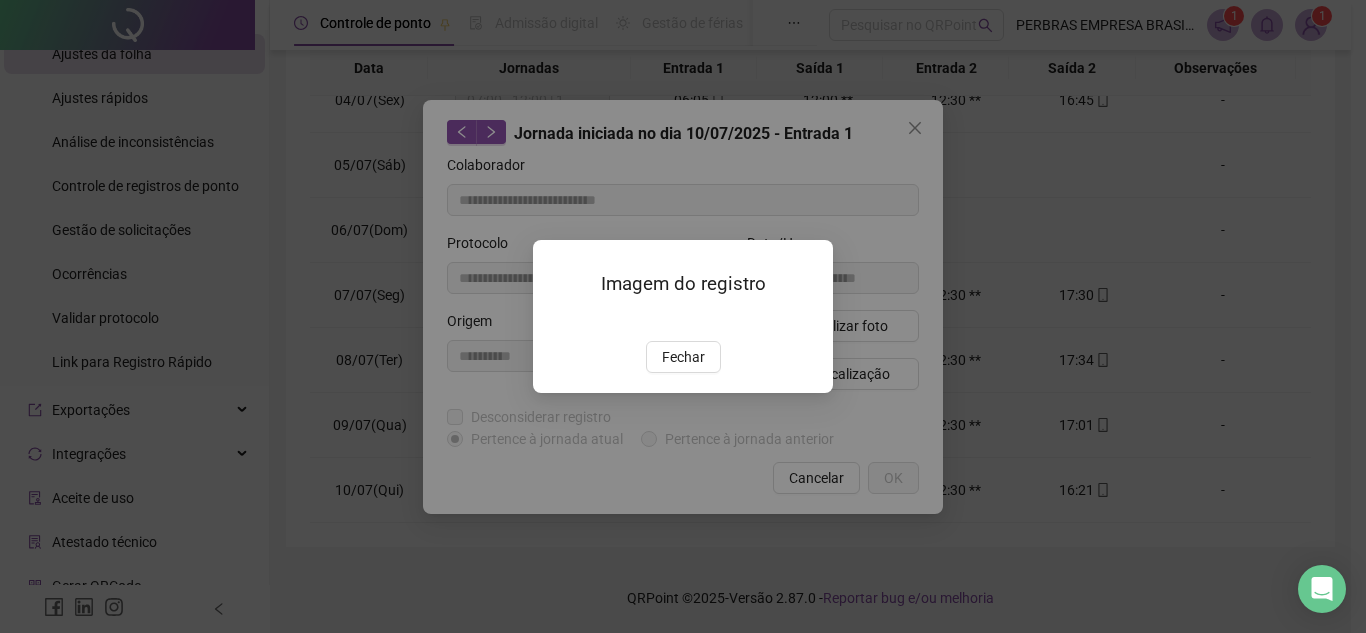 click on "Fechar" at bounding box center (683, 357) 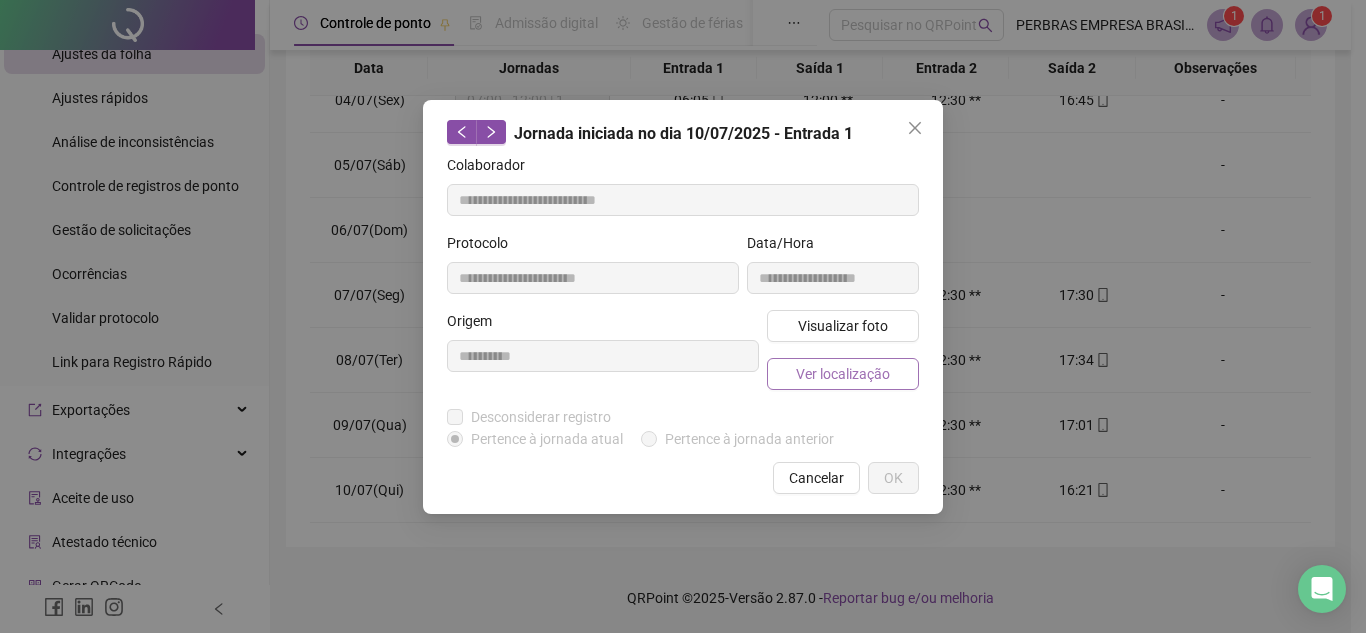 click on "Ver localização" at bounding box center (843, 374) 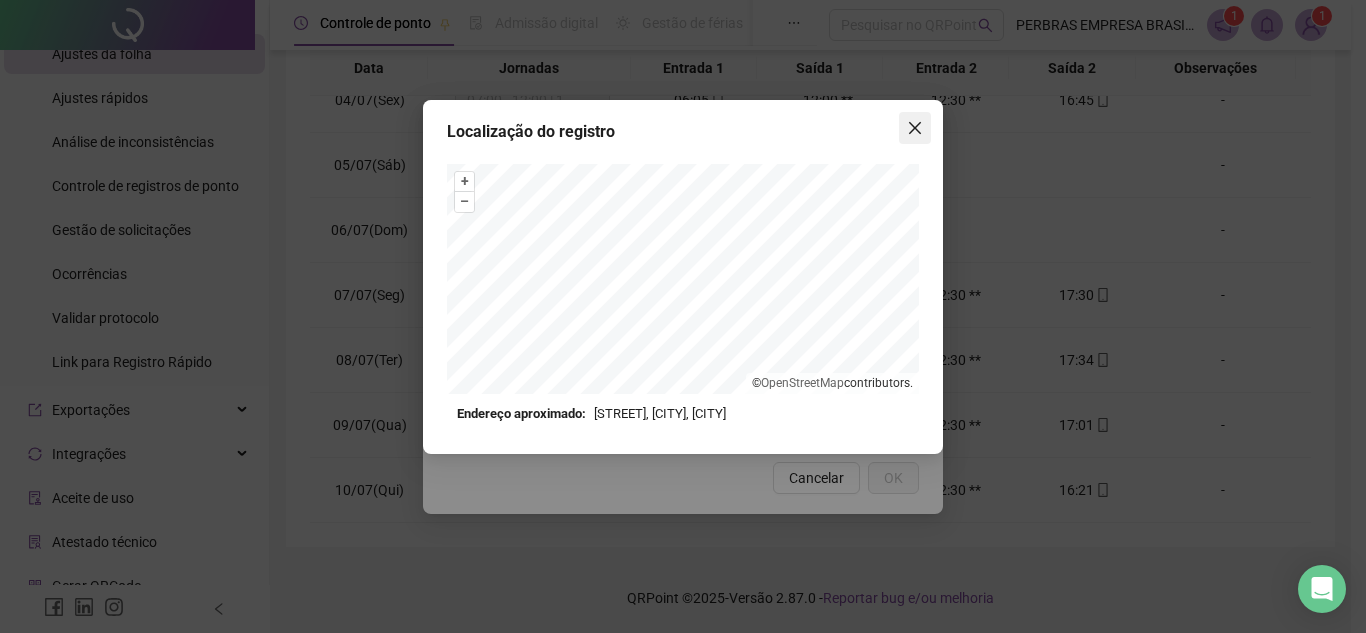 click at bounding box center [915, 128] 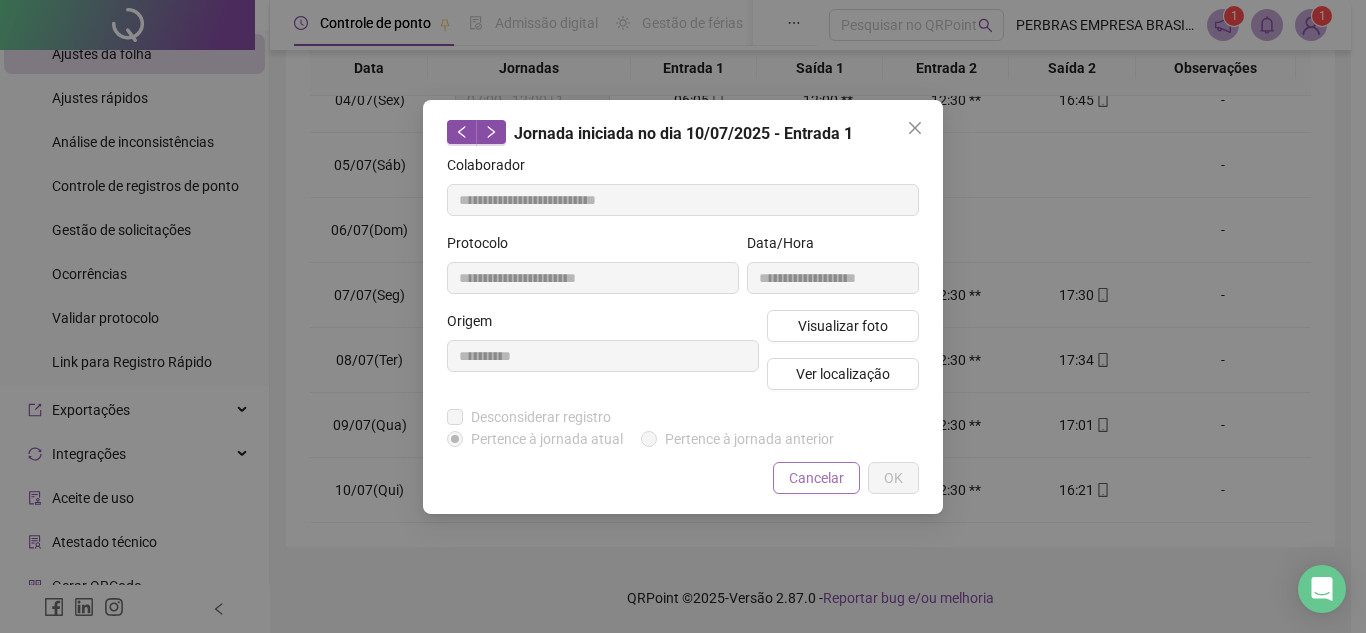 click on "Cancelar" at bounding box center [816, 478] 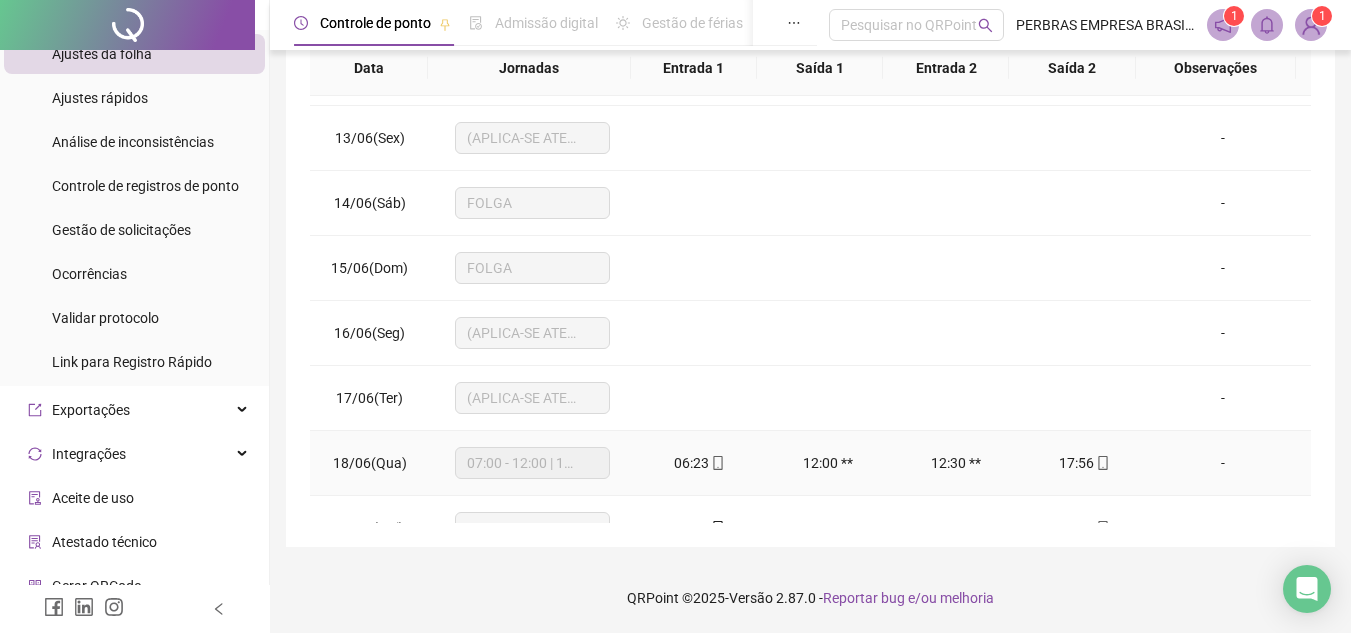 scroll, scrollTop: 0, scrollLeft: 0, axis: both 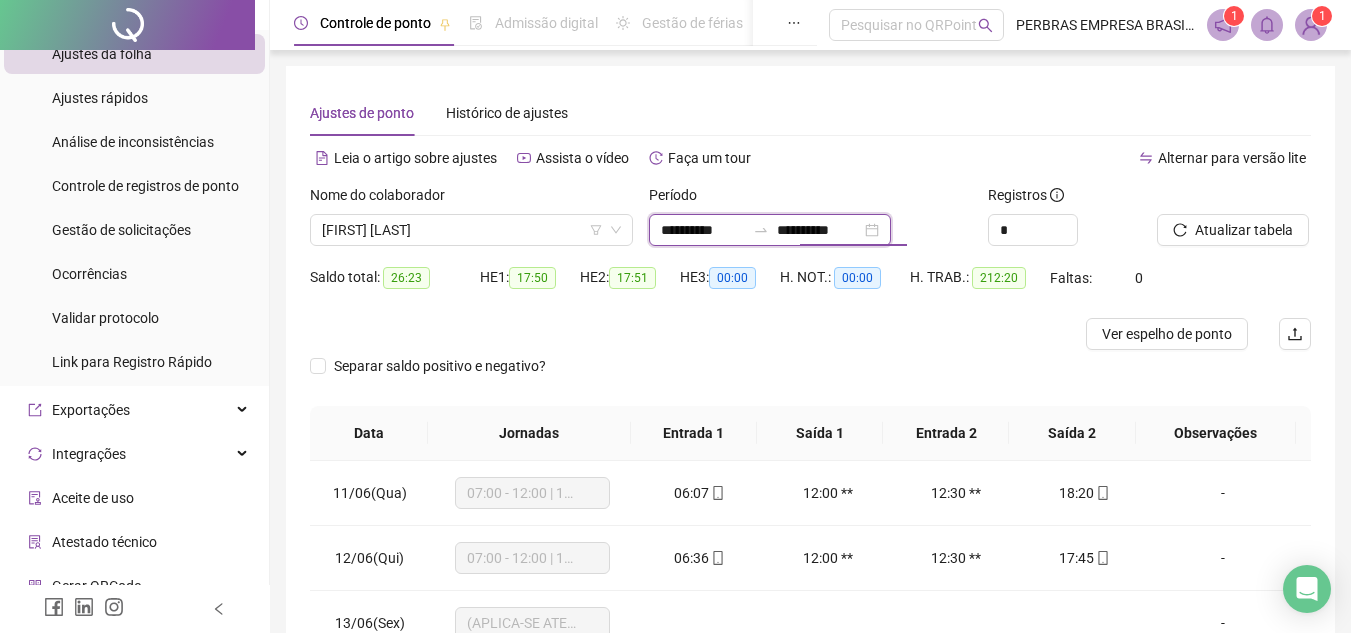 click on "**********" at bounding box center (819, 230) 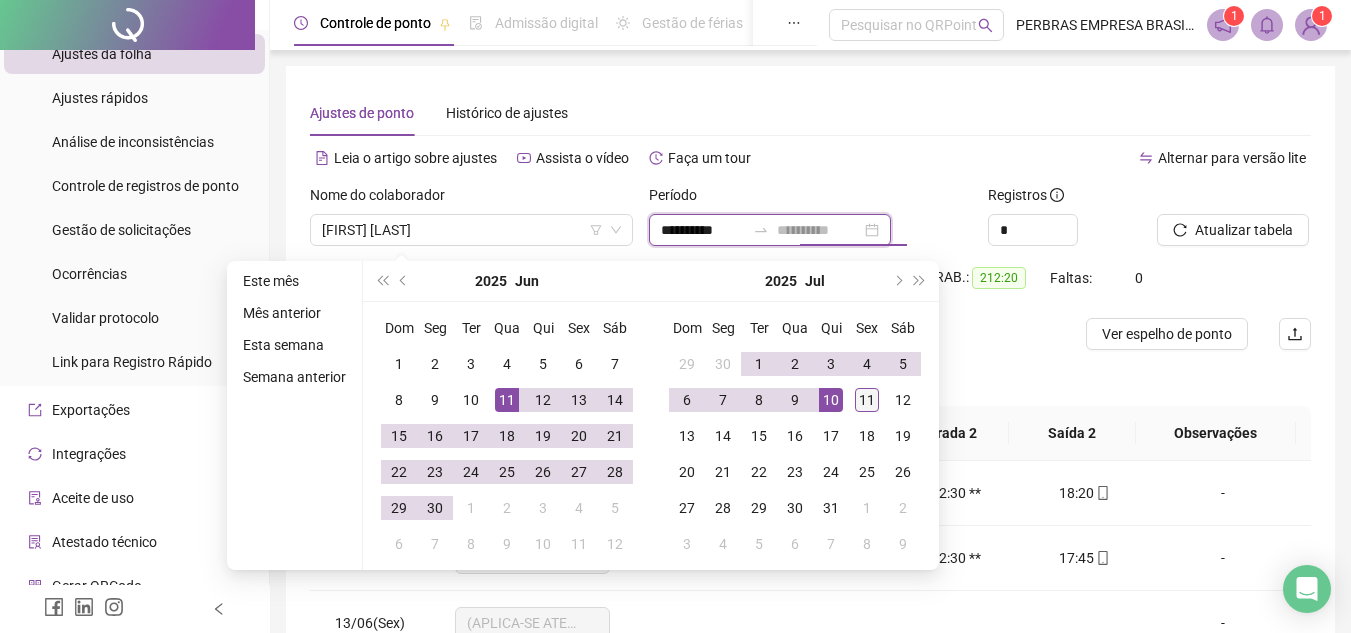 type on "**********" 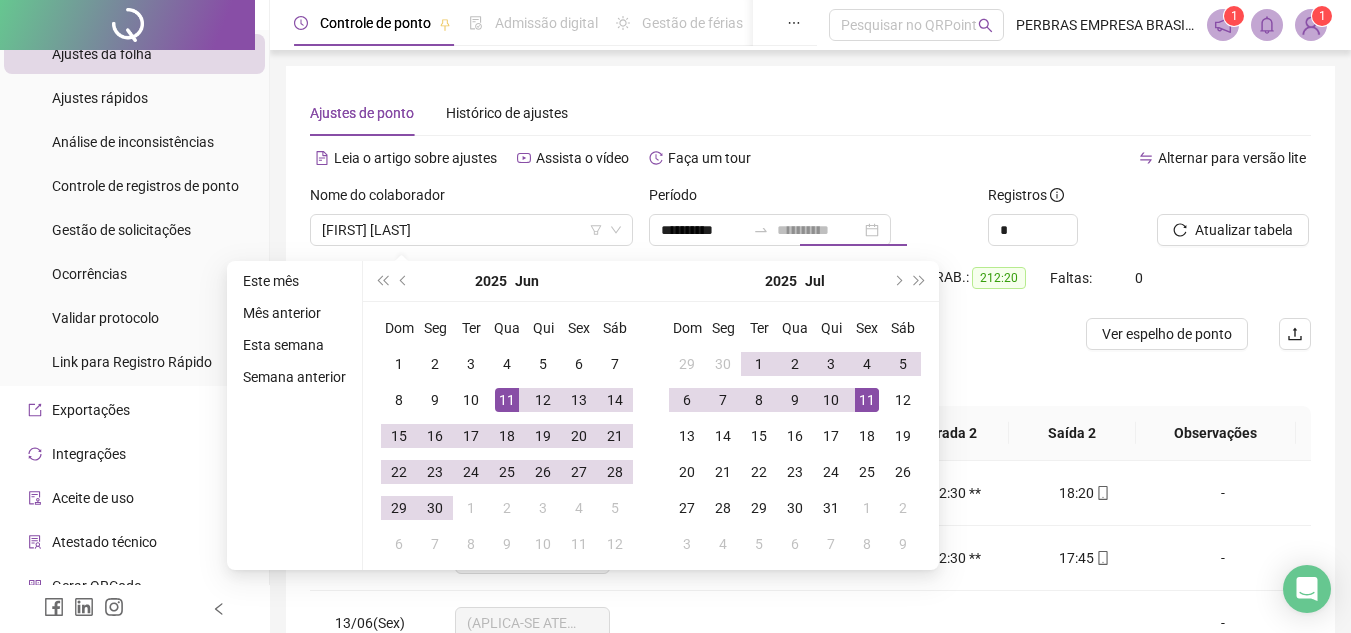 click on "11" at bounding box center [867, 400] 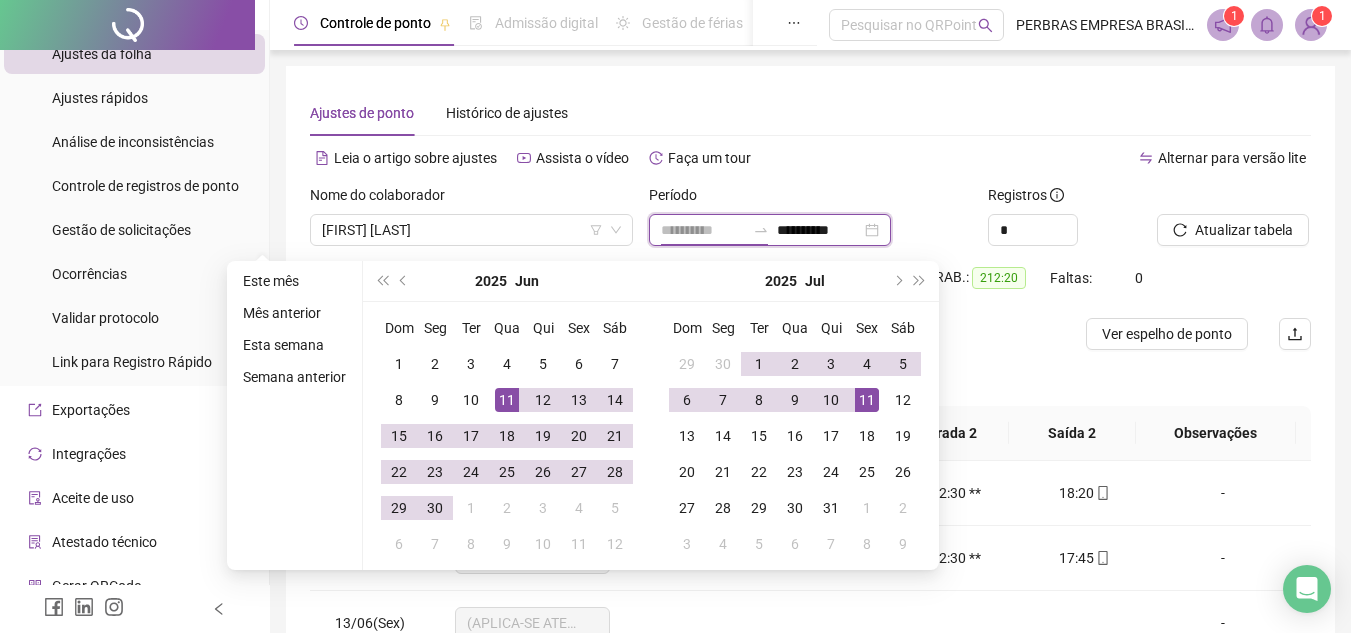 type on "**********" 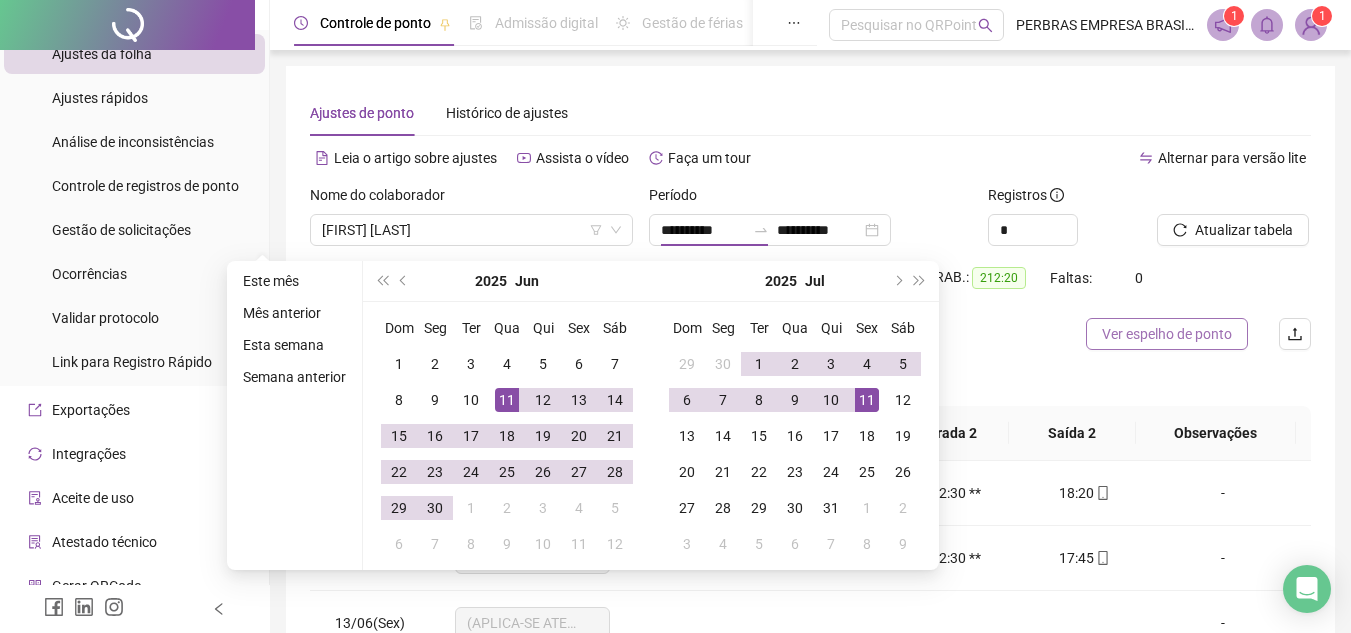 click on "Ver espelho de ponto" at bounding box center (1167, 334) 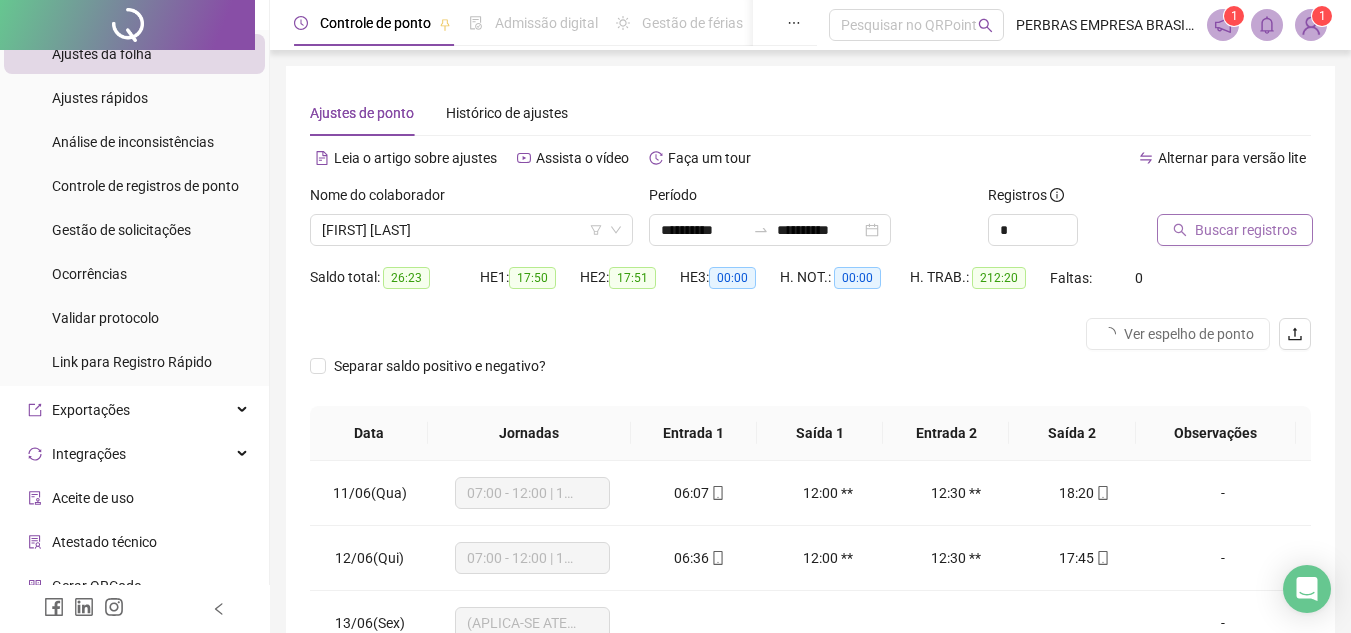 click on "Buscar registros" at bounding box center (1246, 230) 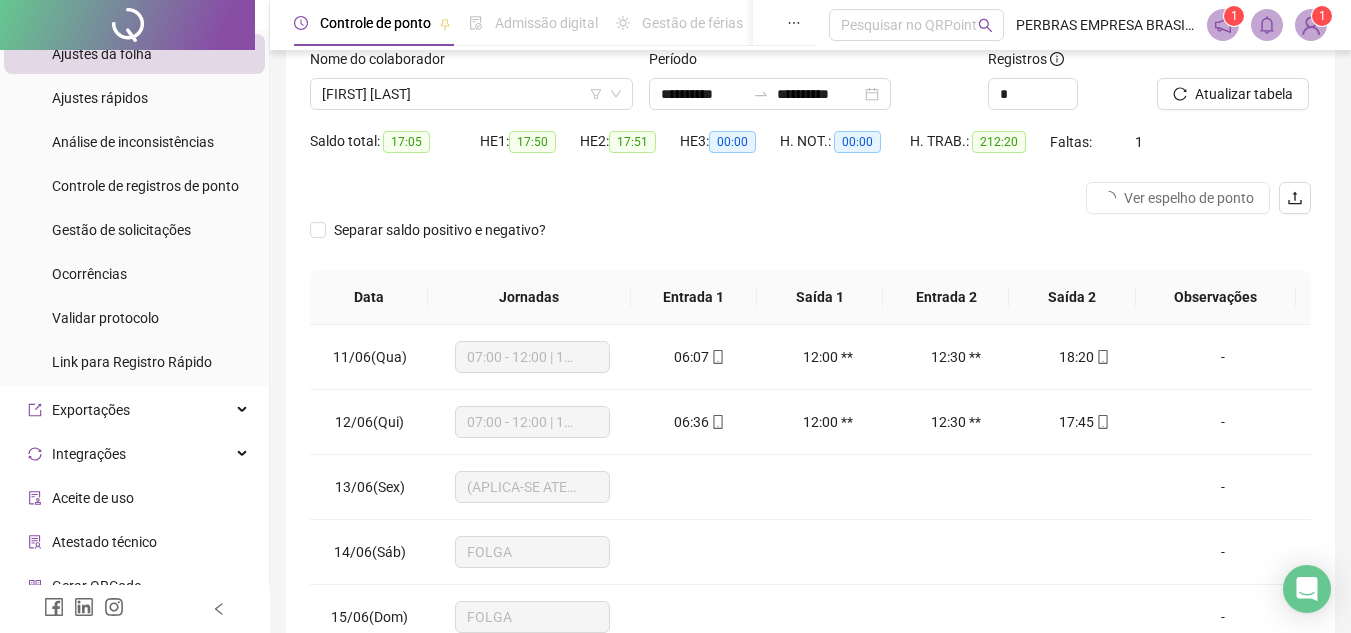 scroll, scrollTop: 365, scrollLeft: 0, axis: vertical 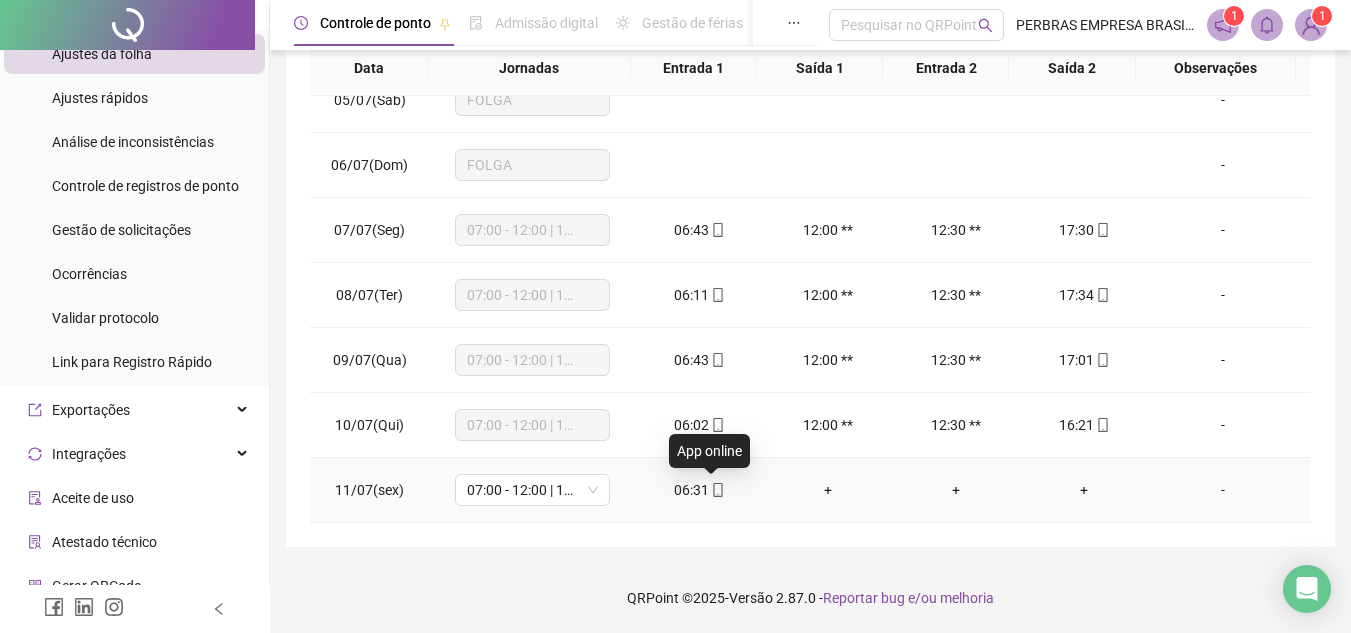 click at bounding box center (717, 490) 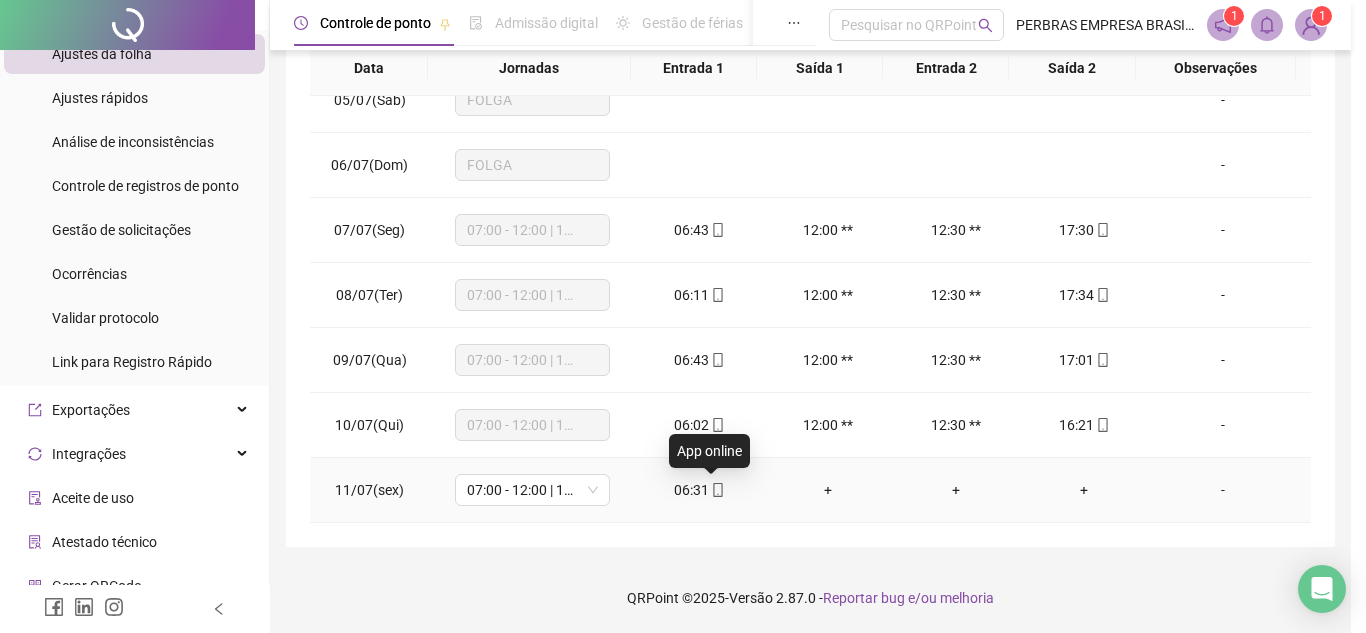 type on "**********" 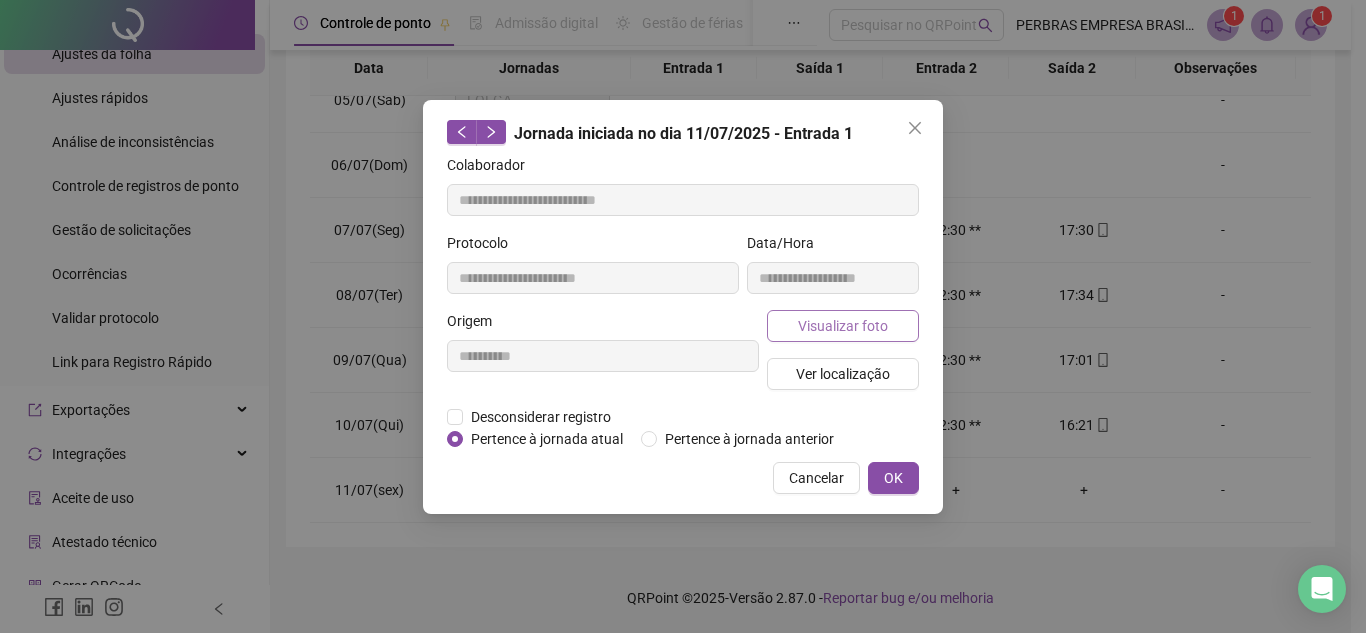 click on "Visualizar foto" at bounding box center (843, 326) 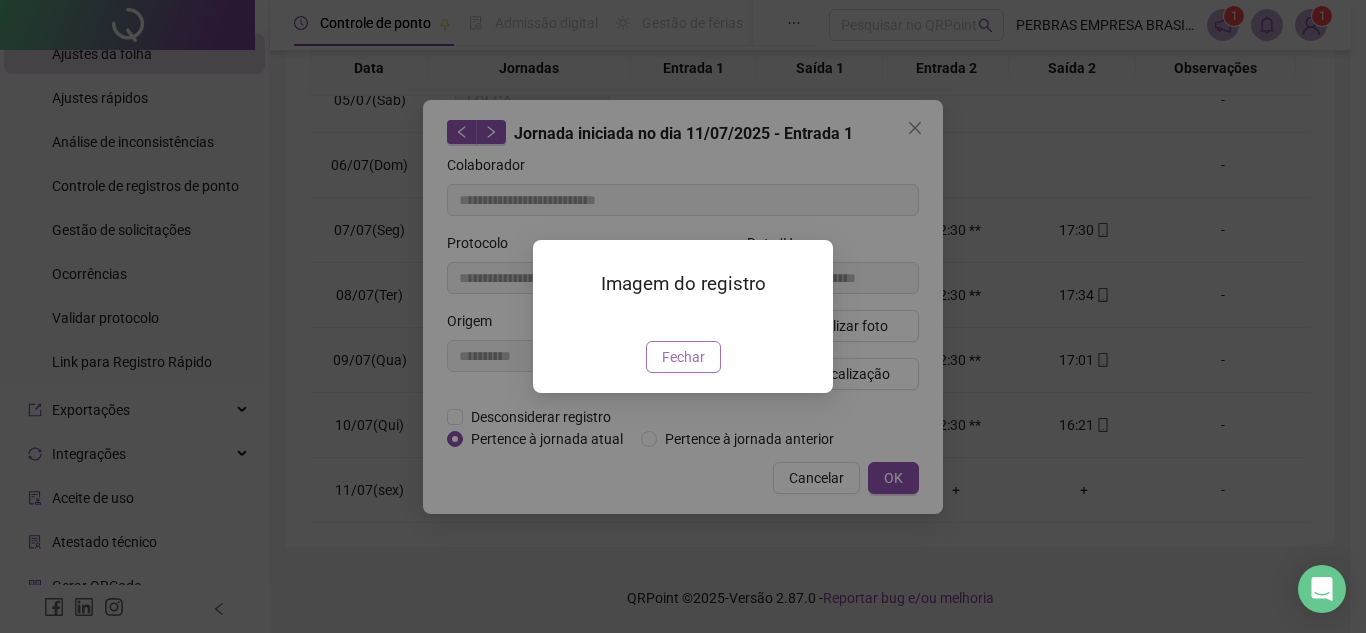 click on "Fechar" at bounding box center [683, 357] 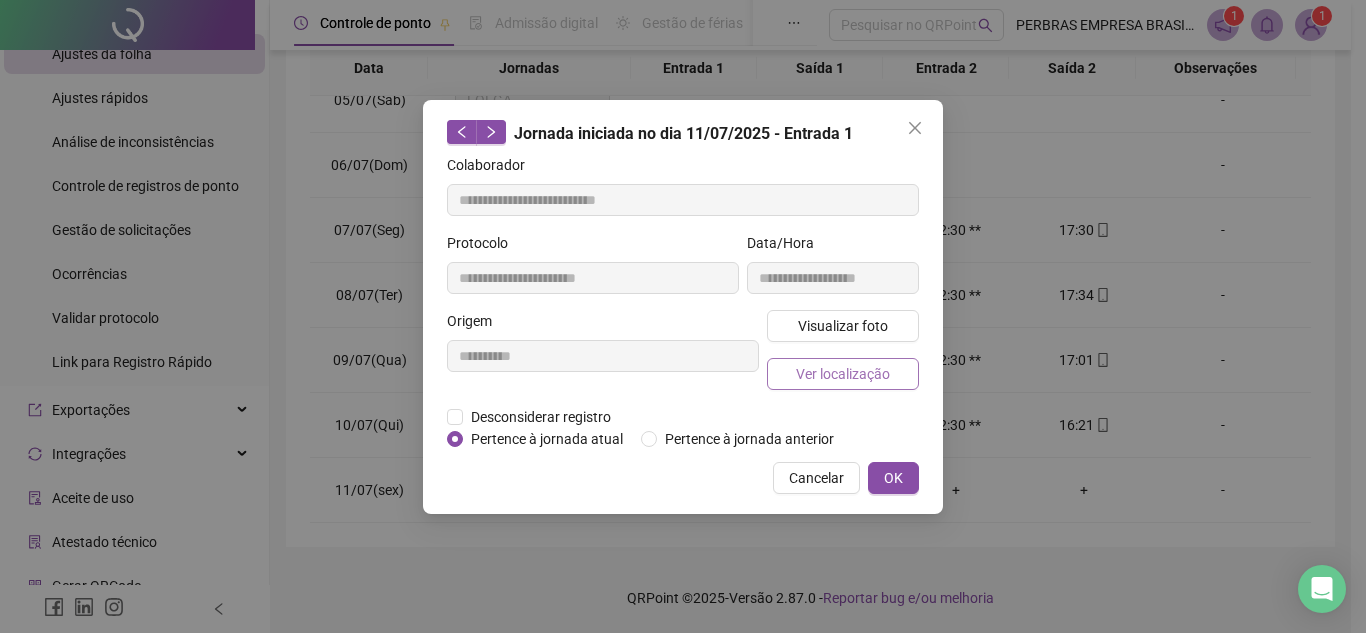 click on "Ver localização" at bounding box center [843, 374] 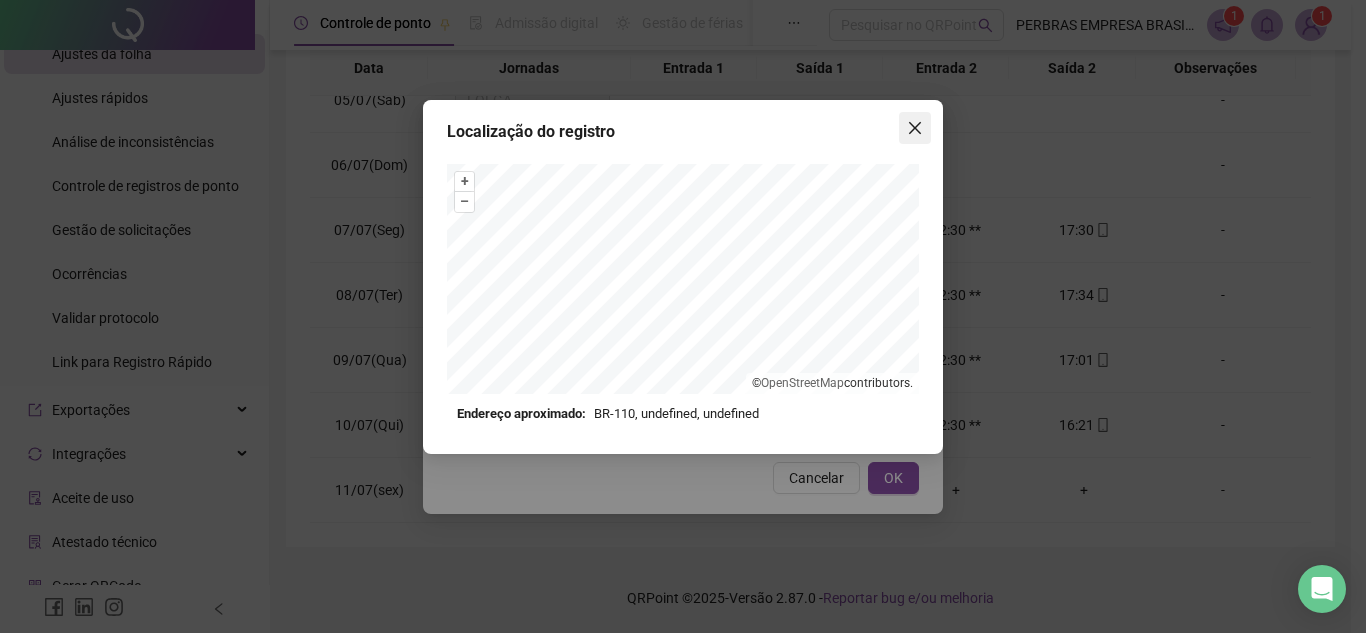 click at bounding box center [915, 128] 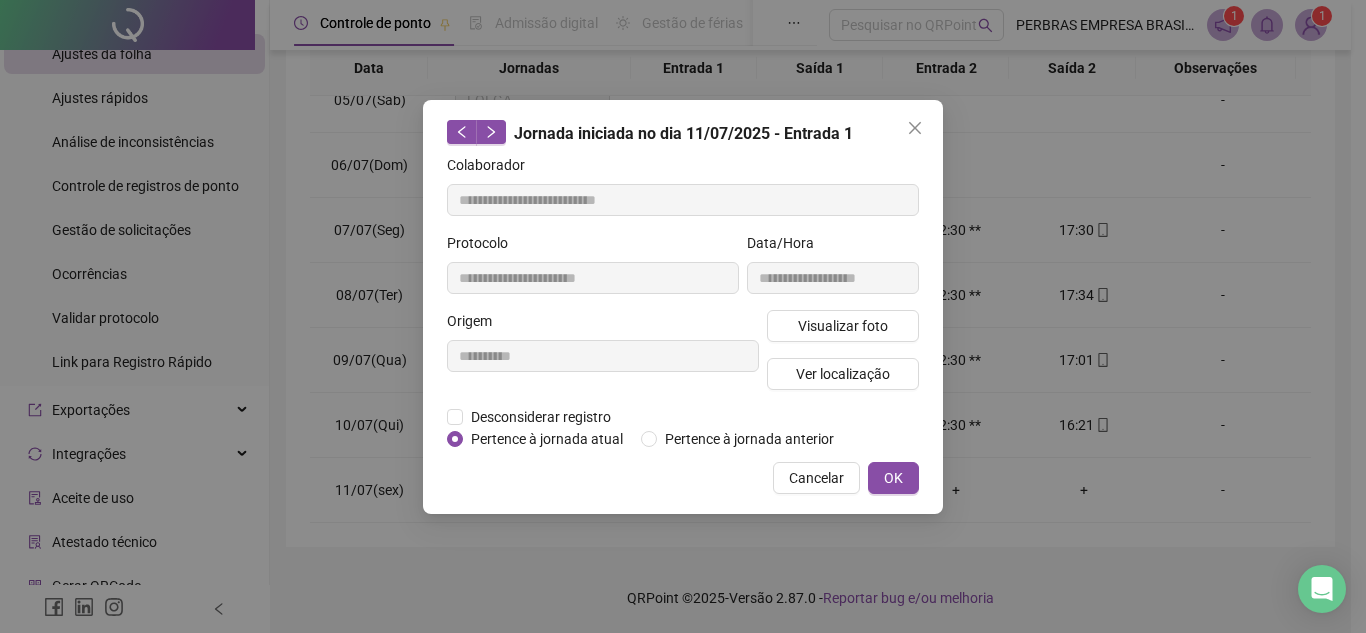 click on "Visualizar foto Ver localização" at bounding box center [843, 358] 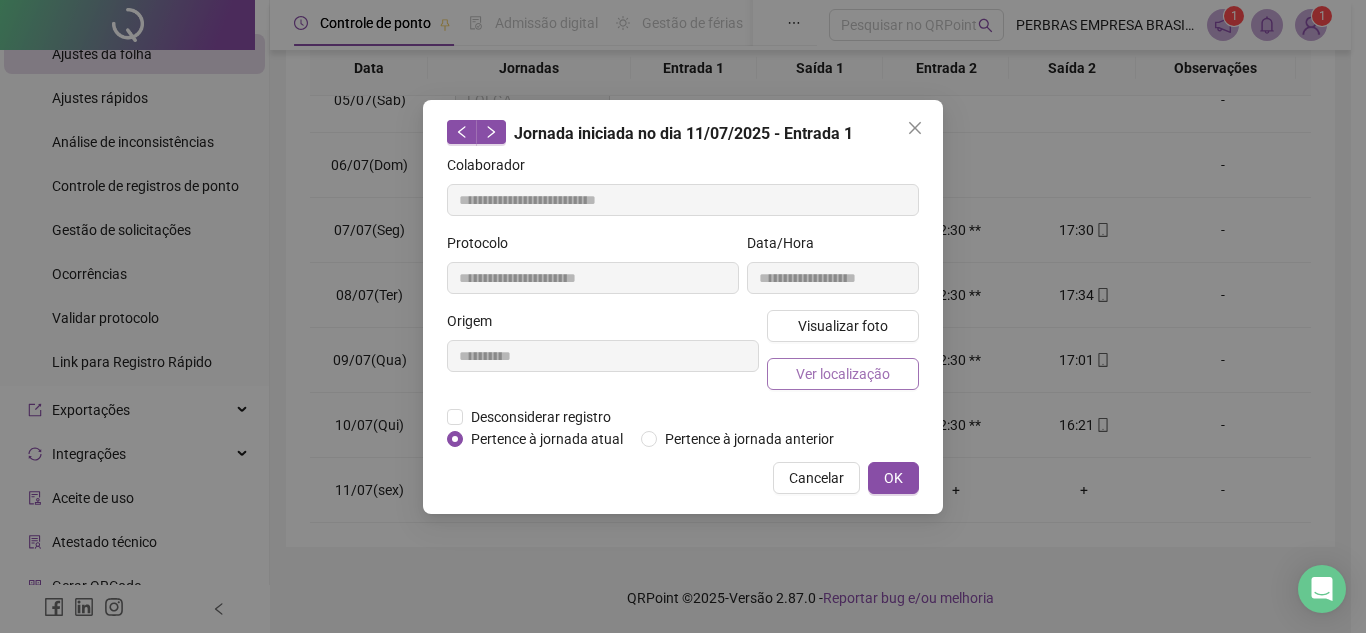click on "Ver localização" at bounding box center [843, 374] 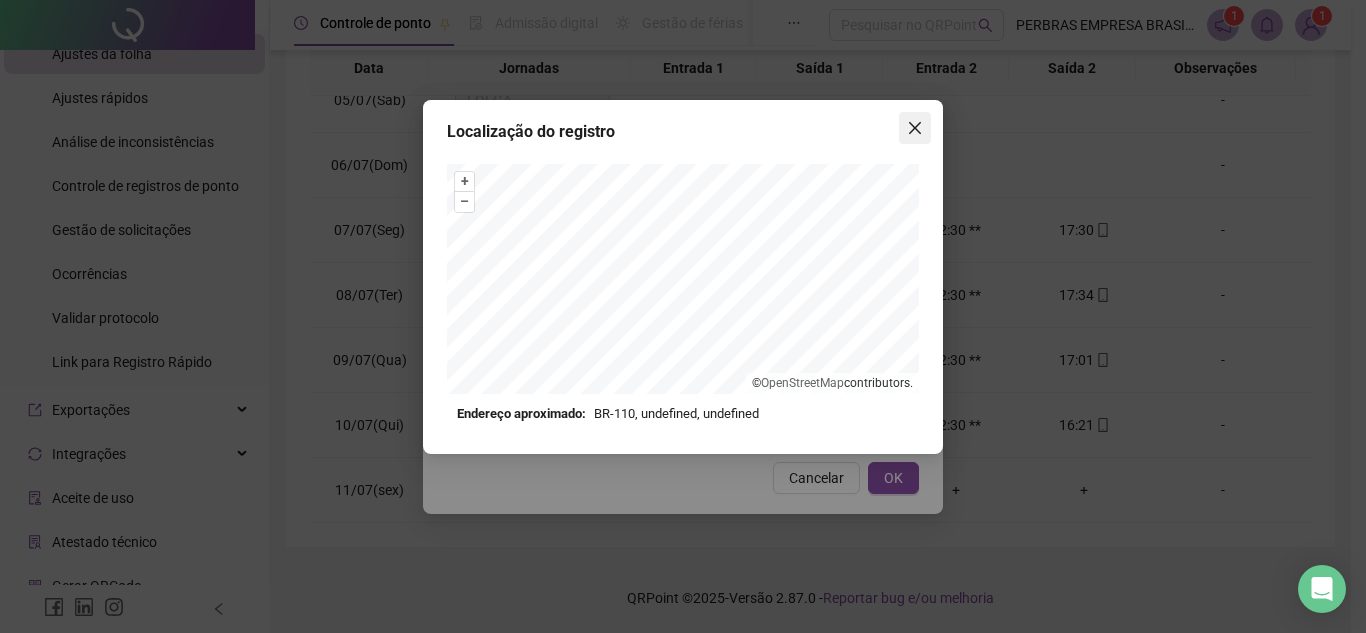 click at bounding box center (915, 128) 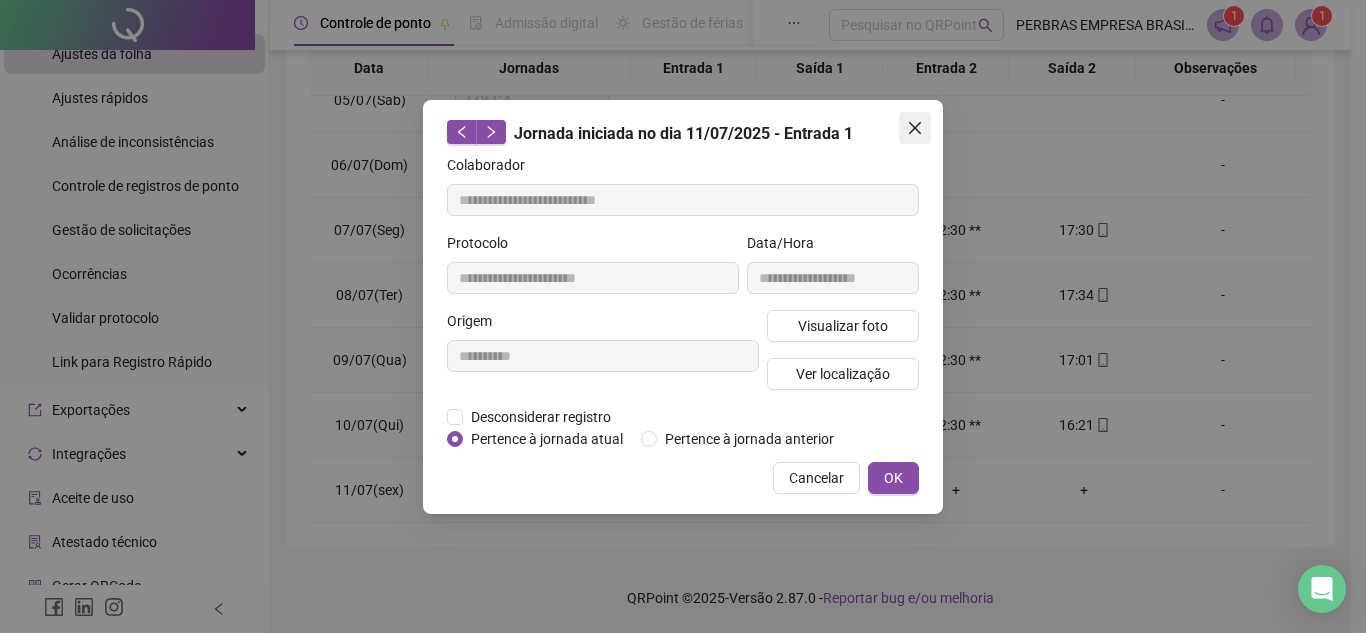 click 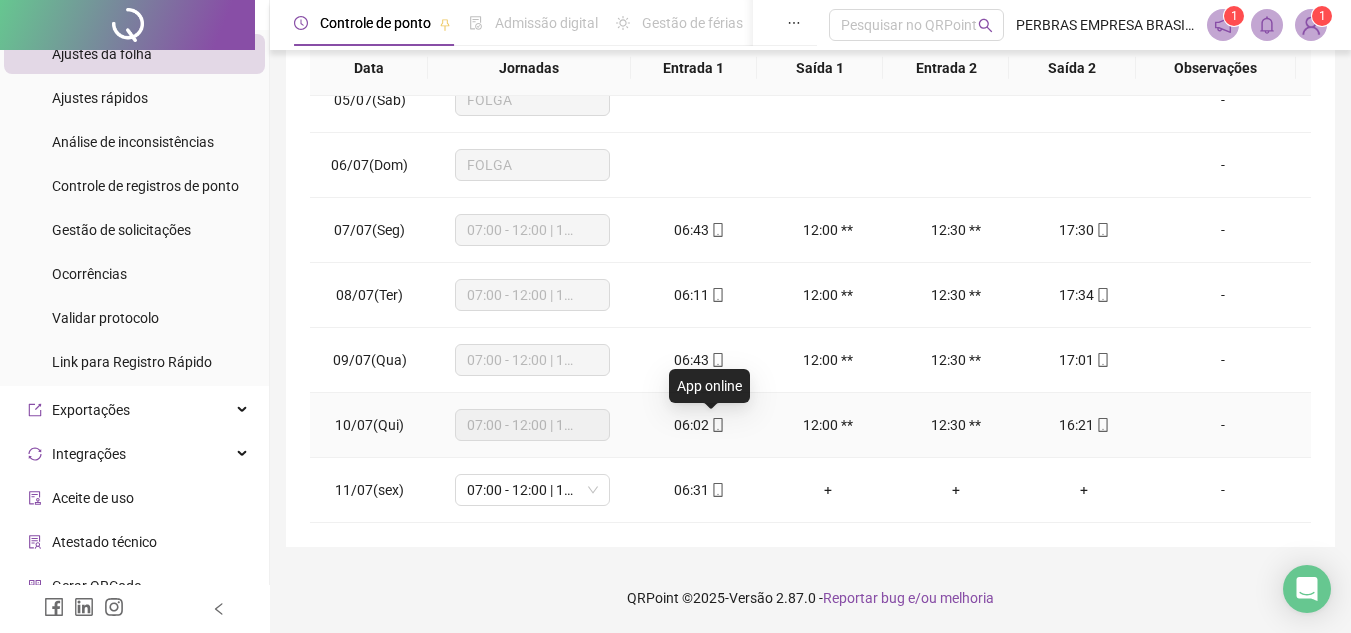 click 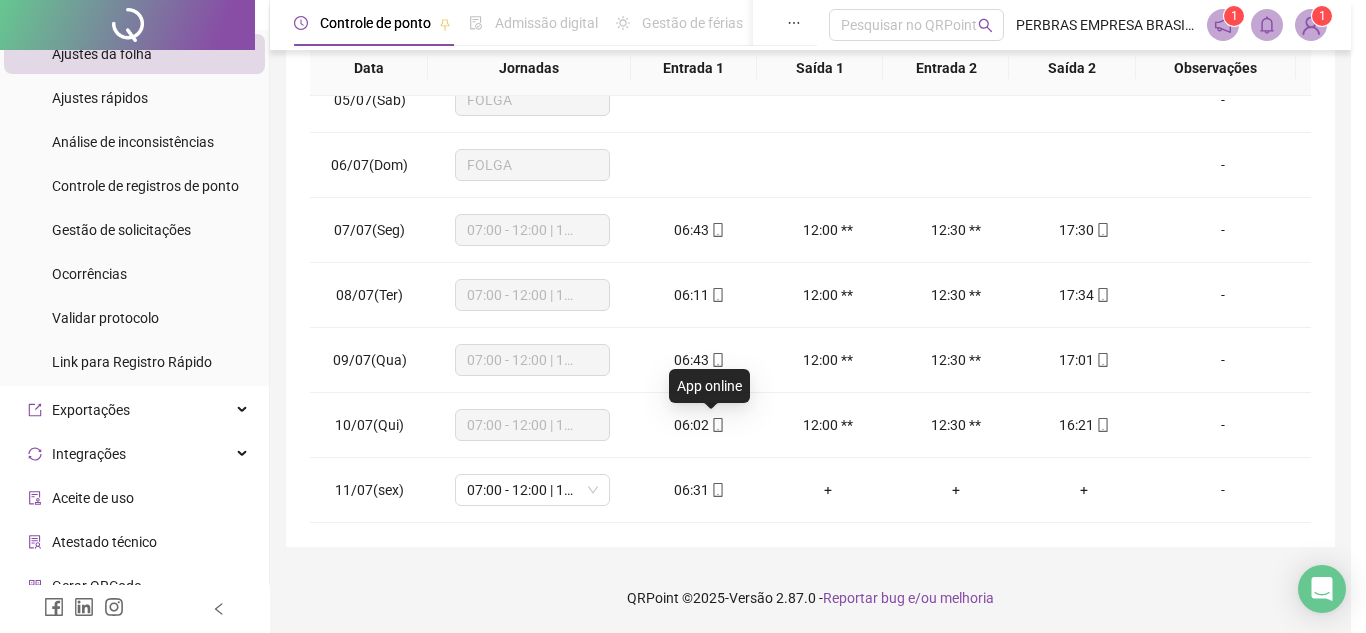 type on "**********" 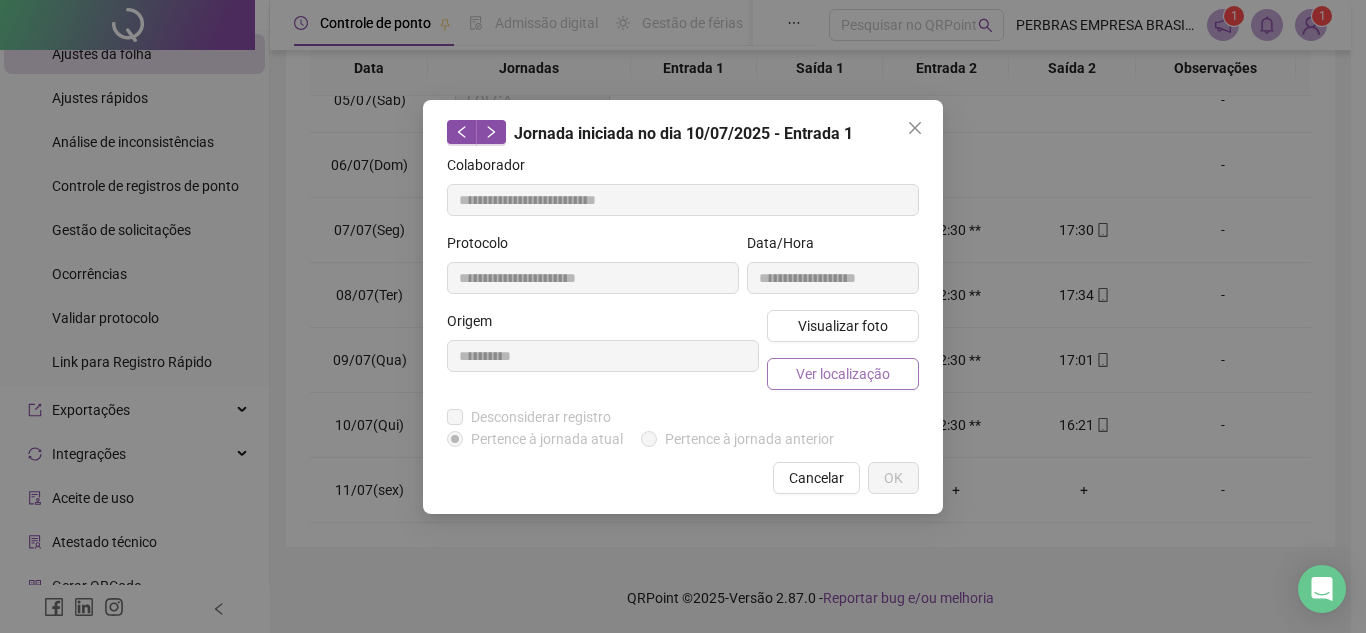 click on "Ver localização" at bounding box center (843, 374) 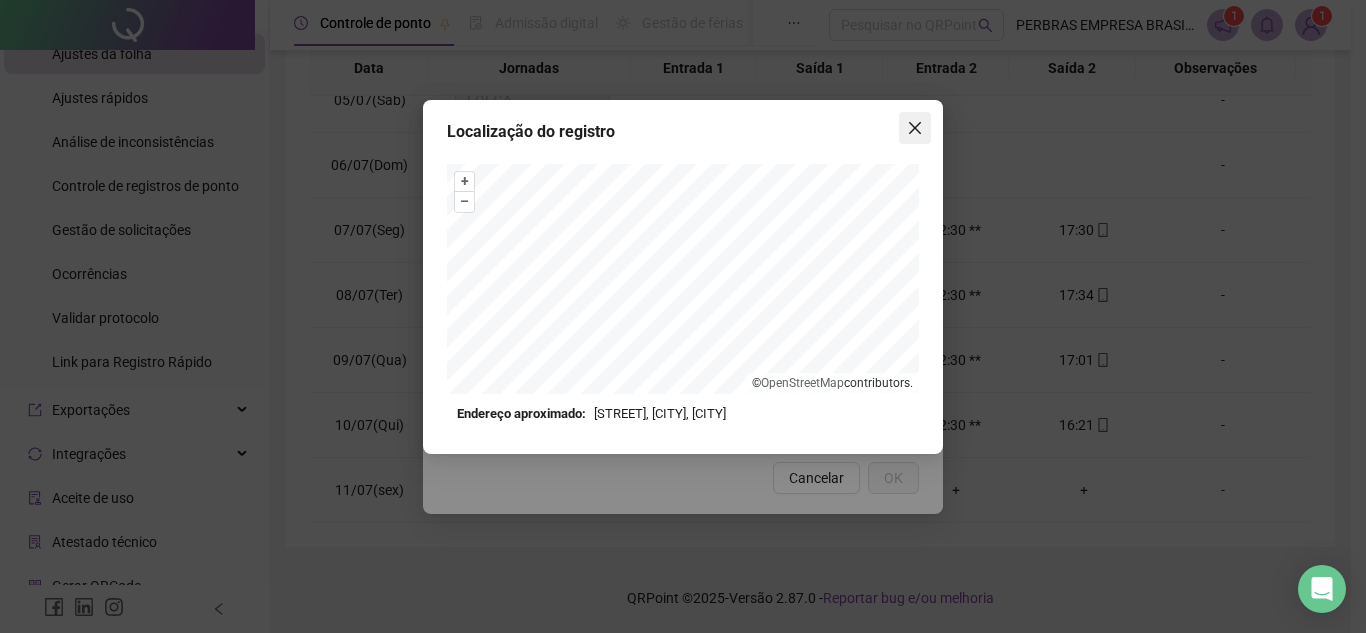 click 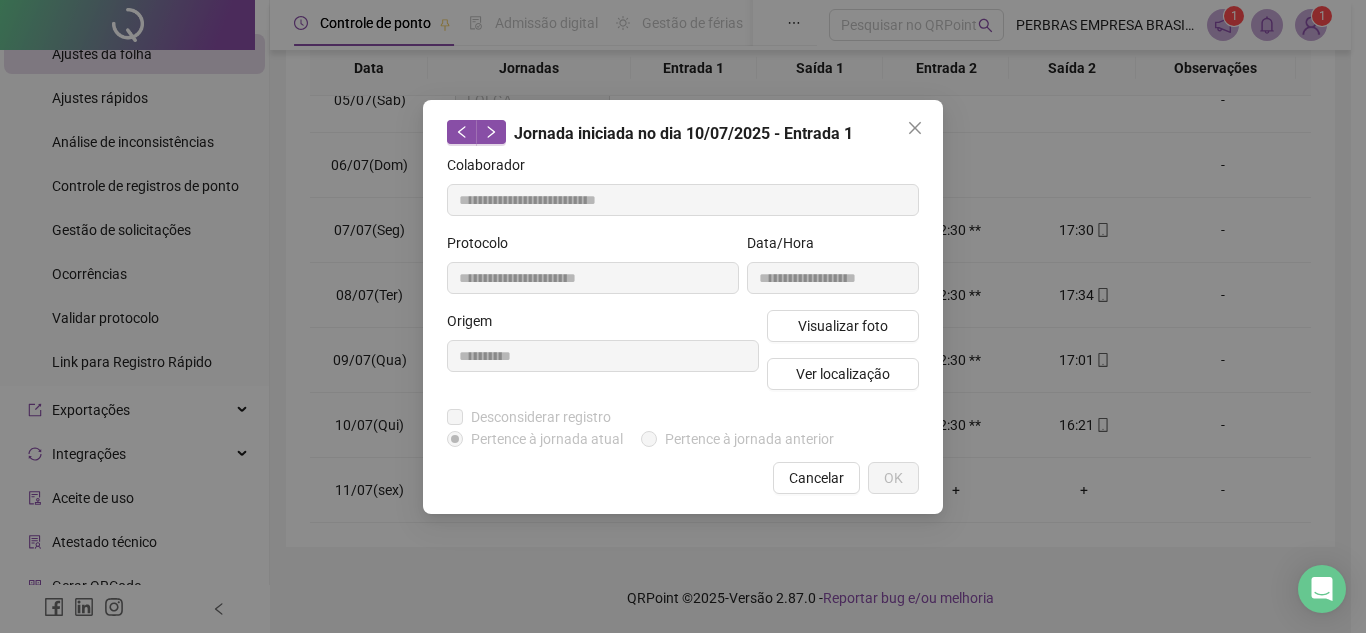 drag, startPoint x: 809, startPoint y: 488, endPoint x: 819, endPoint y: 485, distance: 10.440307 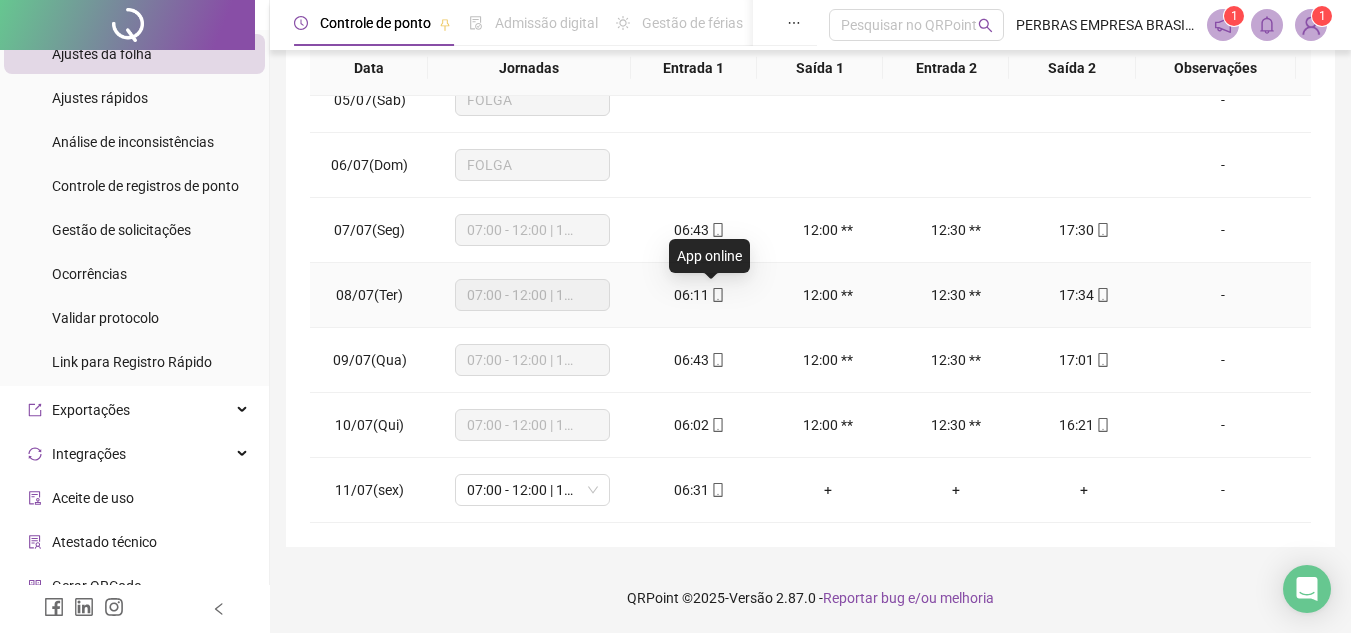 click at bounding box center (717, 295) 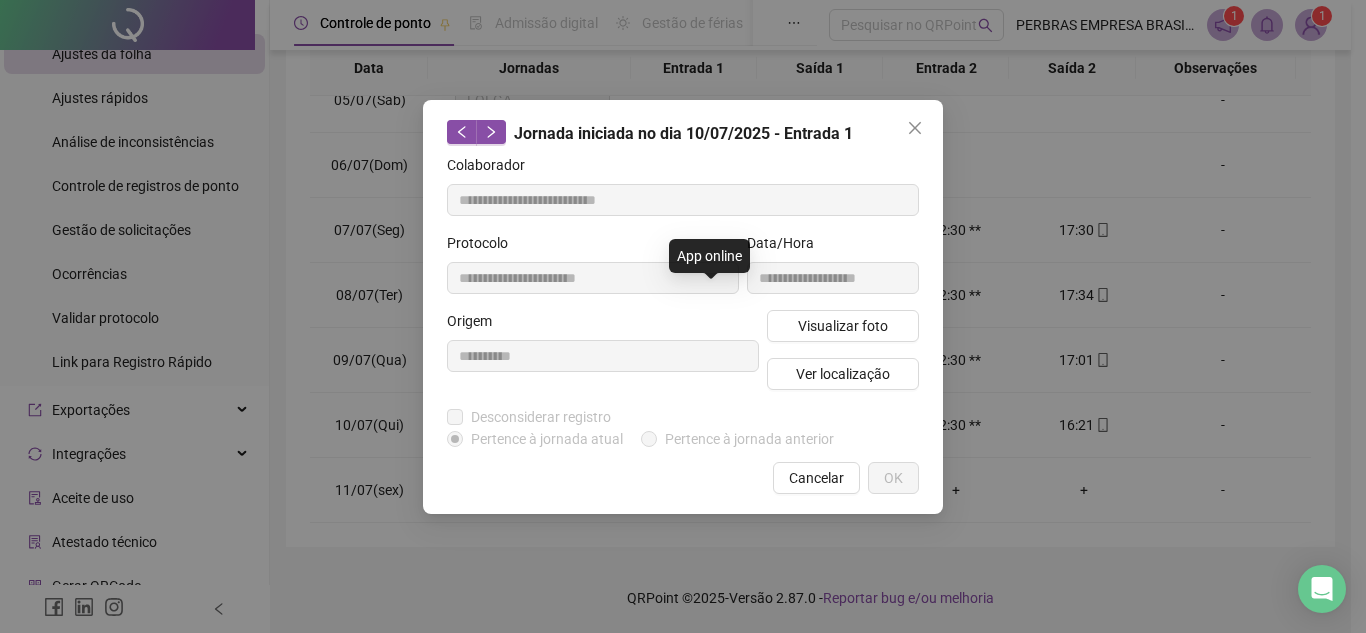 type on "**********" 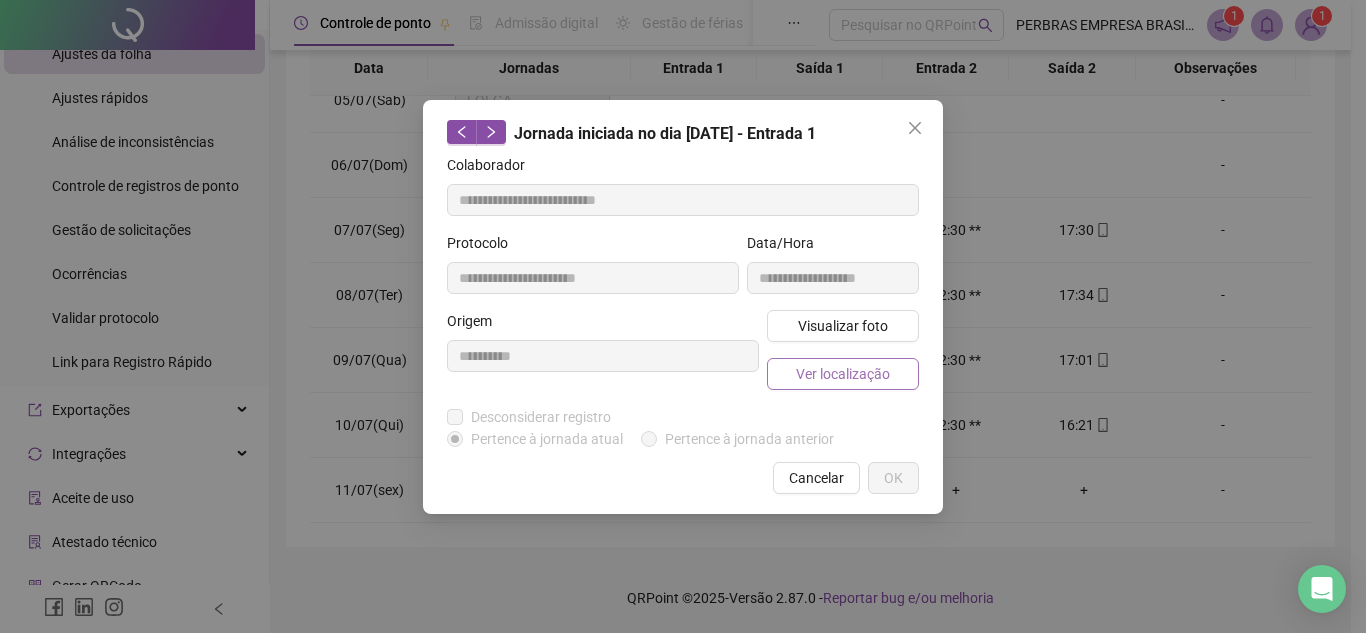 click on "Ver localização" at bounding box center (843, 374) 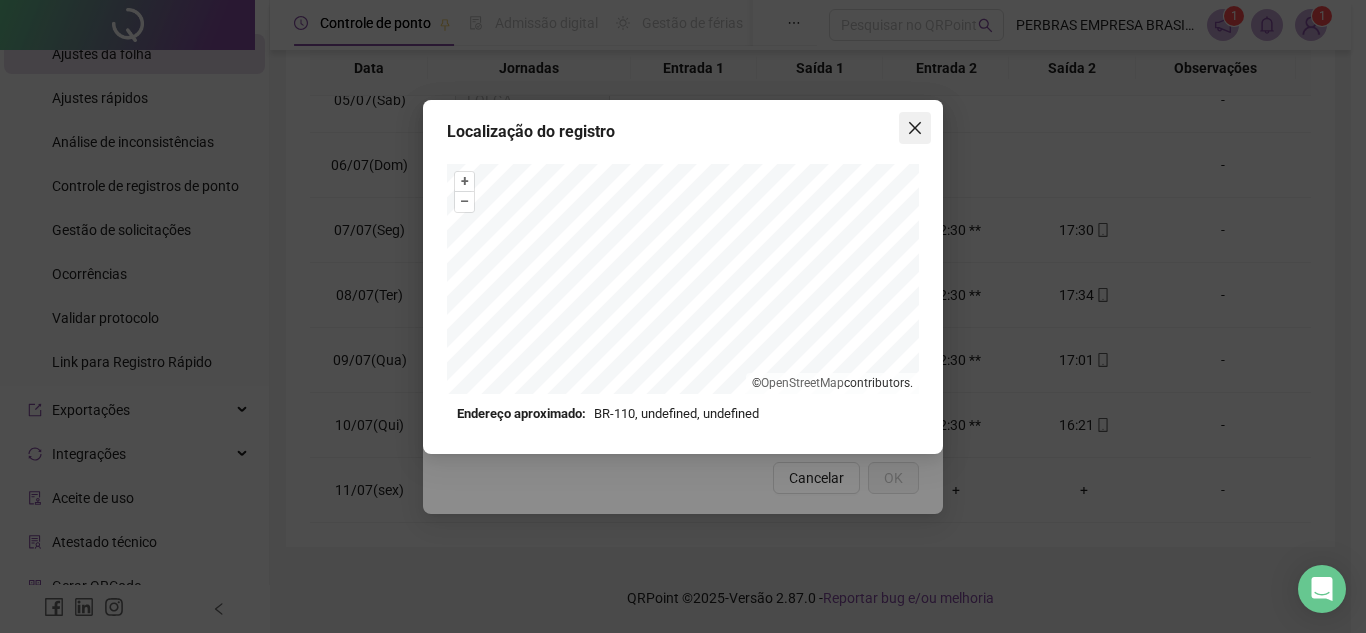 click 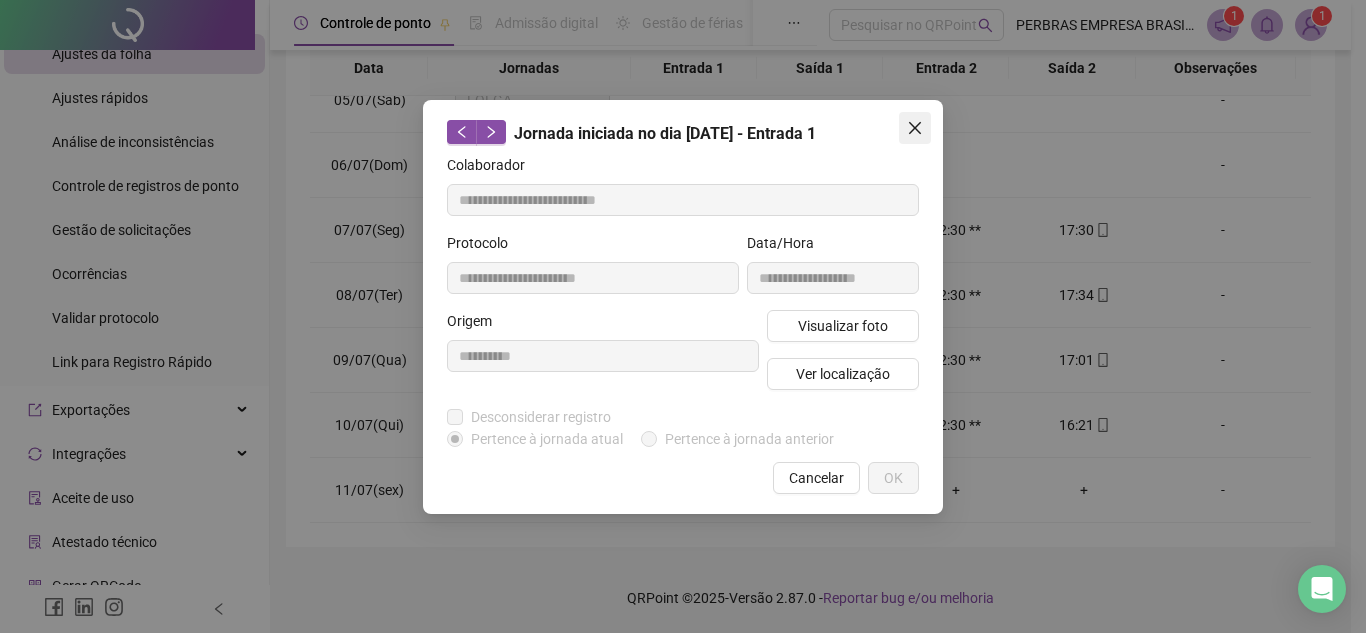 click at bounding box center (915, 128) 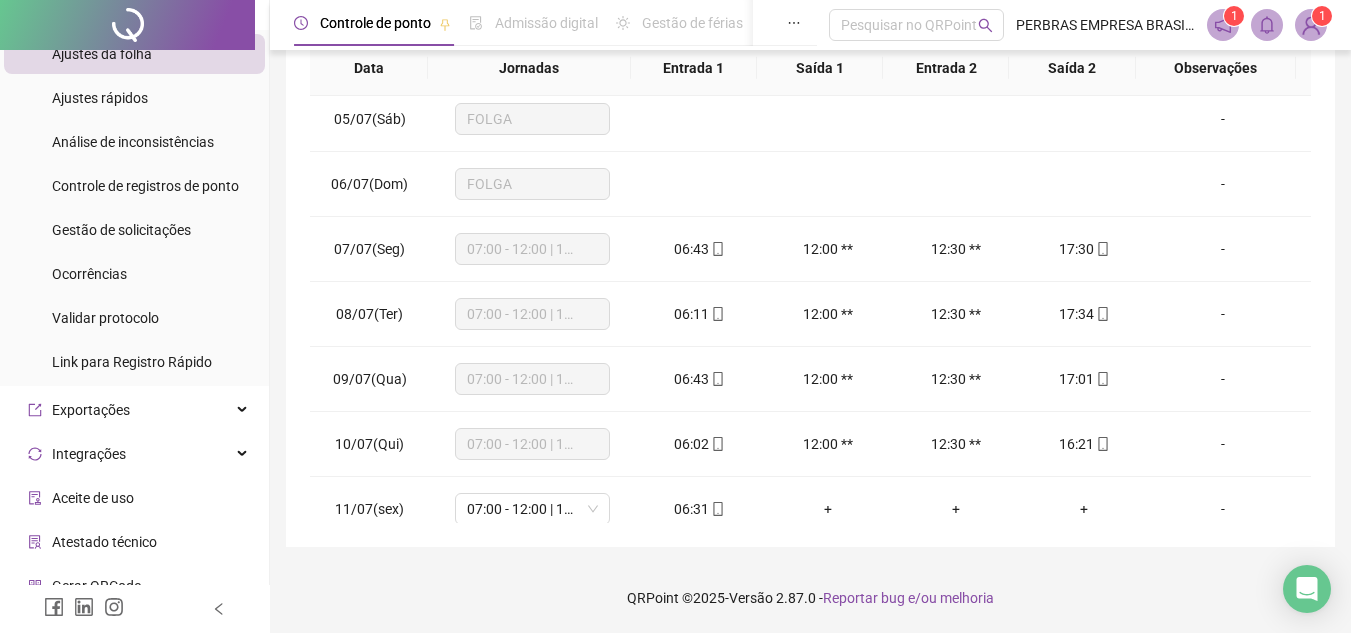 scroll, scrollTop: 1588, scrollLeft: 0, axis: vertical 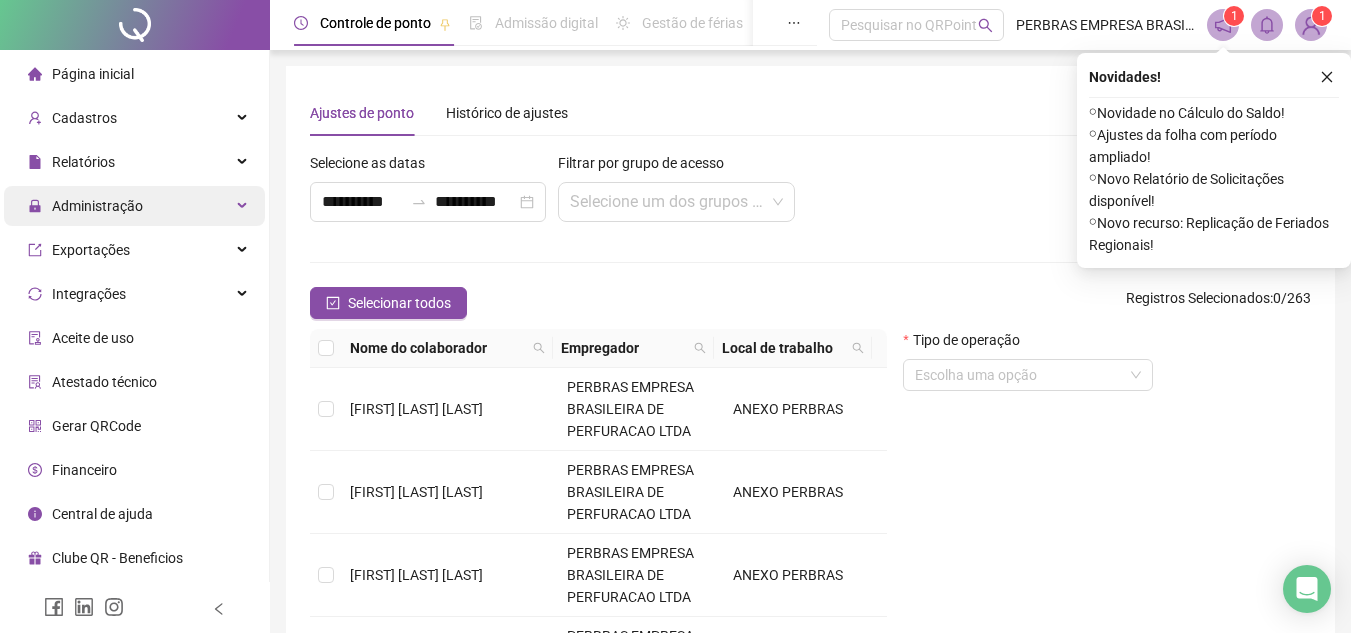 click on "Administração" at bounding box center [134, 206] 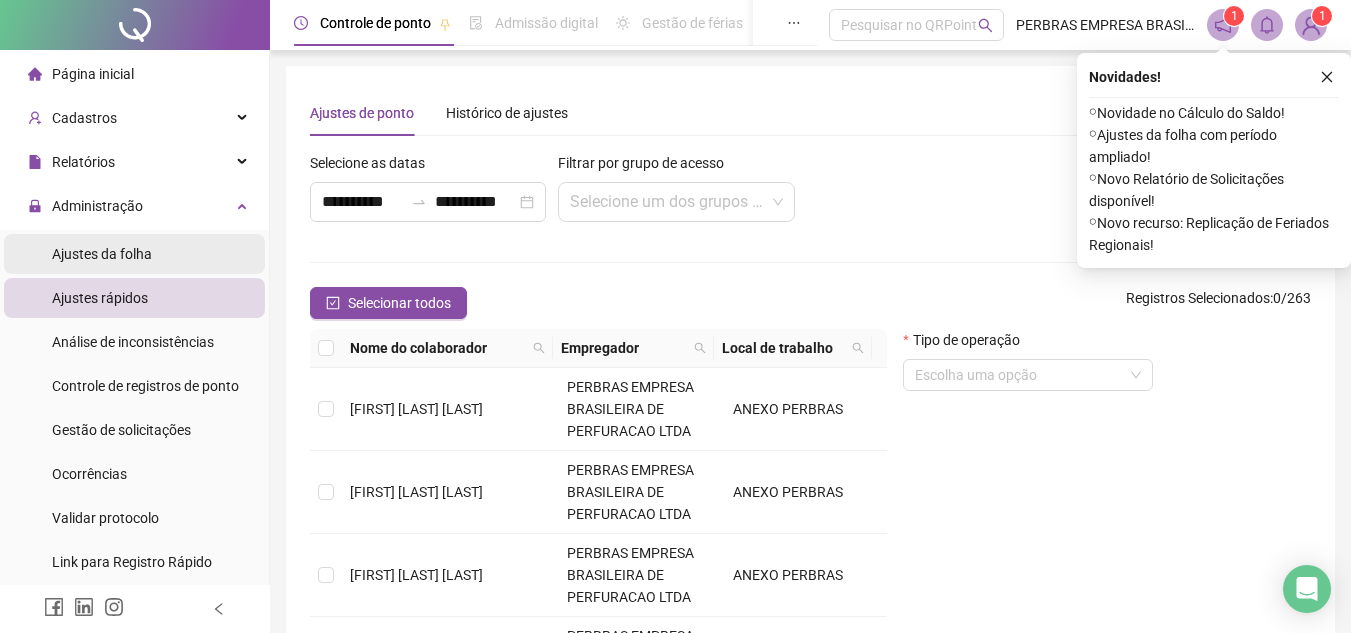 click on "Ajustes da folha" at bounding box center [102, 254] 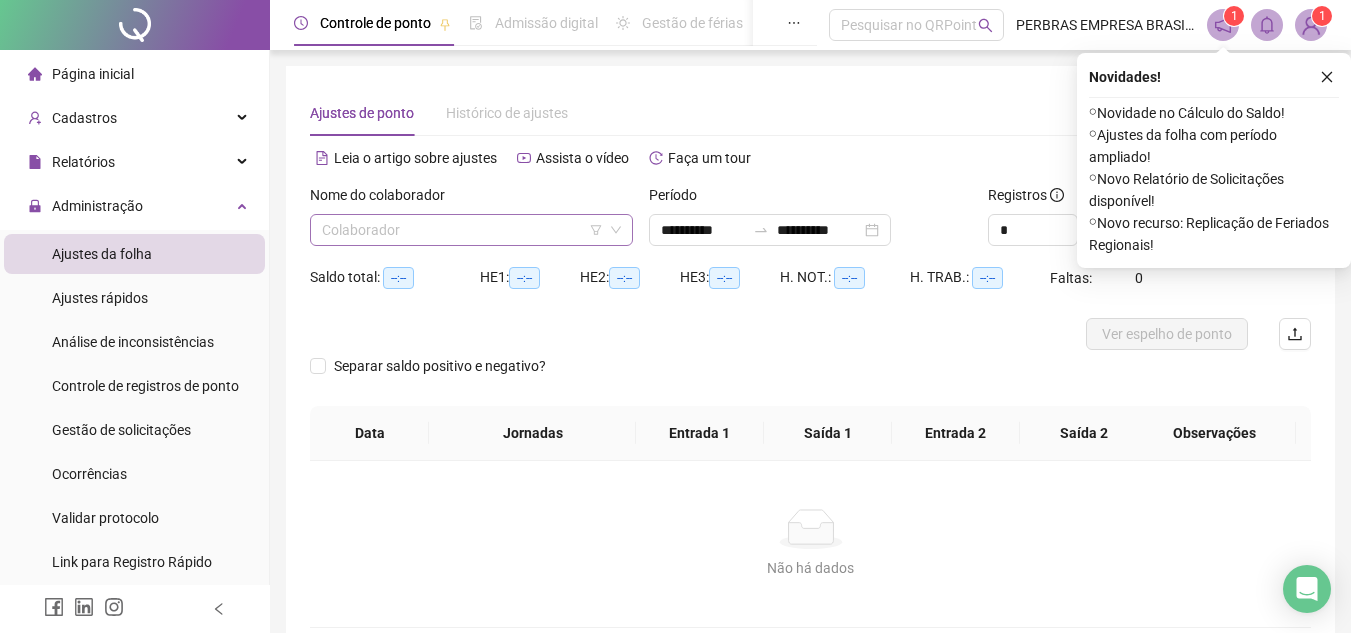 click at bounding box center [465, 230] 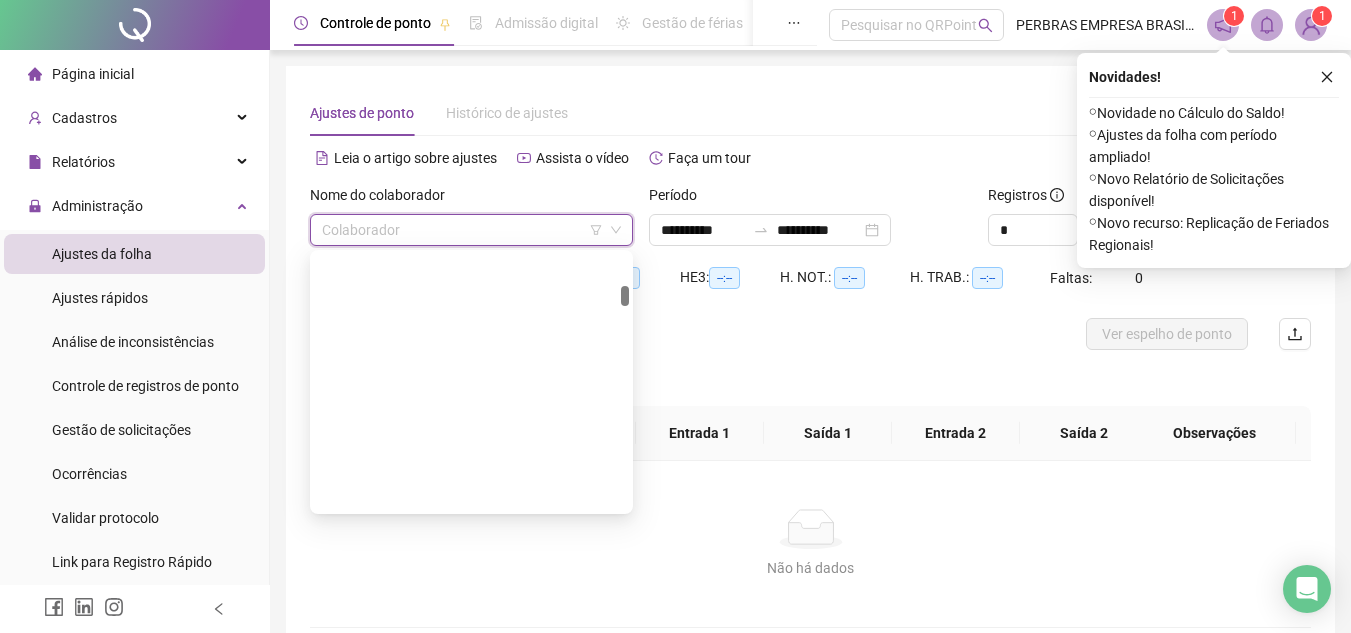 scroll, scrollTop: 1100, scrollLeft: 0, axis: vertical 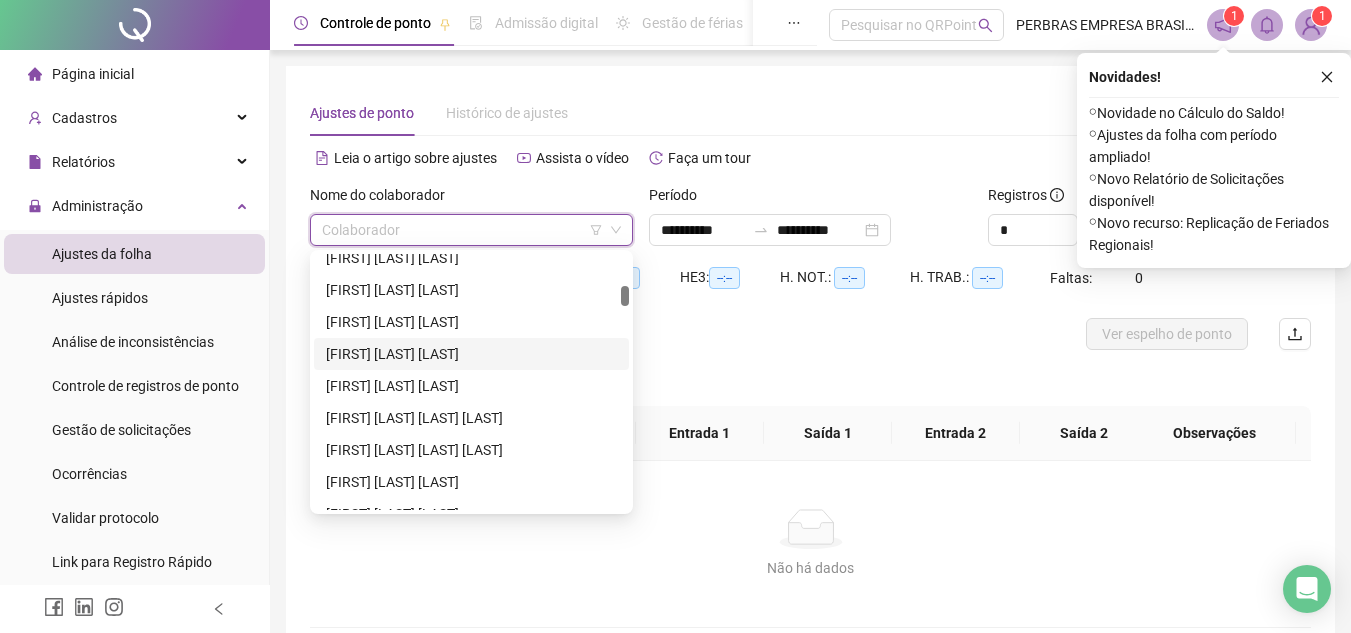 click on "[FIRST] [LAST] [LAST]" at bounding box center (471, 354) 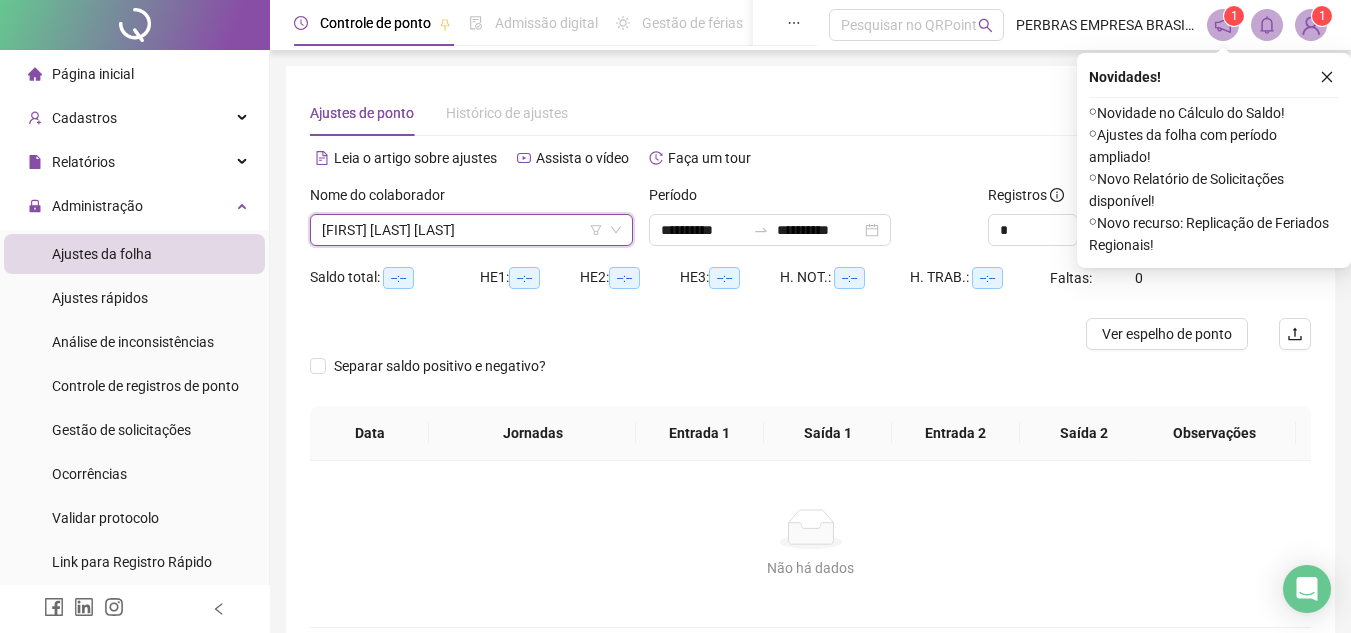 click on "[FIRST] [LAST] [LAST]" at bounding box center [471, 230] 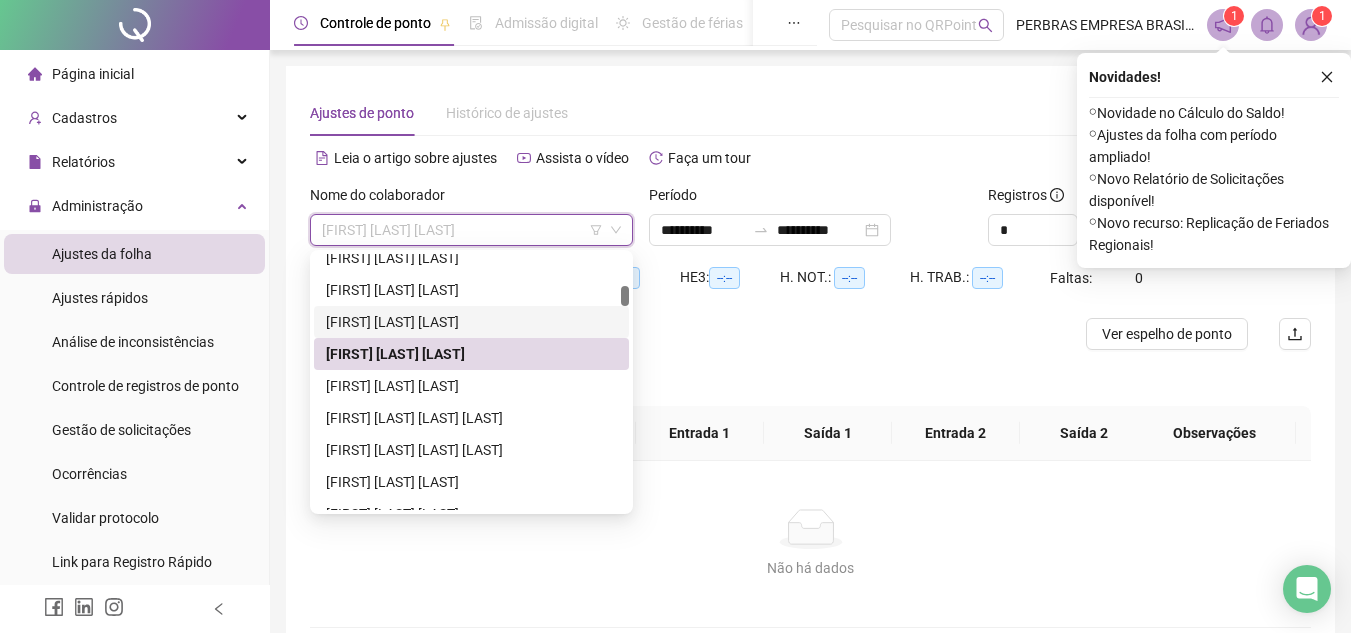 click on "[FIRST] [LAST] [LAST]" at bounding box center (471, 322) 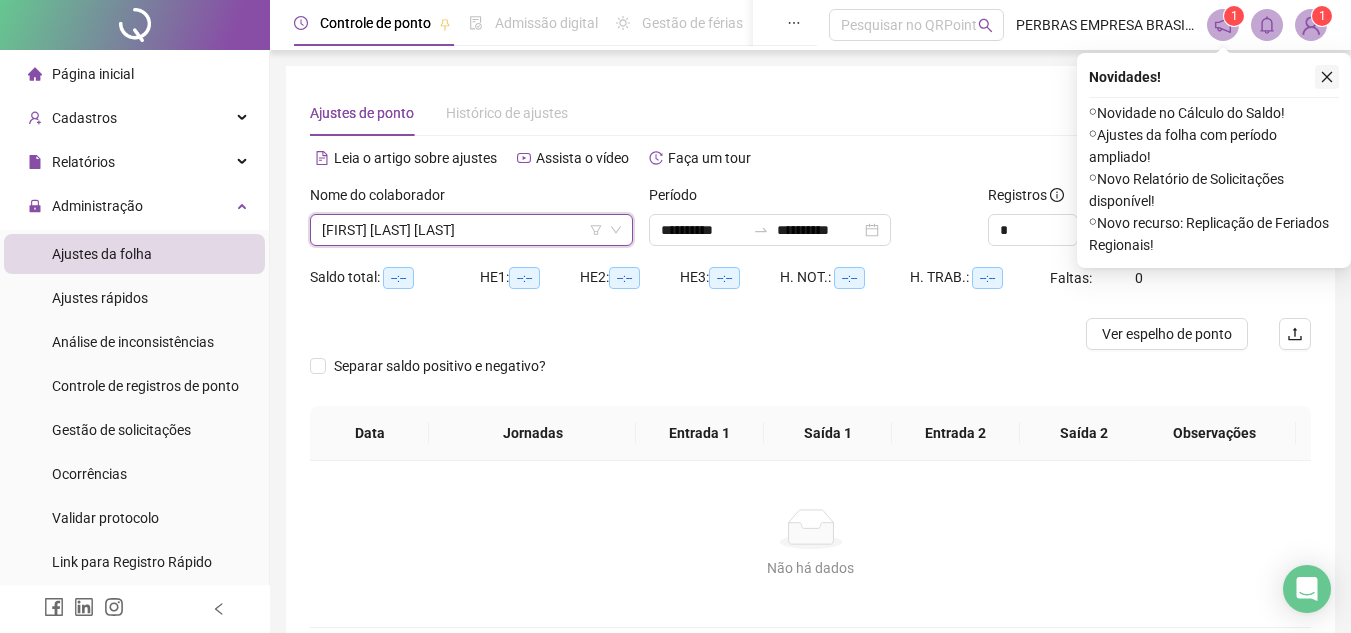 click at bounding box center [1327, 77] 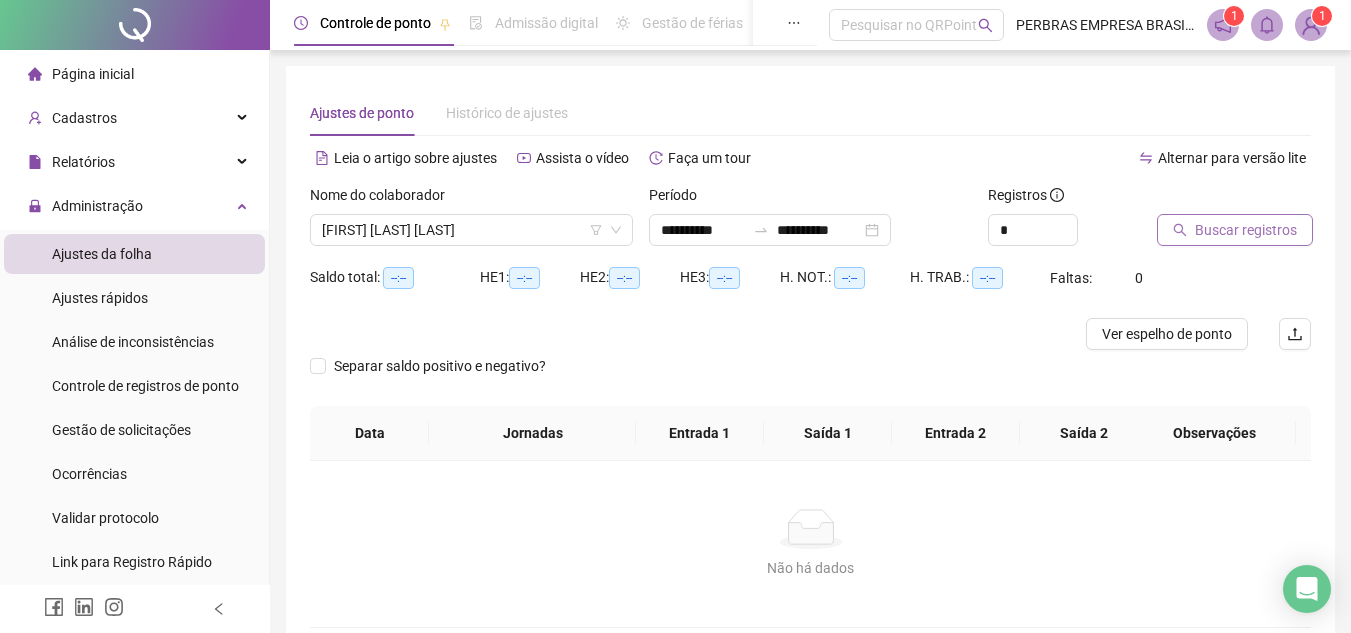 click on "Buscar registros" at bounding box center (1246, 230) 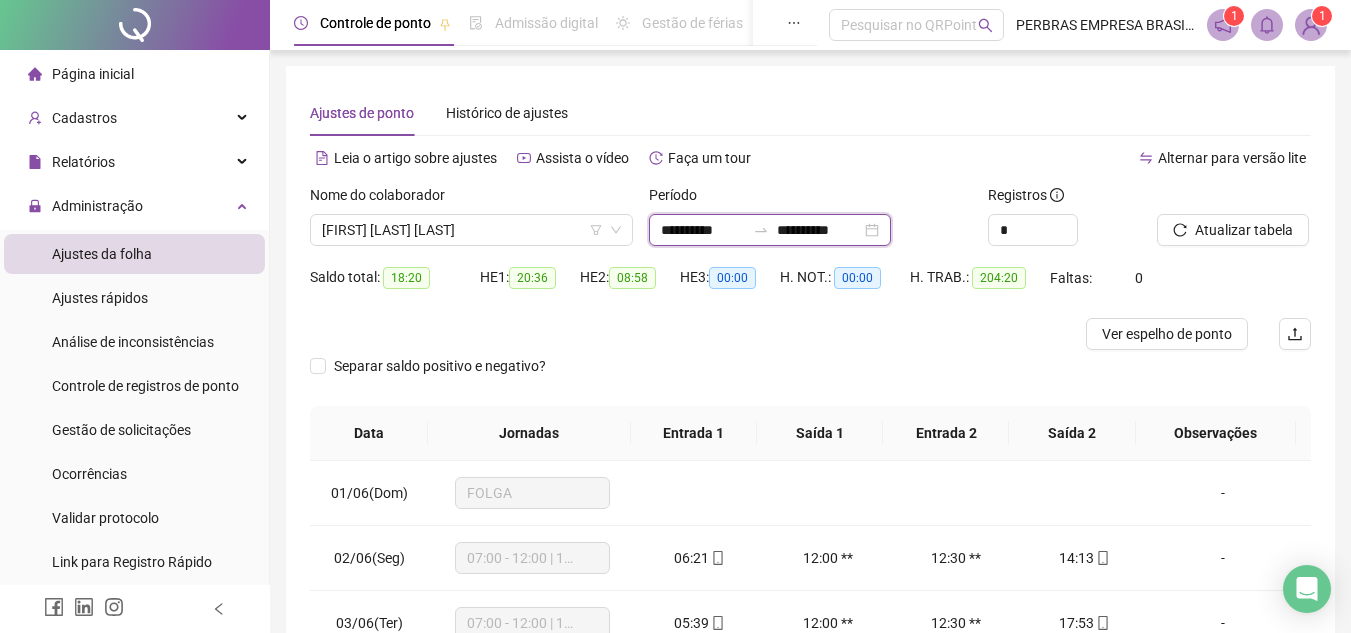 click on "**********" at bounding box center [819, 230] 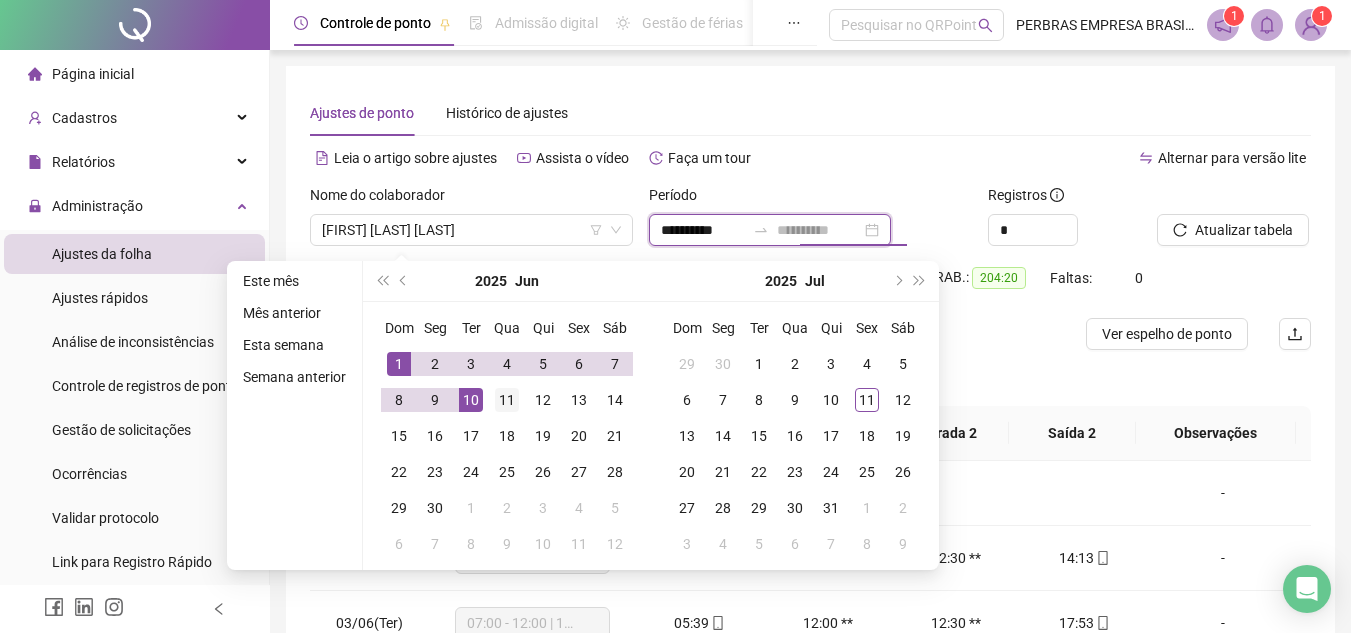 type on "**********" 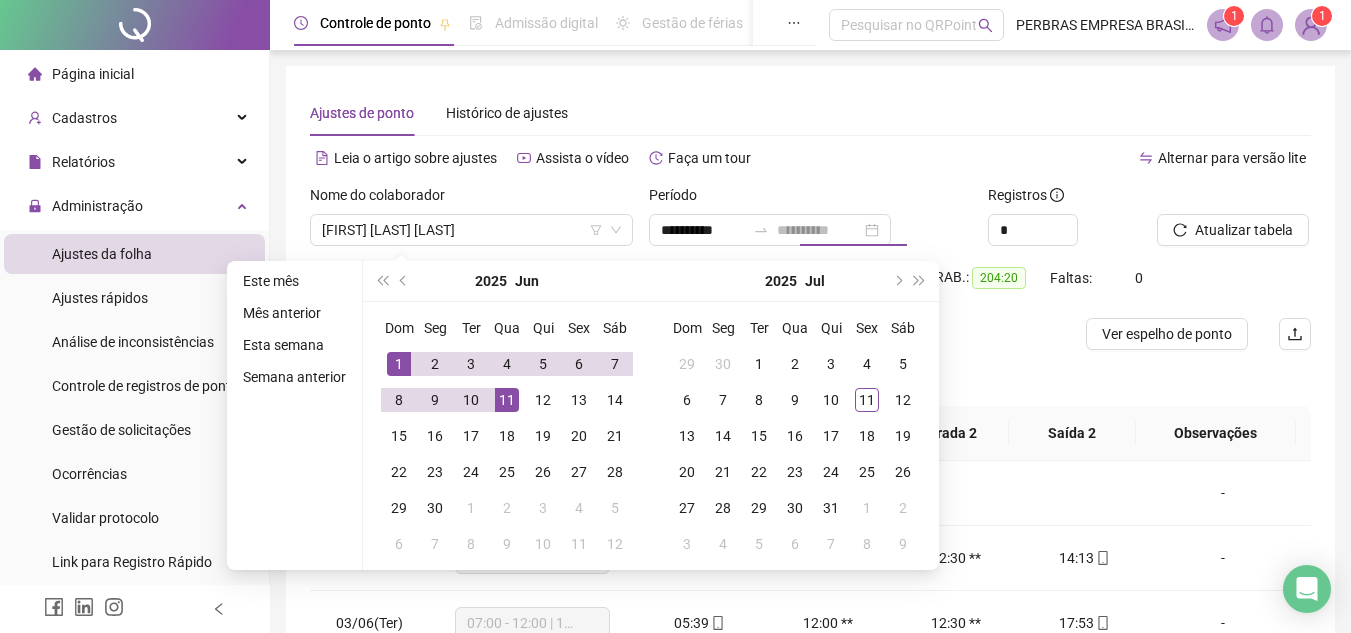 click on "11" at bounding box center (507, 400) 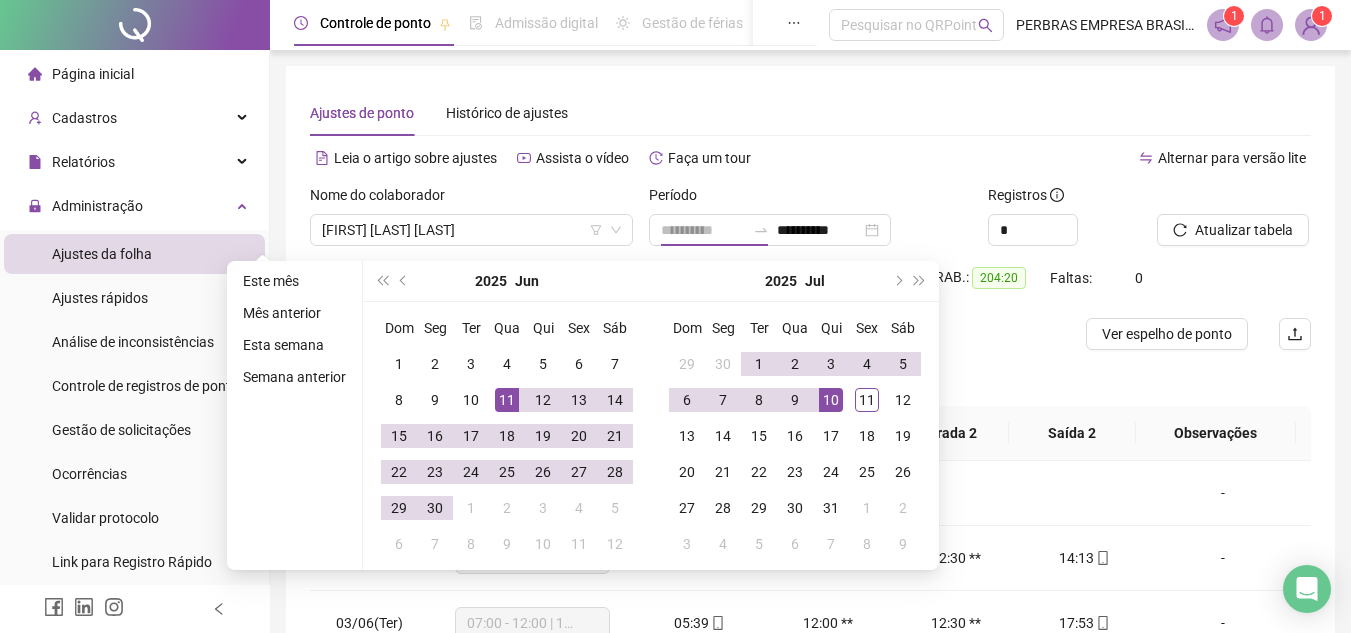 click on "10" at bounding box center [831, 400] 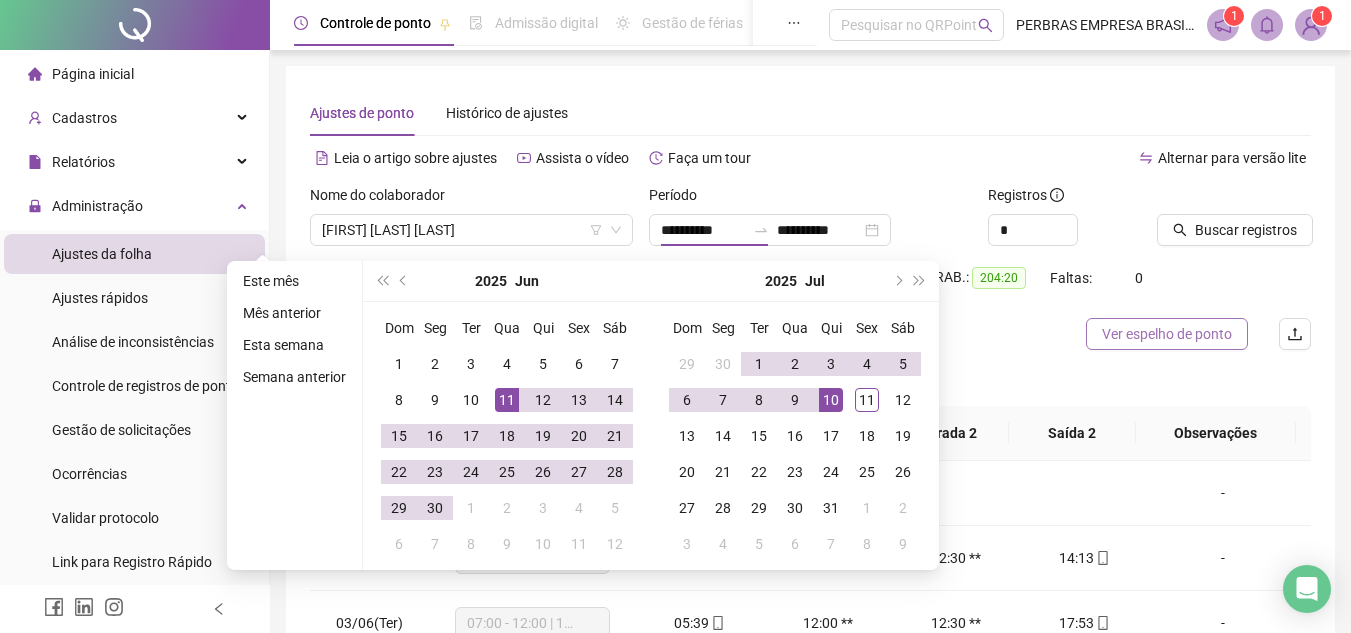 type on "**********" 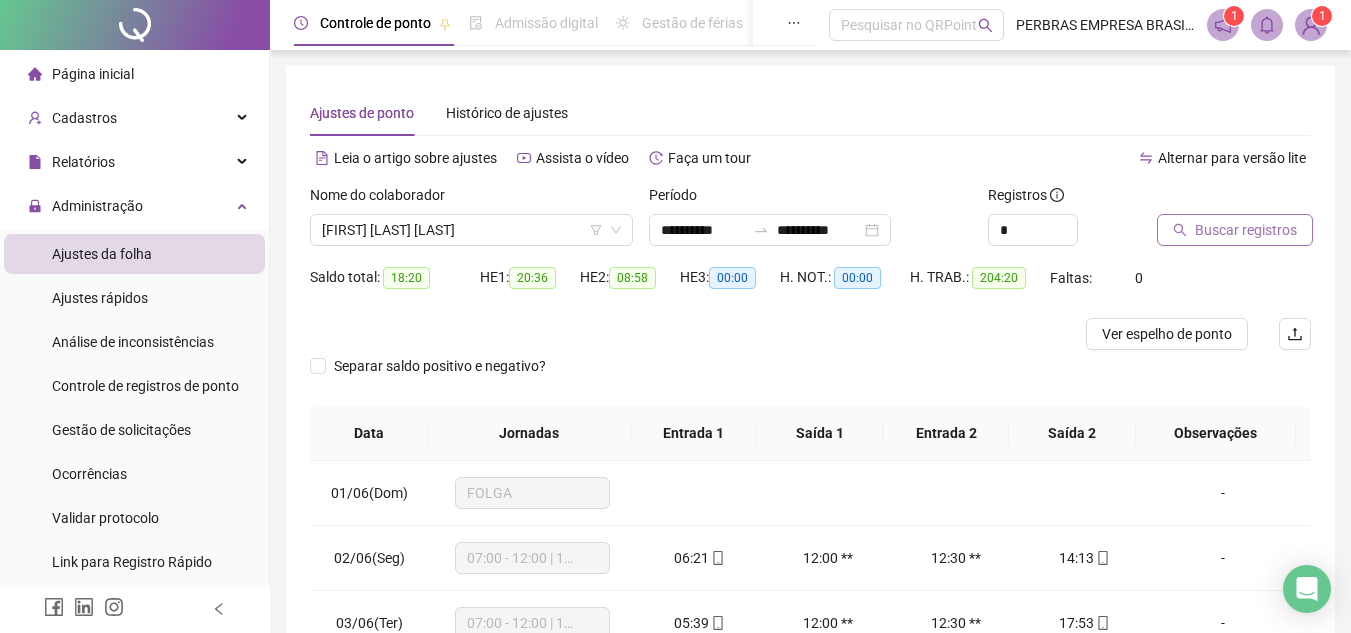click on "Buscar registros" at bounding box center (1235, 230) 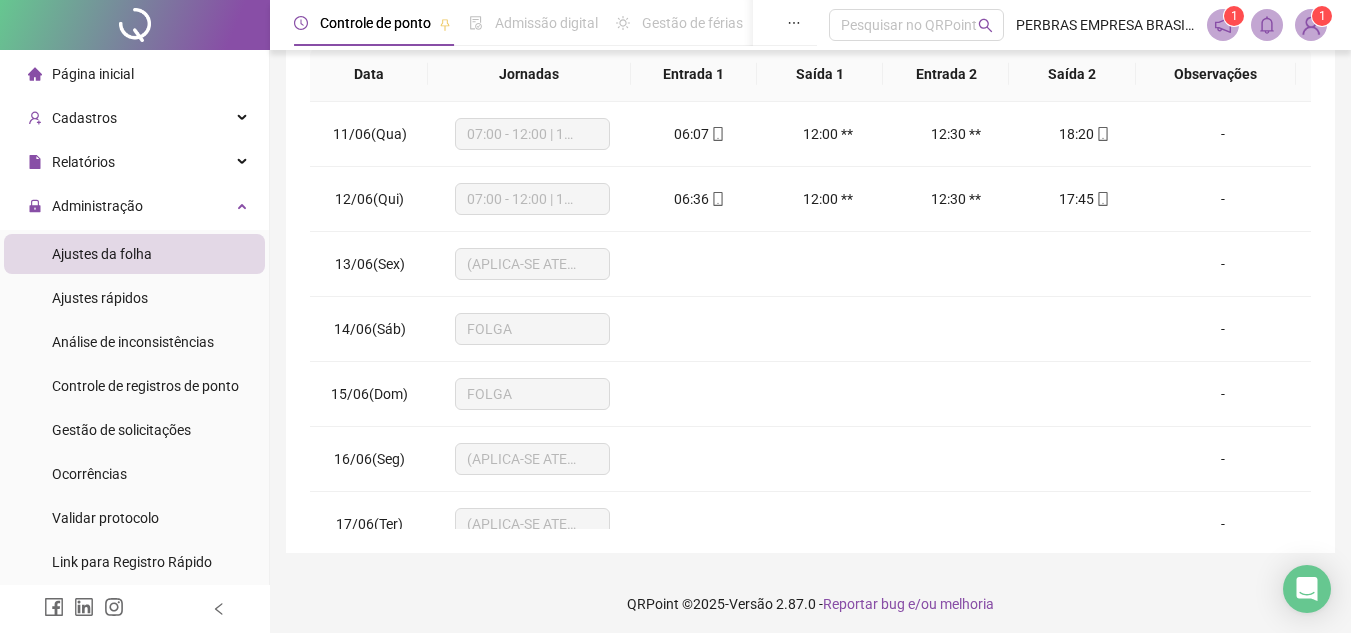 scroll, scrollTop: 365, scrollLeft: 0, axis: vertical 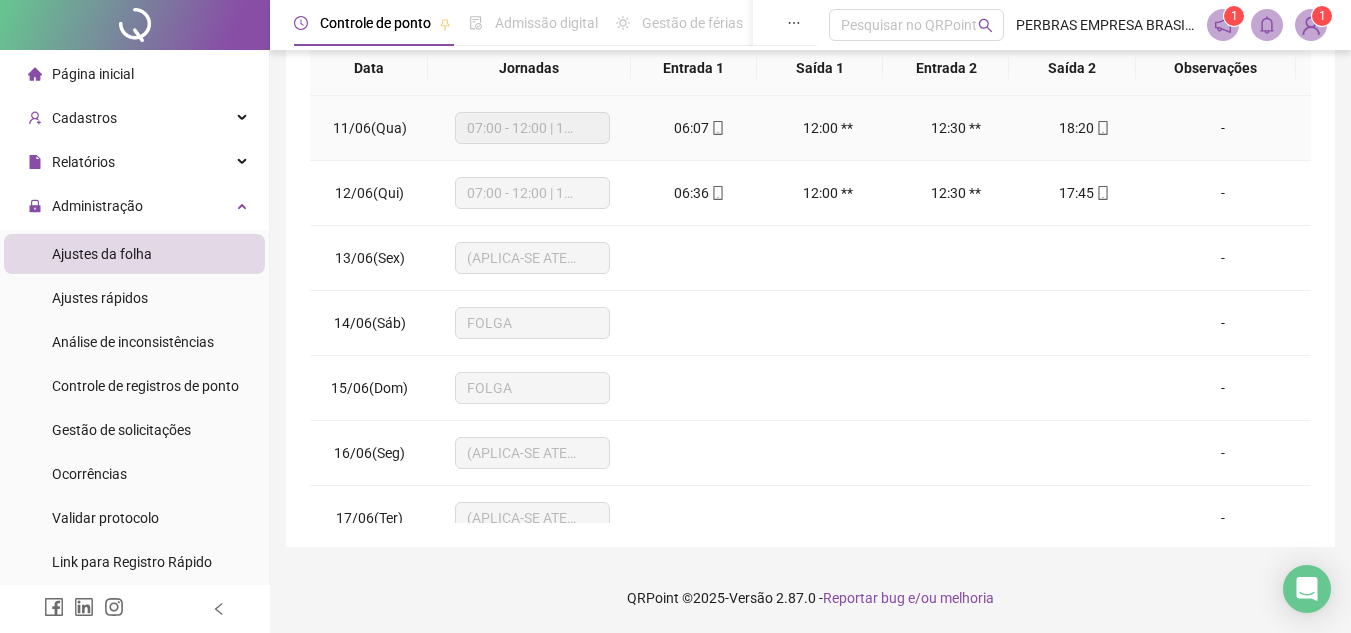 click 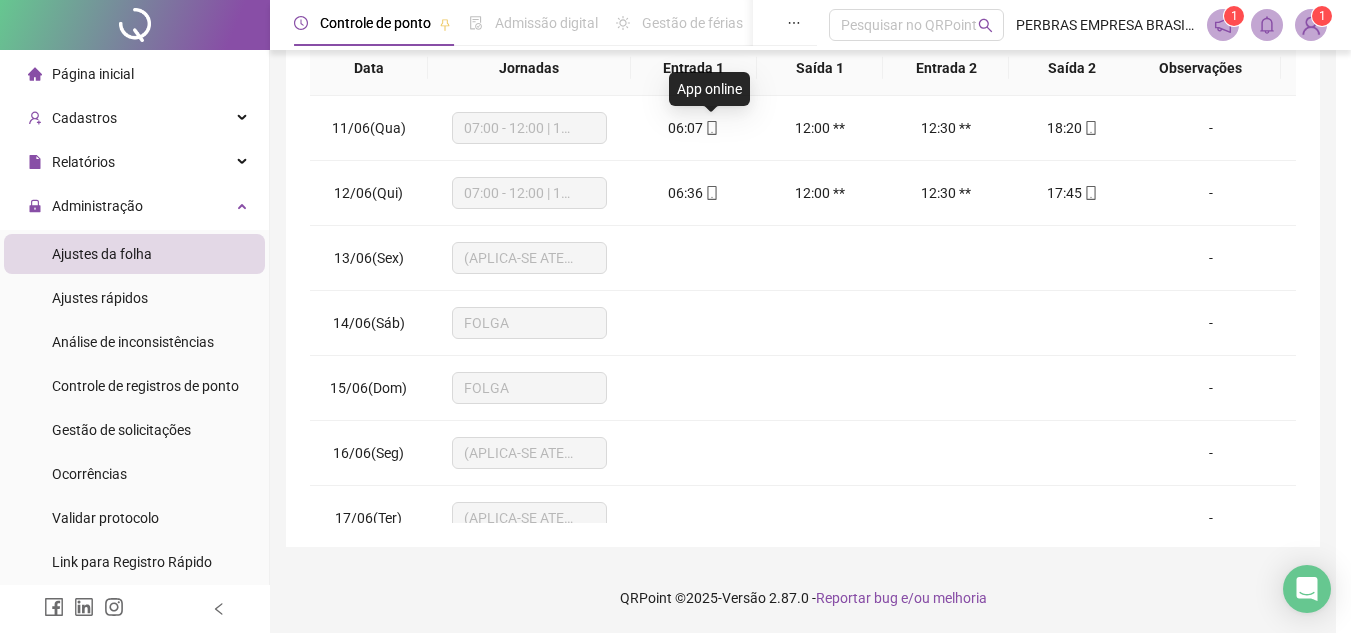 type on "**********" 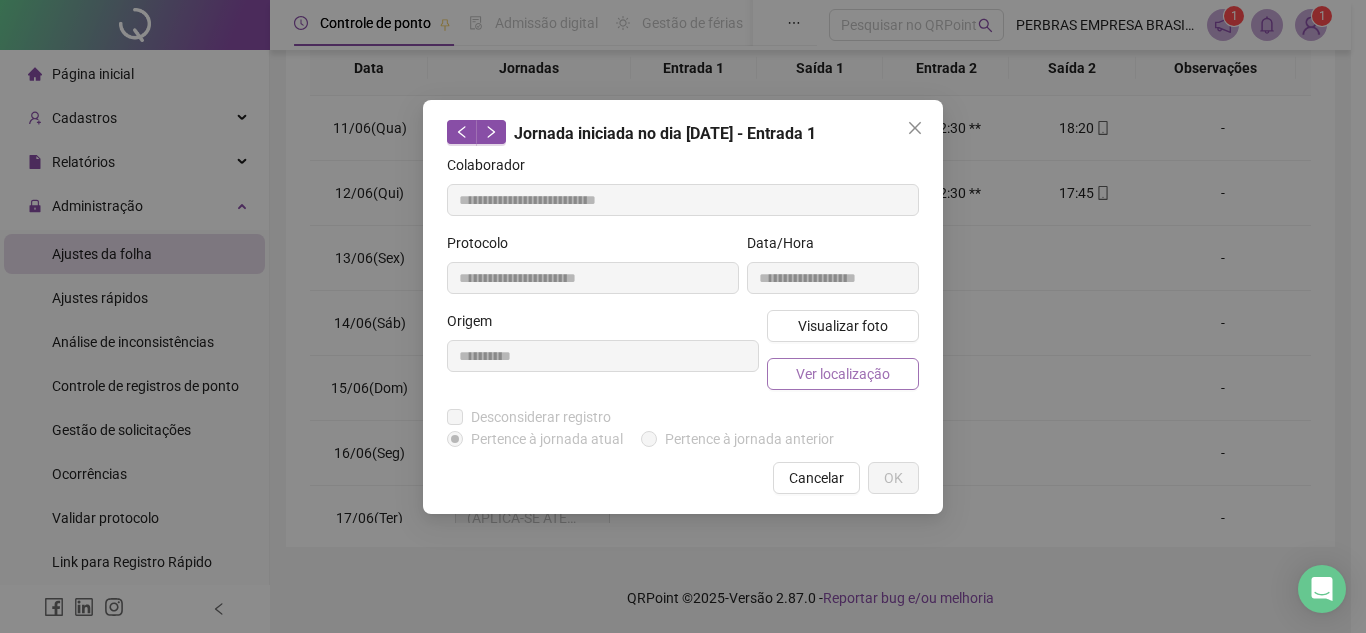 click on "Ver localização" at bounding box center (843, 374) 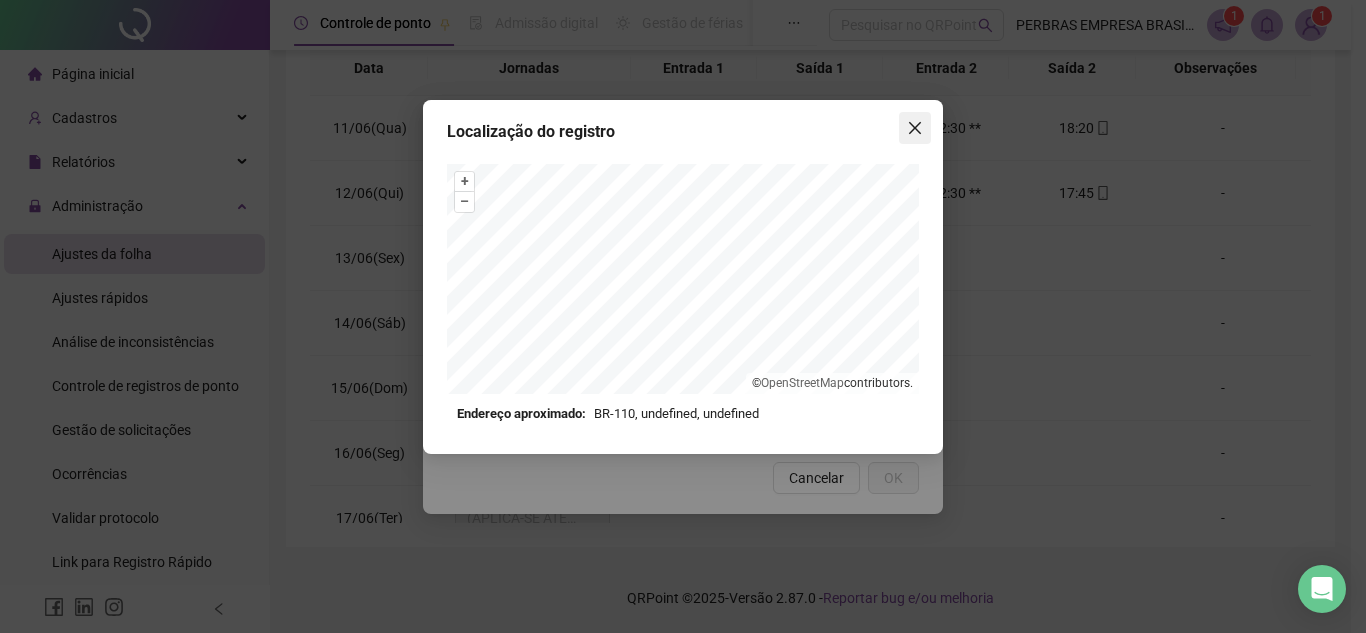 click at bounding box center (915, 128) 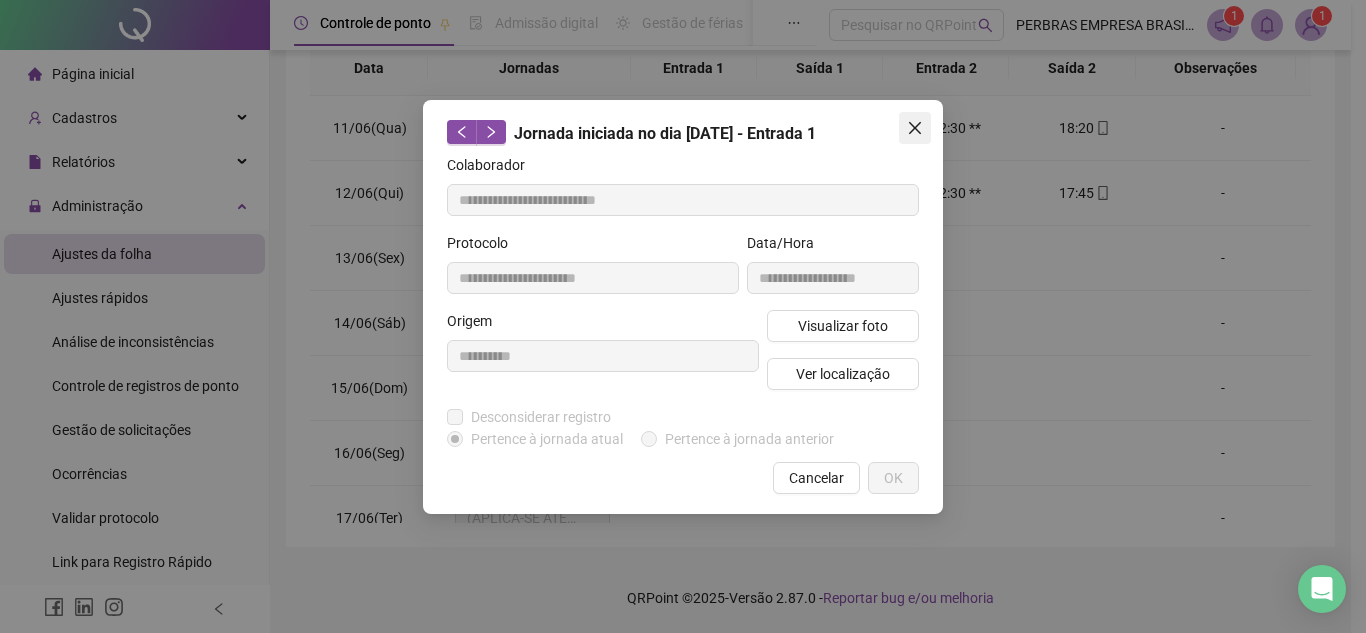 click at bounding box center [915, 128] 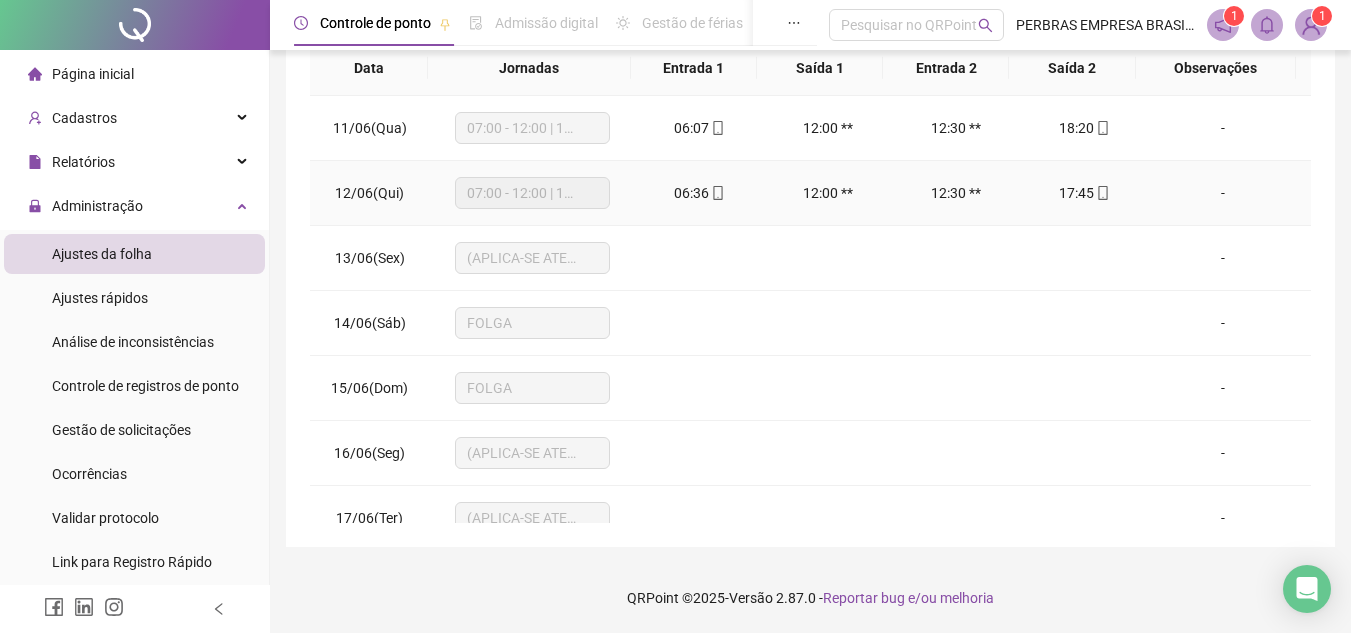 click 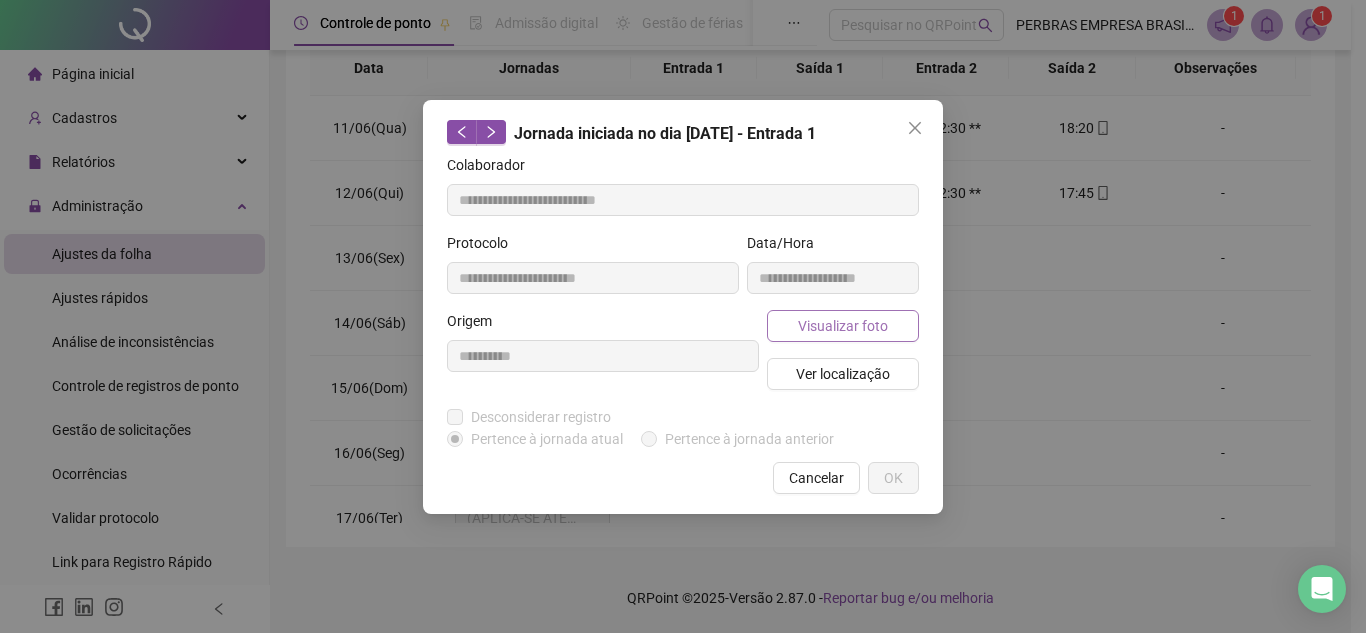 type on "**********" 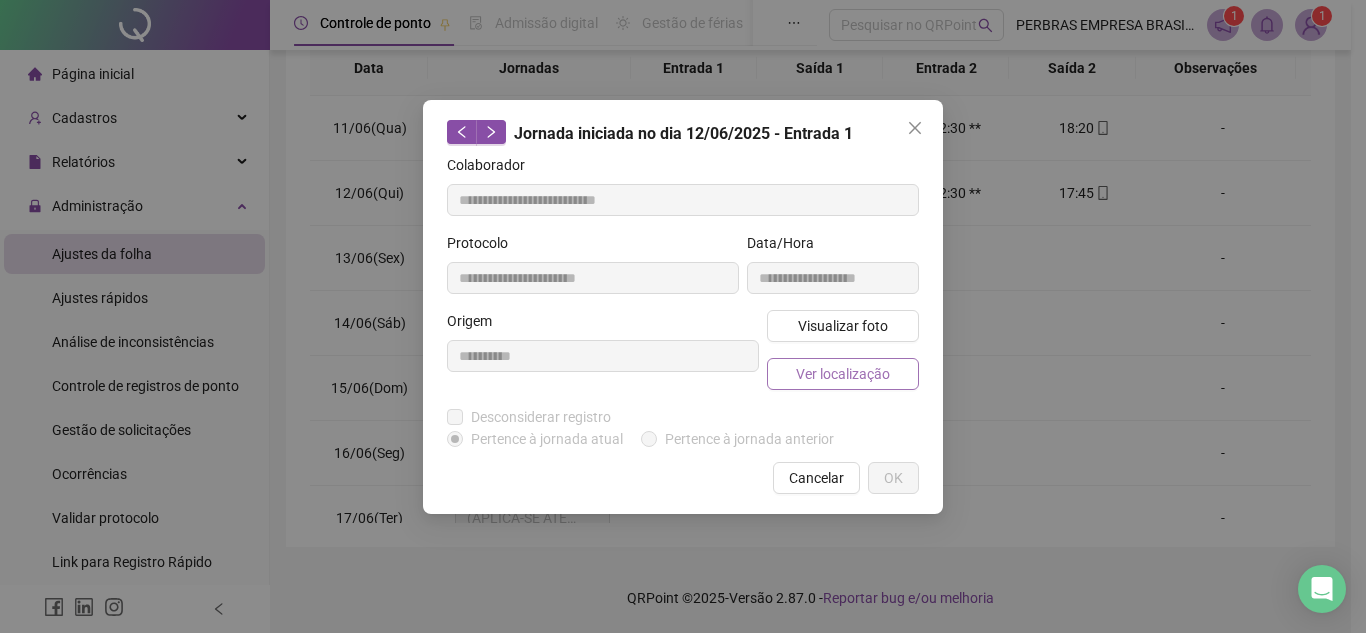 click on "Ver localização" at bounding box center [843, 374] 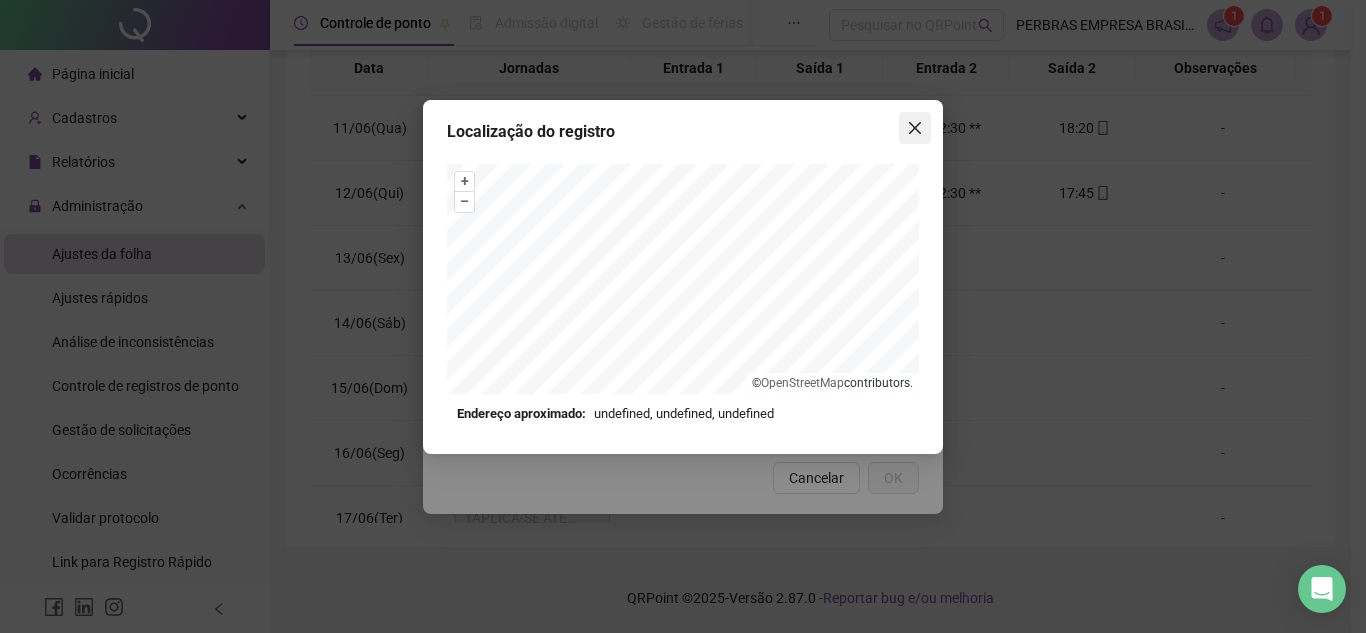 click 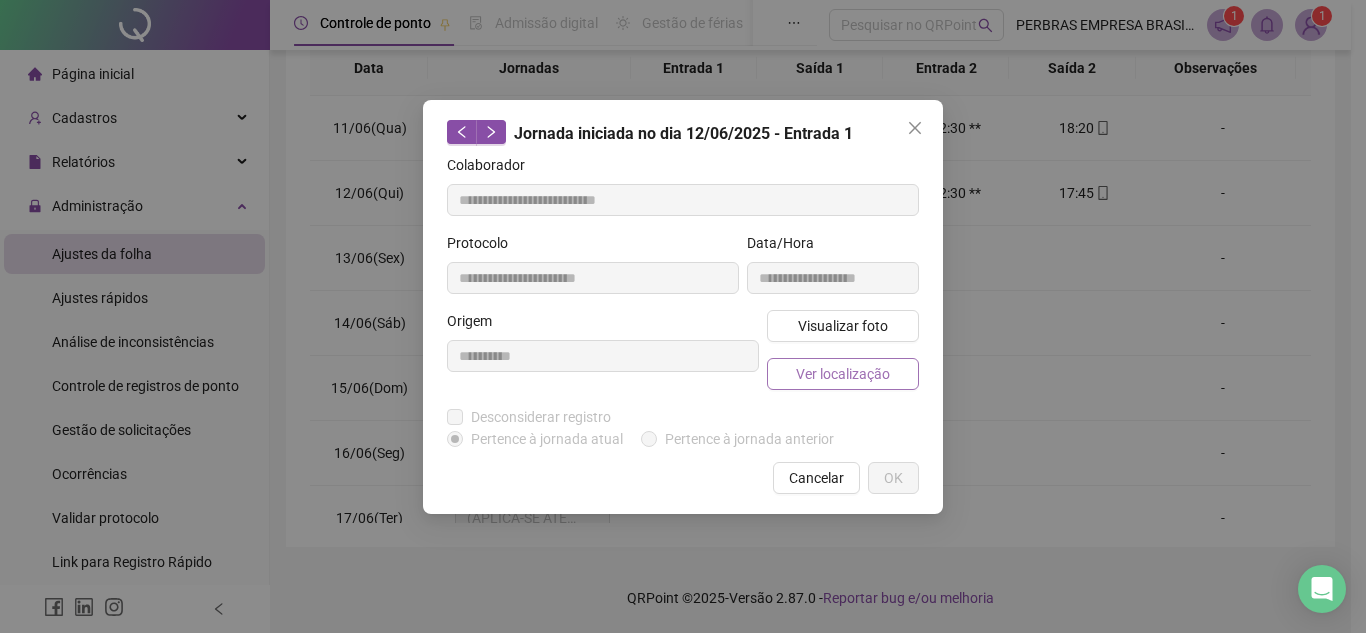 click on "Ver localização" at bounding box center [843, 374] 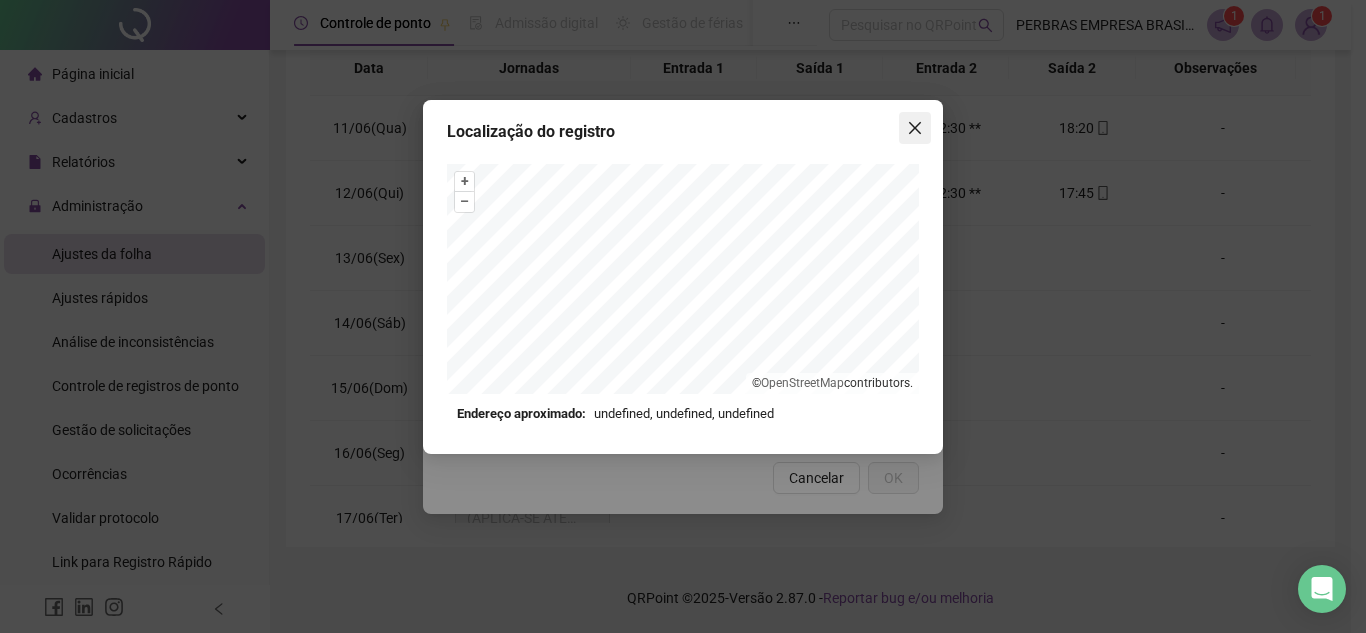 click at bounding box center [915, 128] 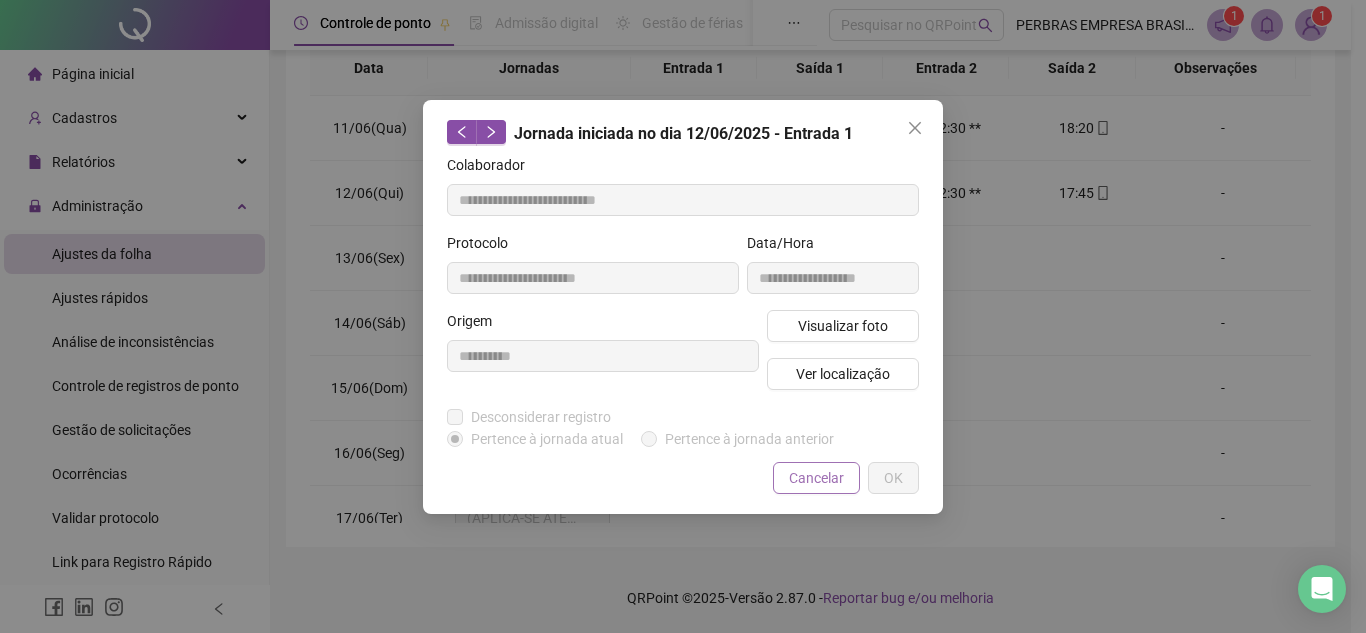click on "Cancelar" at bounding box center [816, 478] 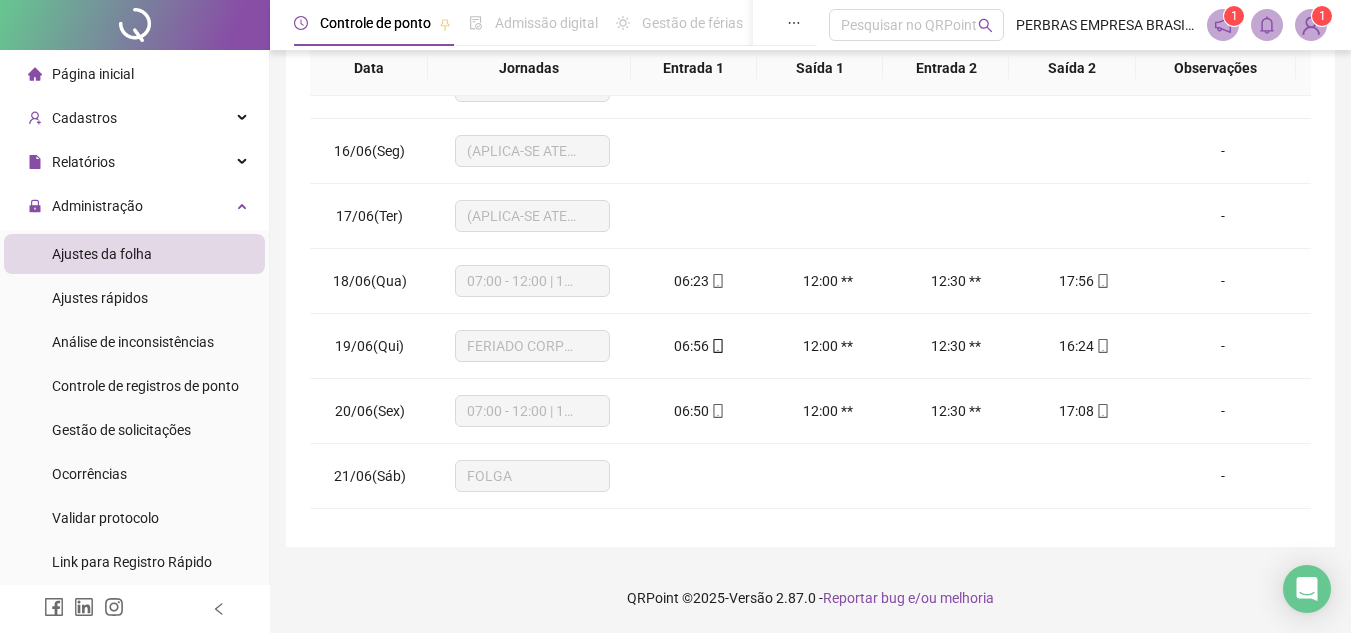scroll, scrollTop: 400, scrollLeft: 0, axis: vertical 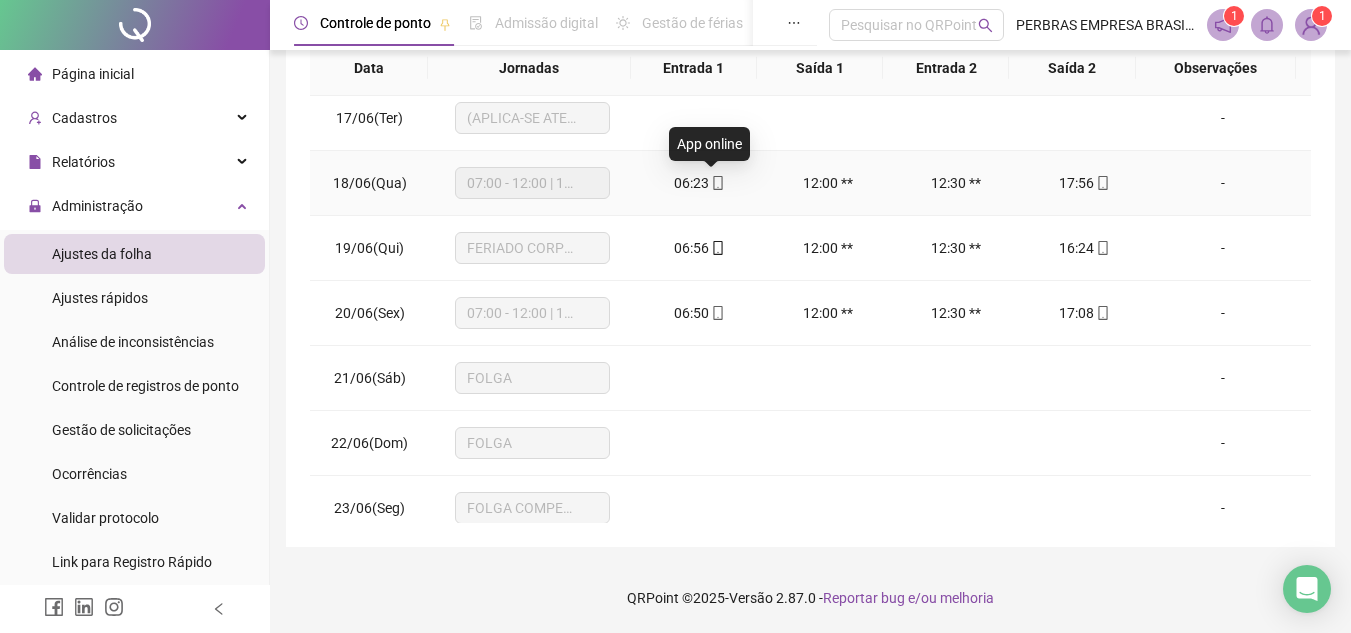 click 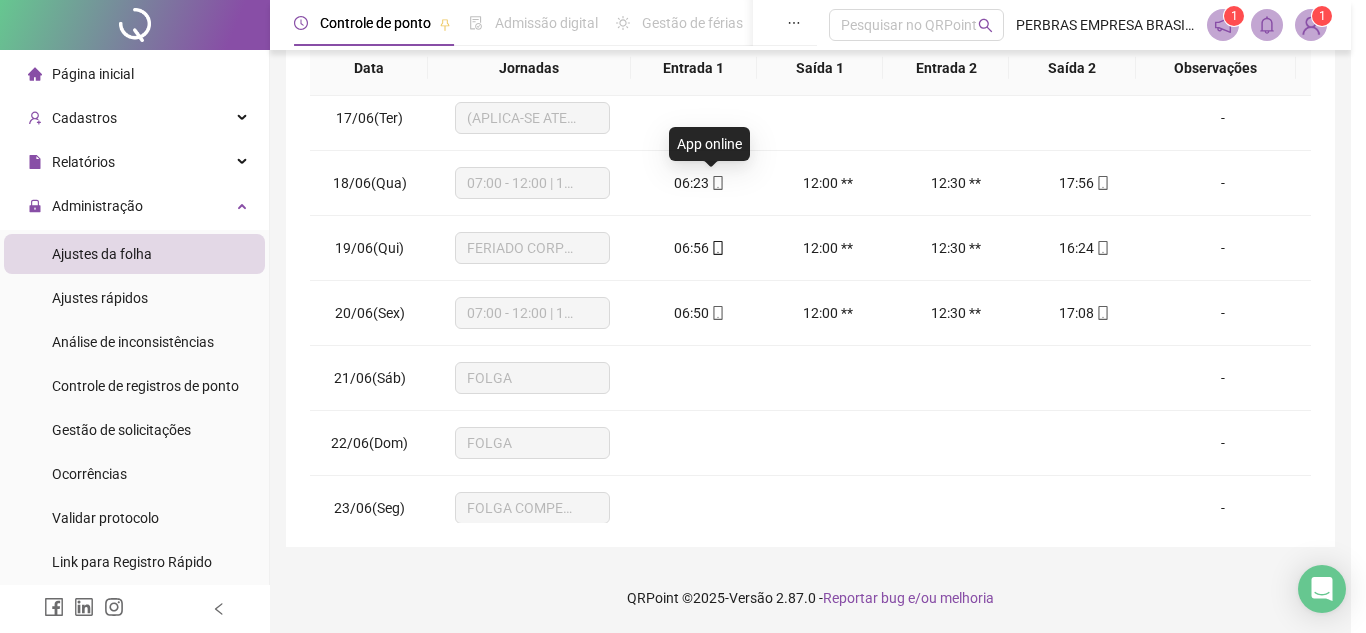 type on "**********" 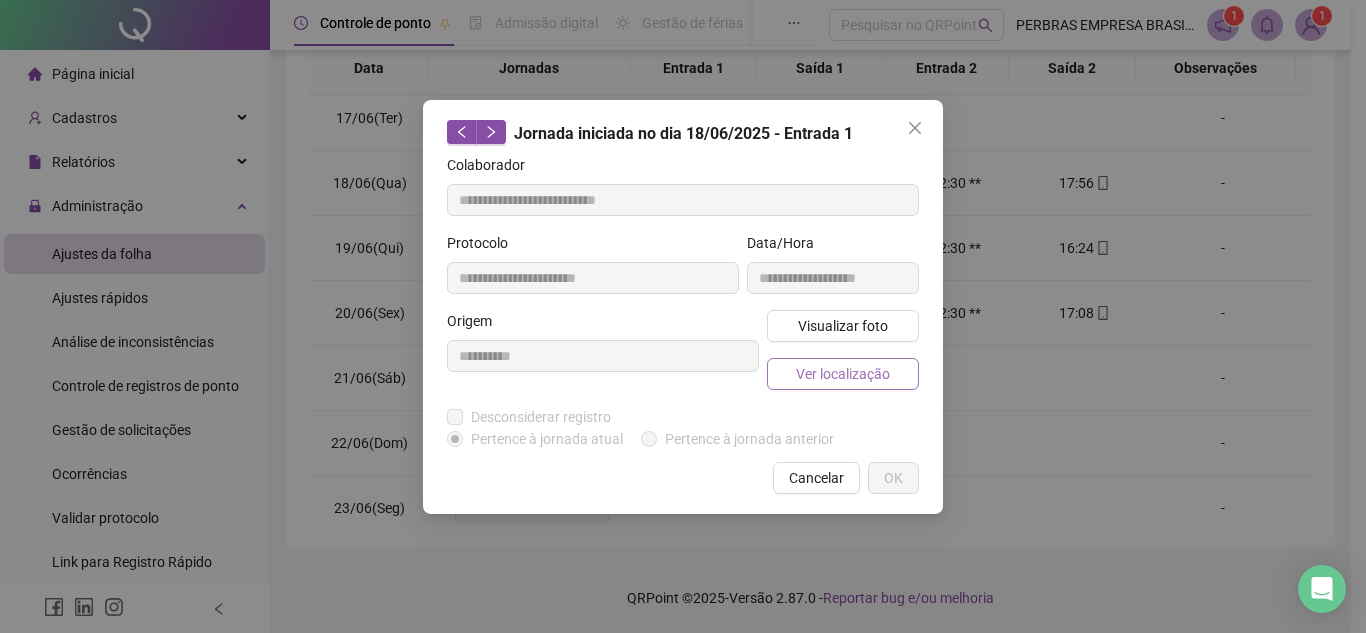 click on "Ver localização" at bounding box center [843, 374] 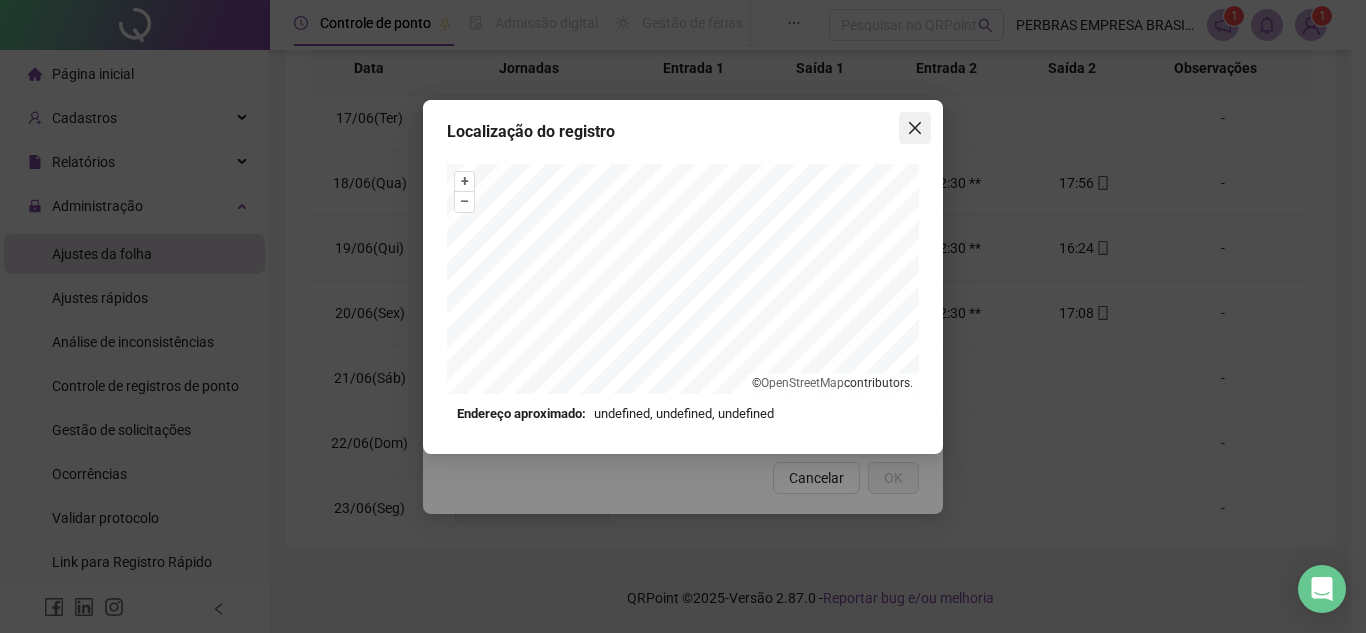 click 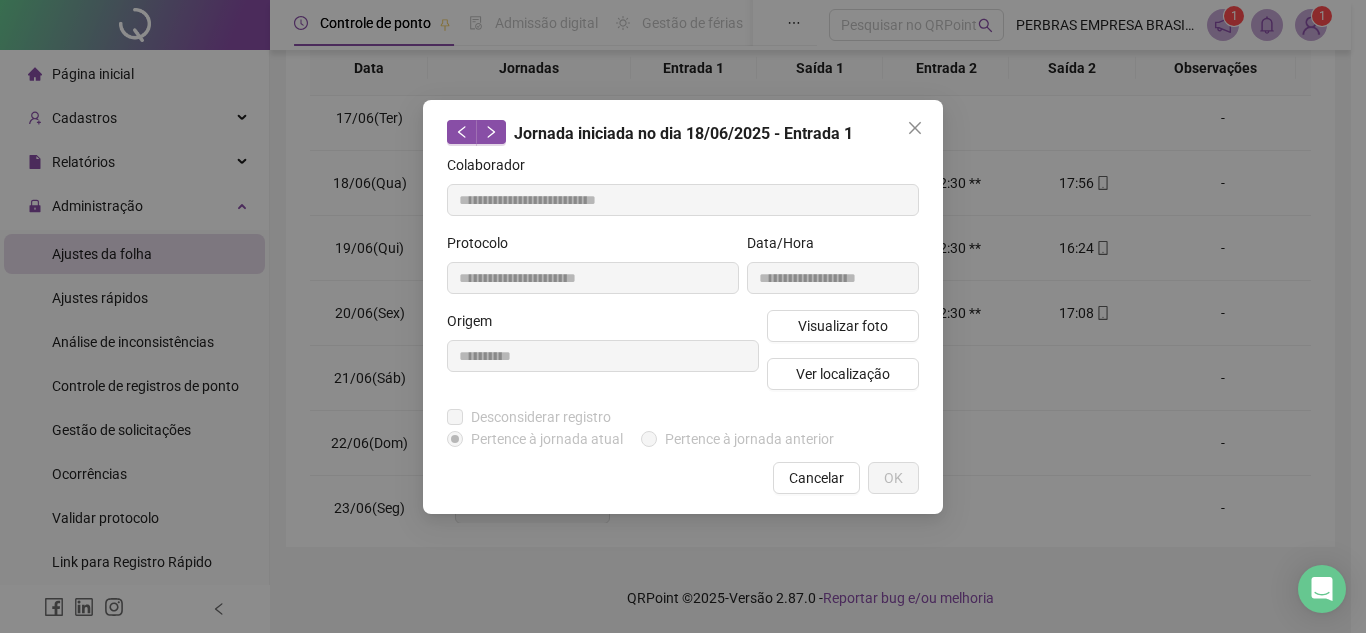drag, startPoint x: 820, startPoint y: 486, endPoint x: 814, endPoint y: 407, distance: 79.22752 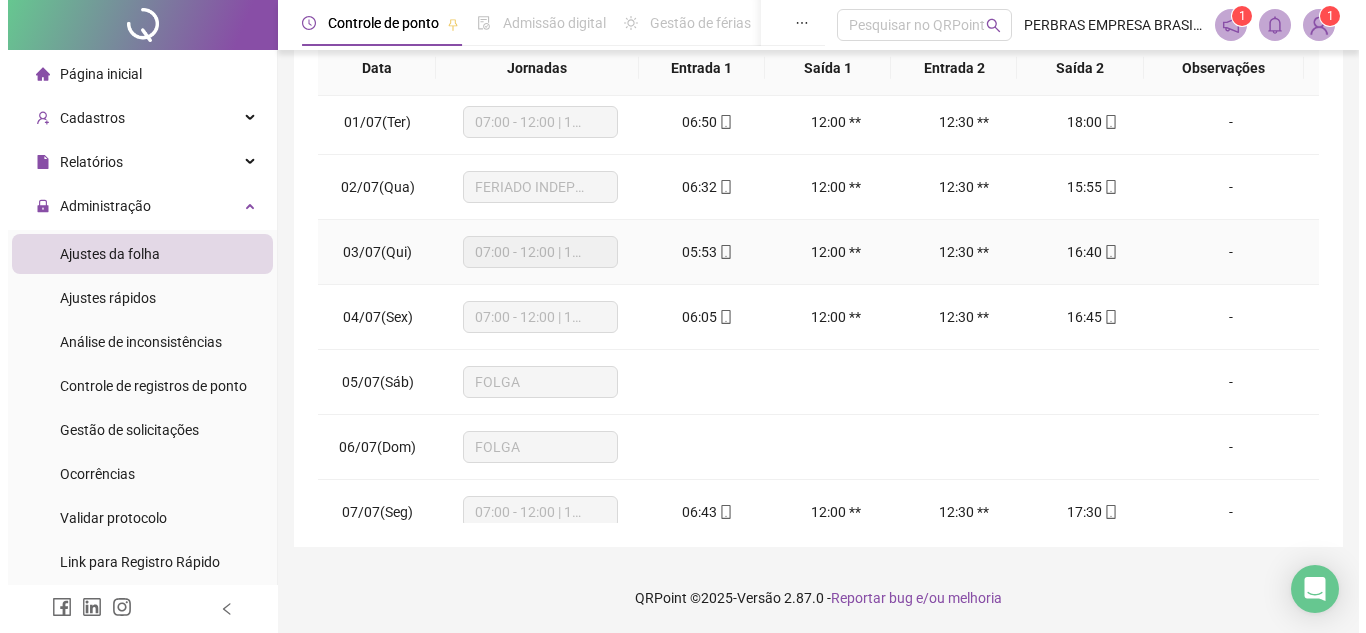 scroll, scrollTop: 1523, scrollLeft: 0, axis: vertical 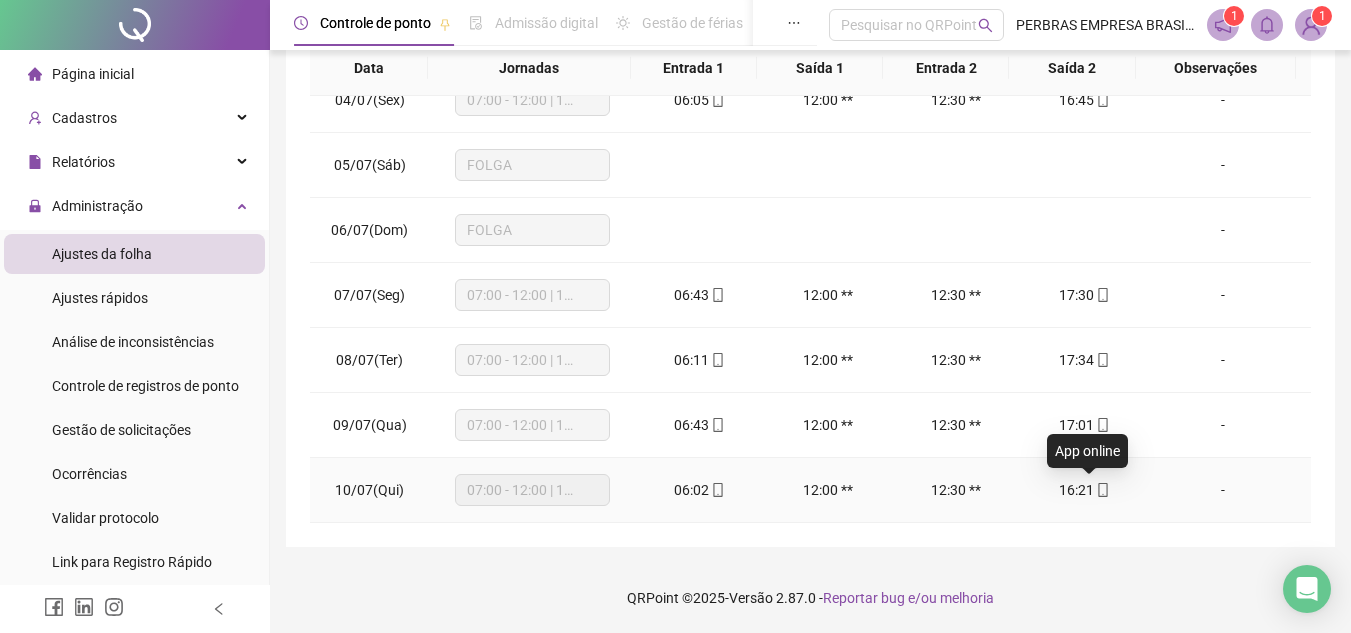 click 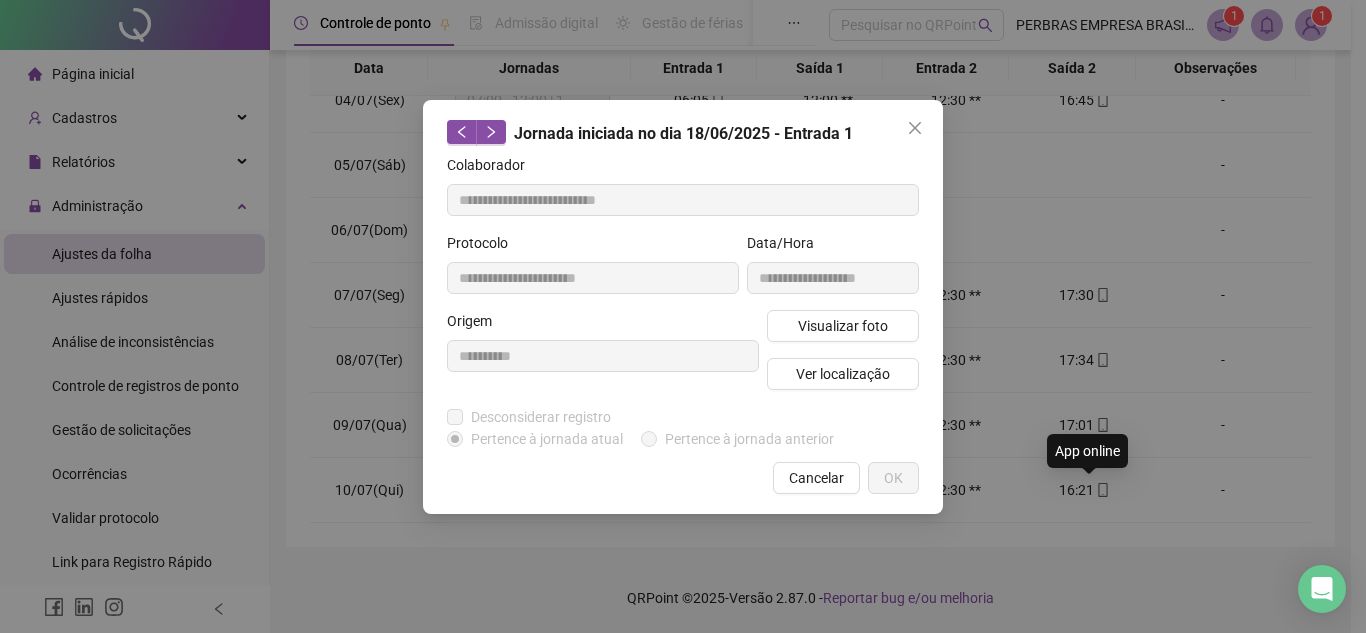 type on "**********" 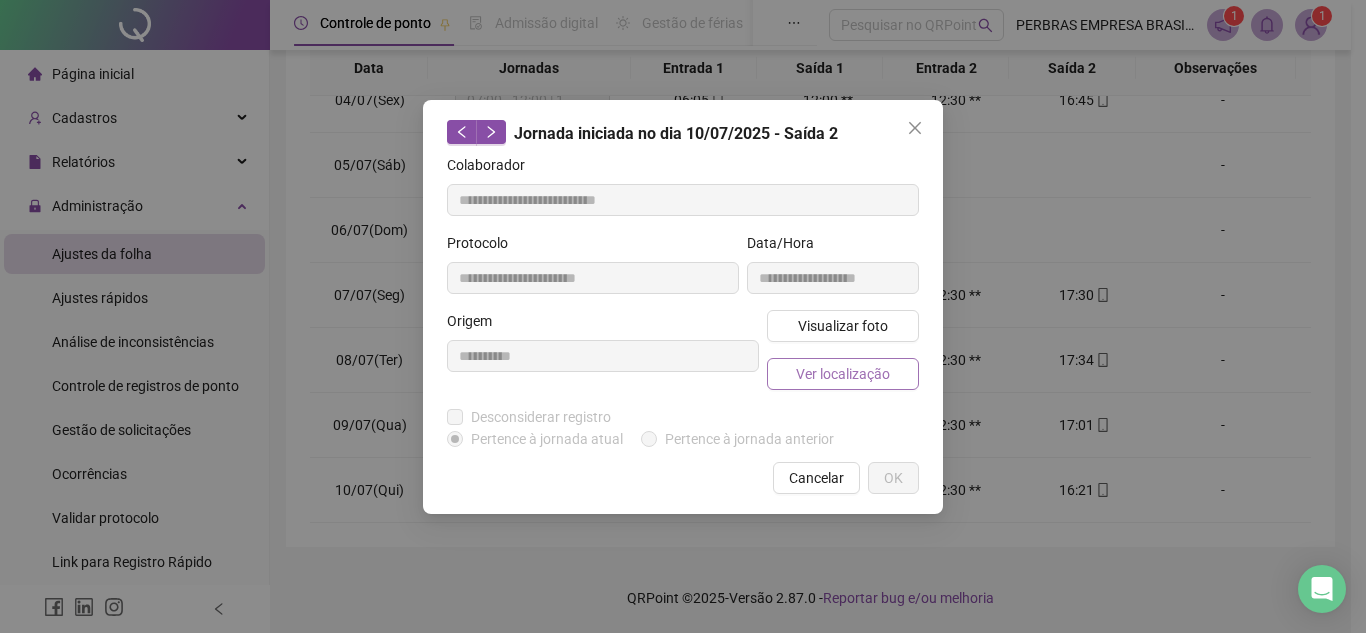 click on "Ver localização" at bounding box center (843, 374) 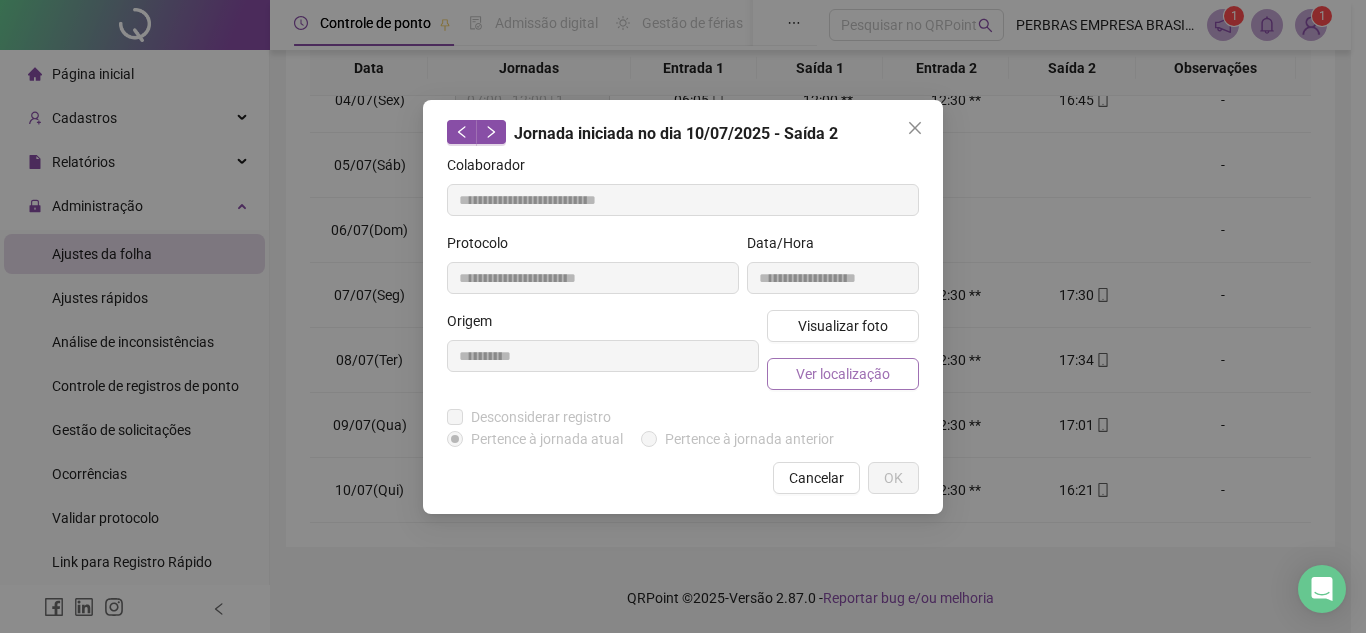click on "Ver localização" at bounding box center (843, 374) 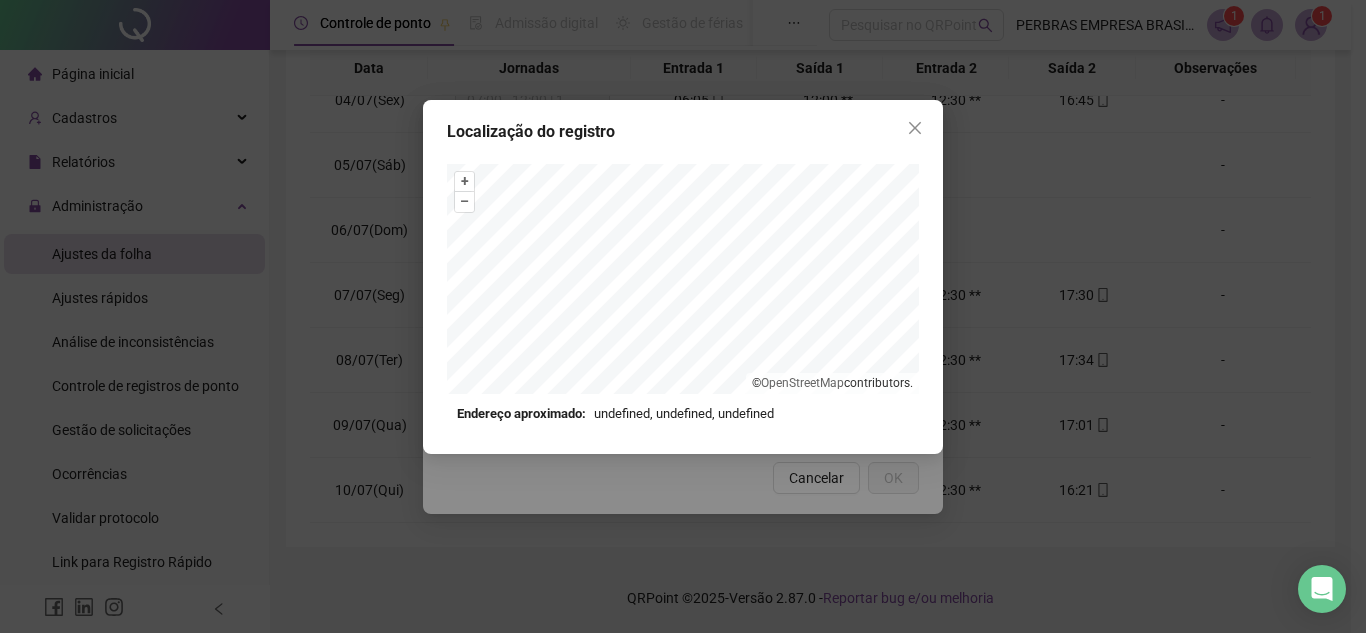 click on "+ – ⇧ › ©  OpenStreetMap  contributors. Endereço aproximado:   undefined, undefined, undefined *OBS Os registros de ponto executados através da web utilizam uma tecnologia menos precisa para obter a geolocalização do colaborador, o que poderá resultar em localizações distintas." at bounding box center [683, 294] 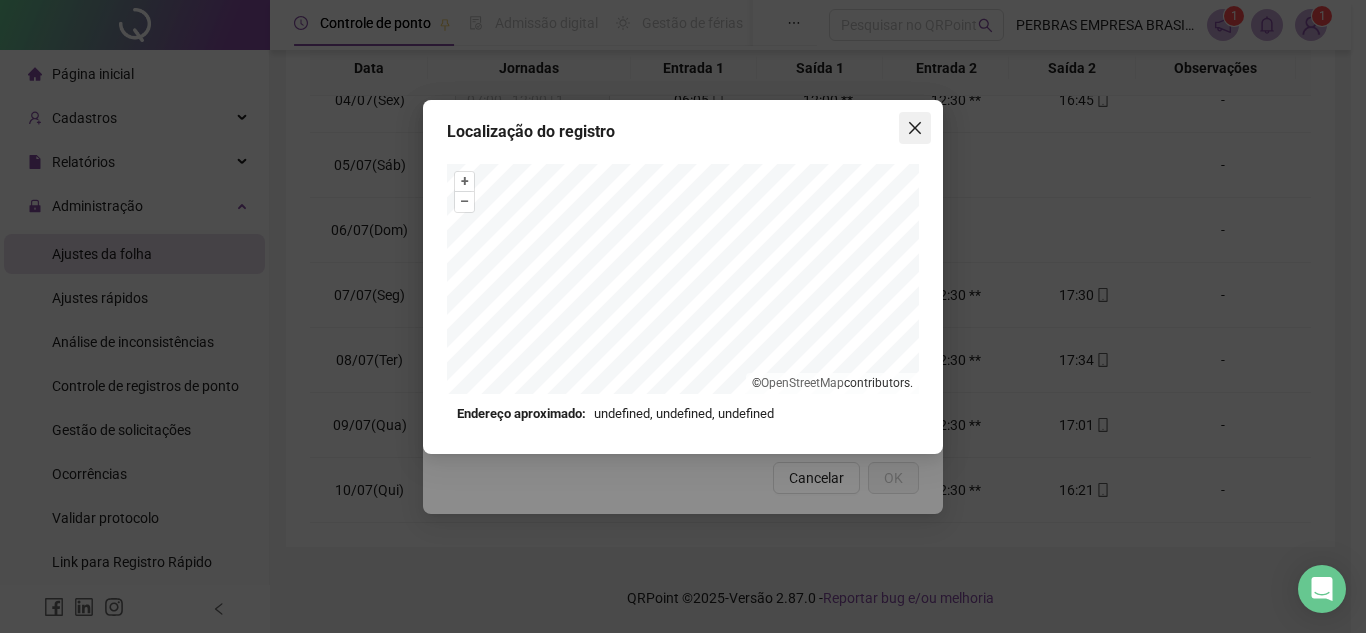 click 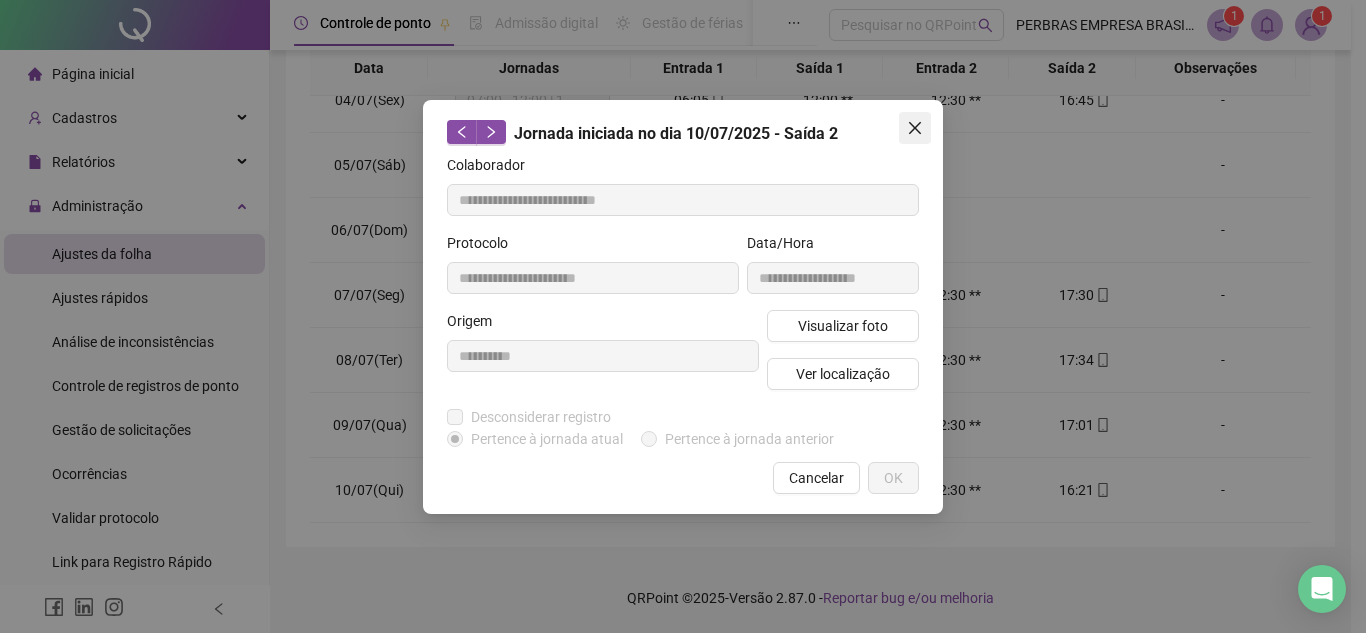 click at bounding box center [915, 128] 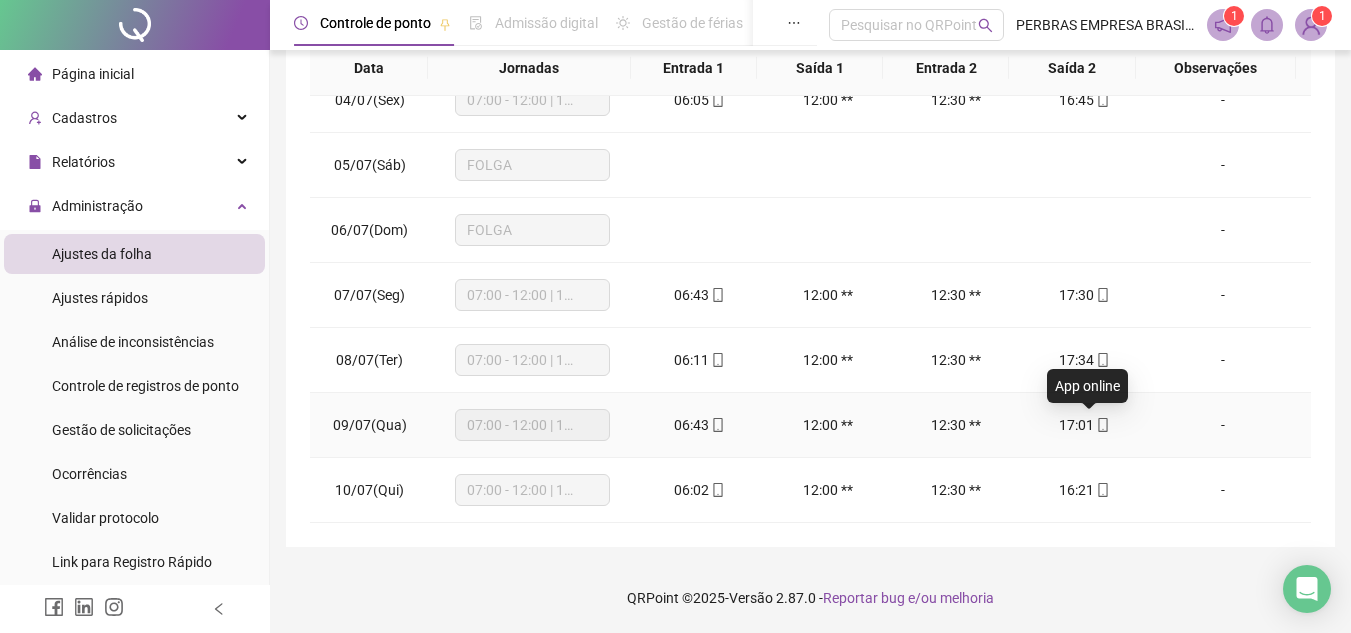 click 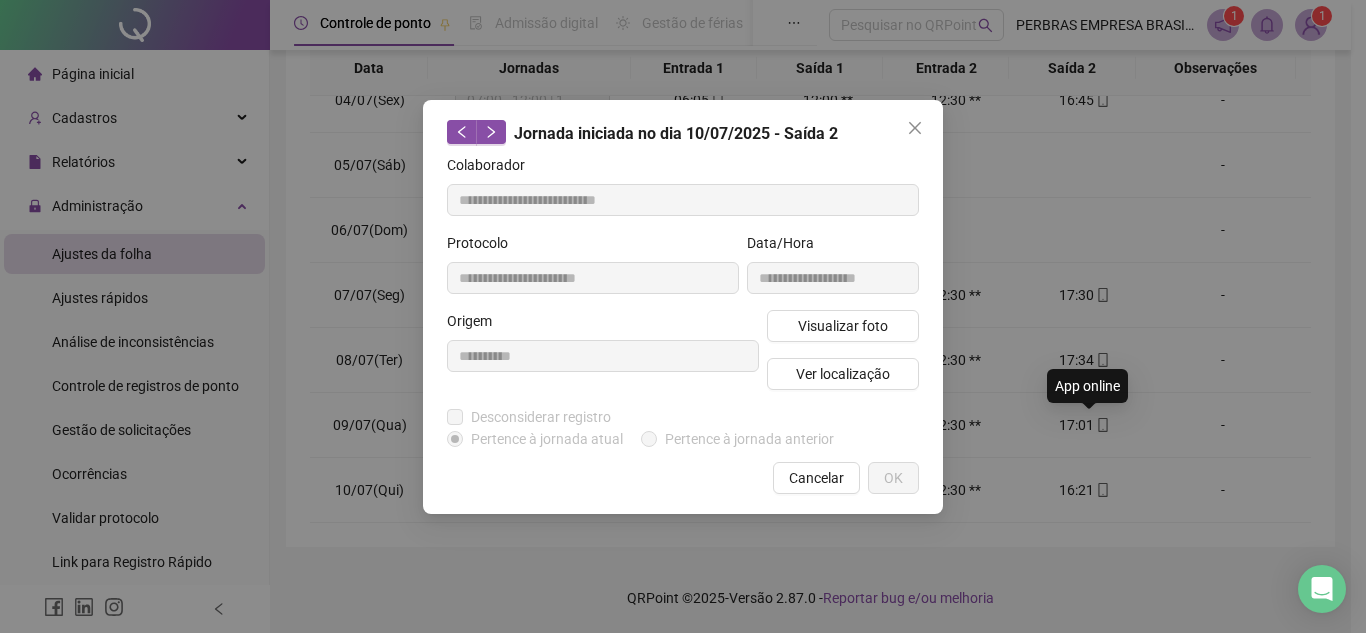 type on "**********" 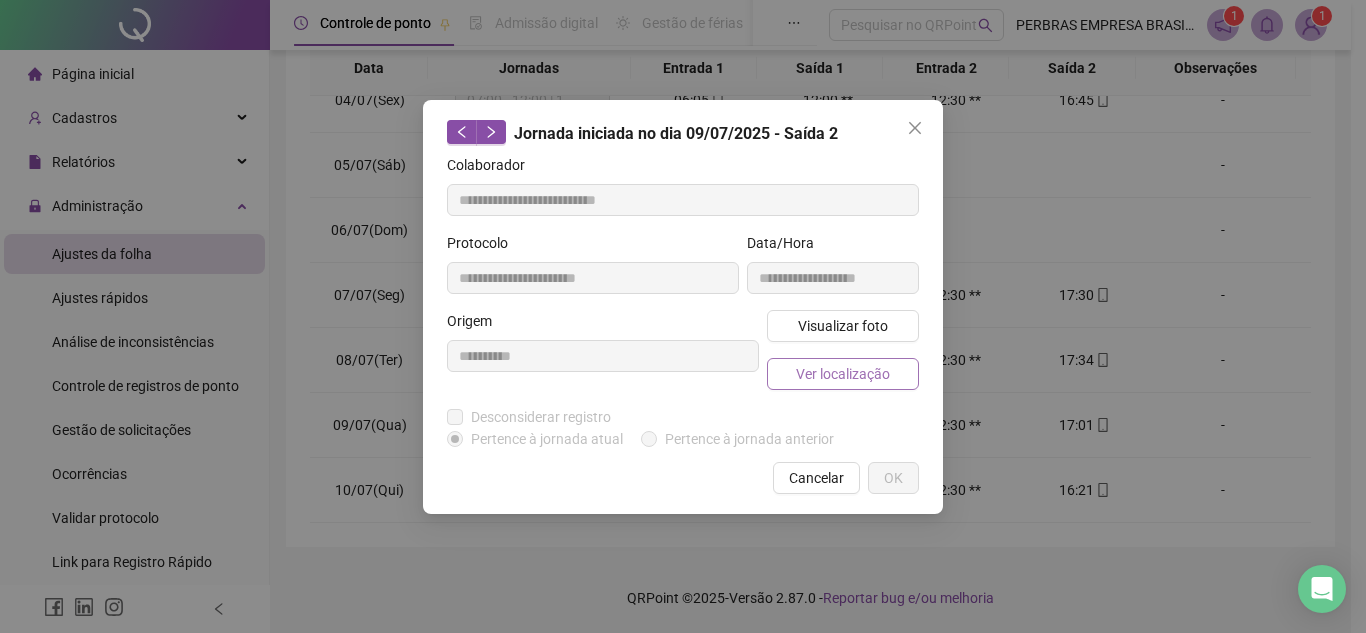 click on "Ver localização" at bounding box center (843, 374) 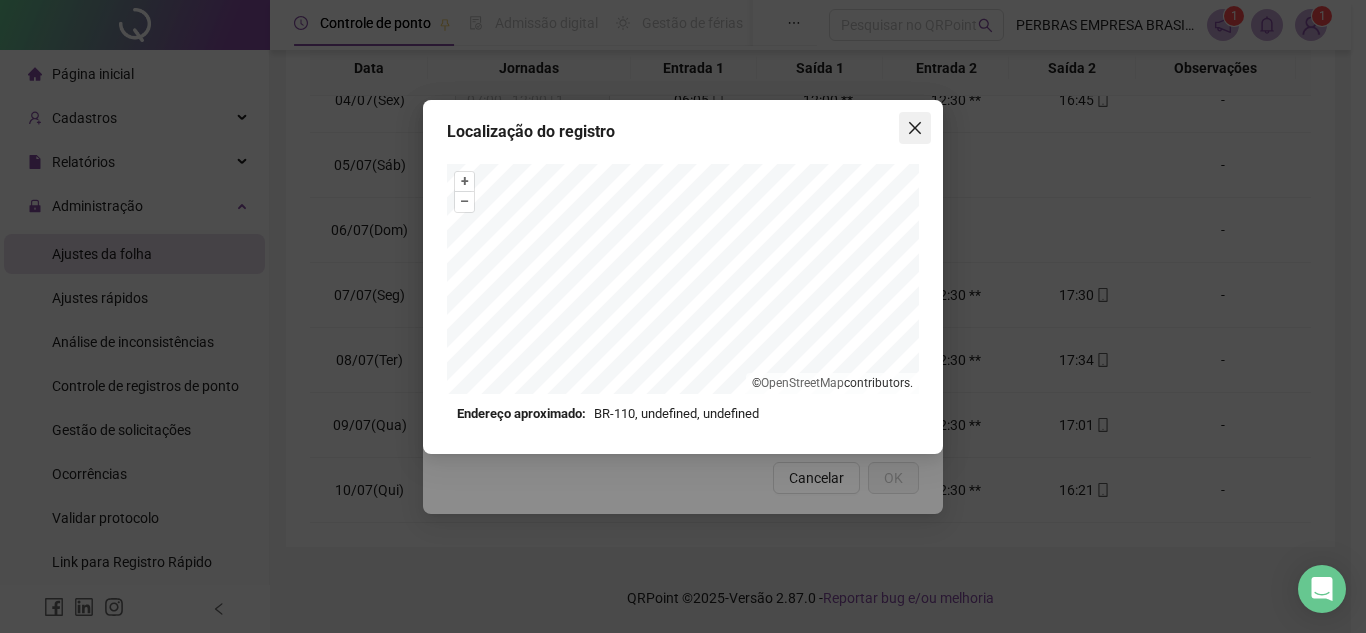 click 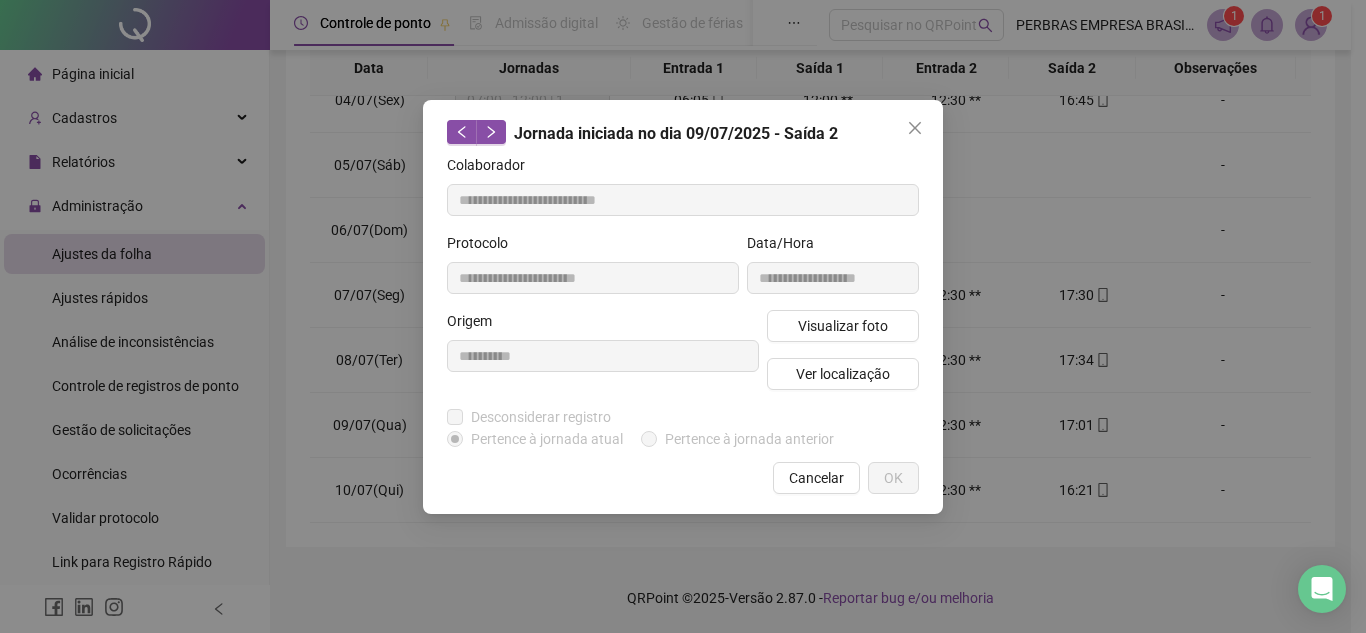 click on "**********" at bounding box center [683, 316] 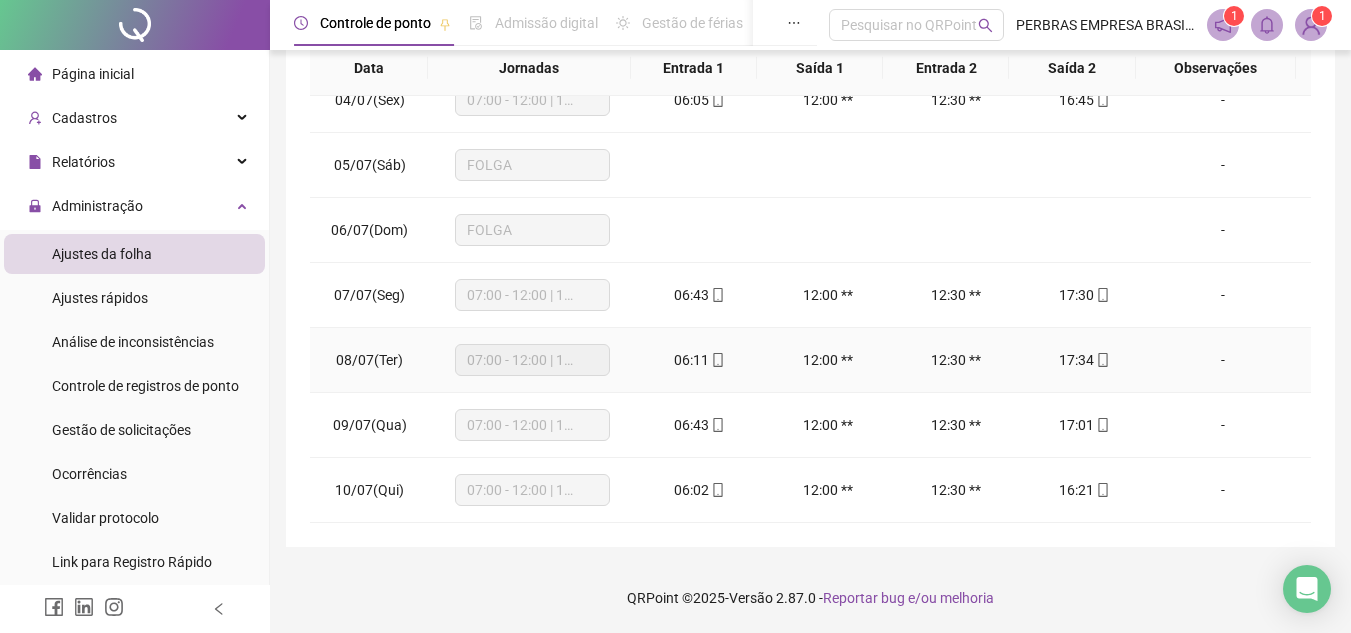 click on "17:34" at bounding box center [1084, 360] 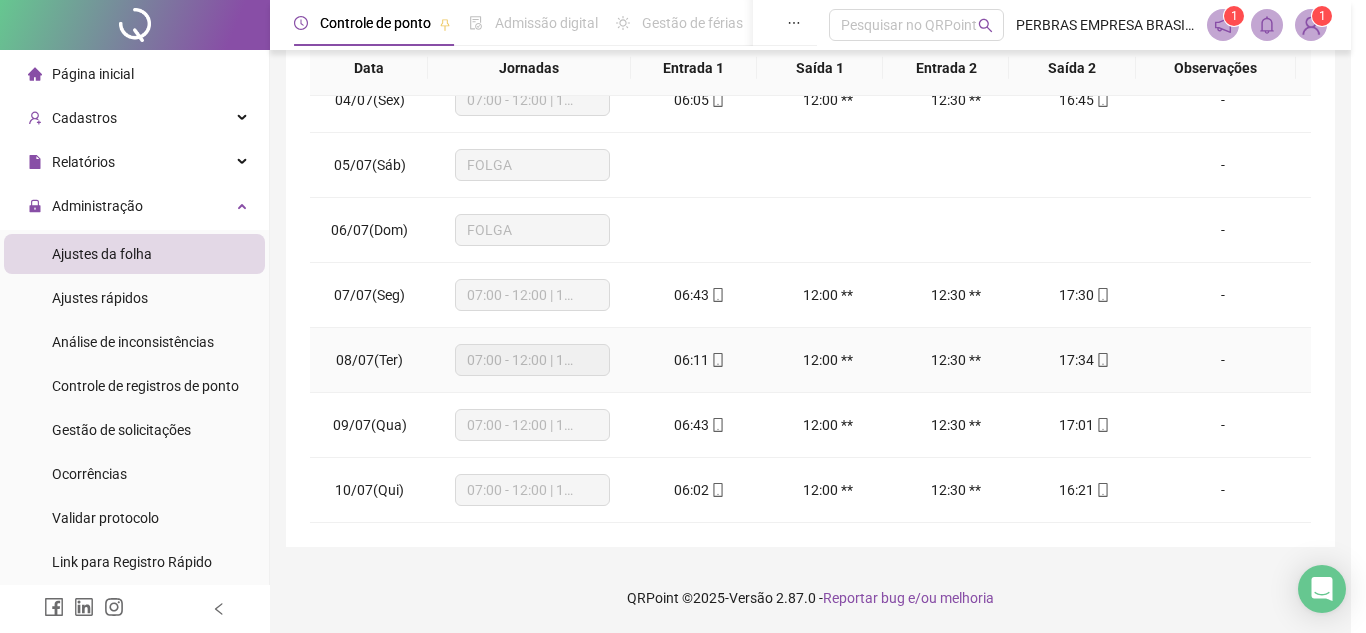 type on "**********" 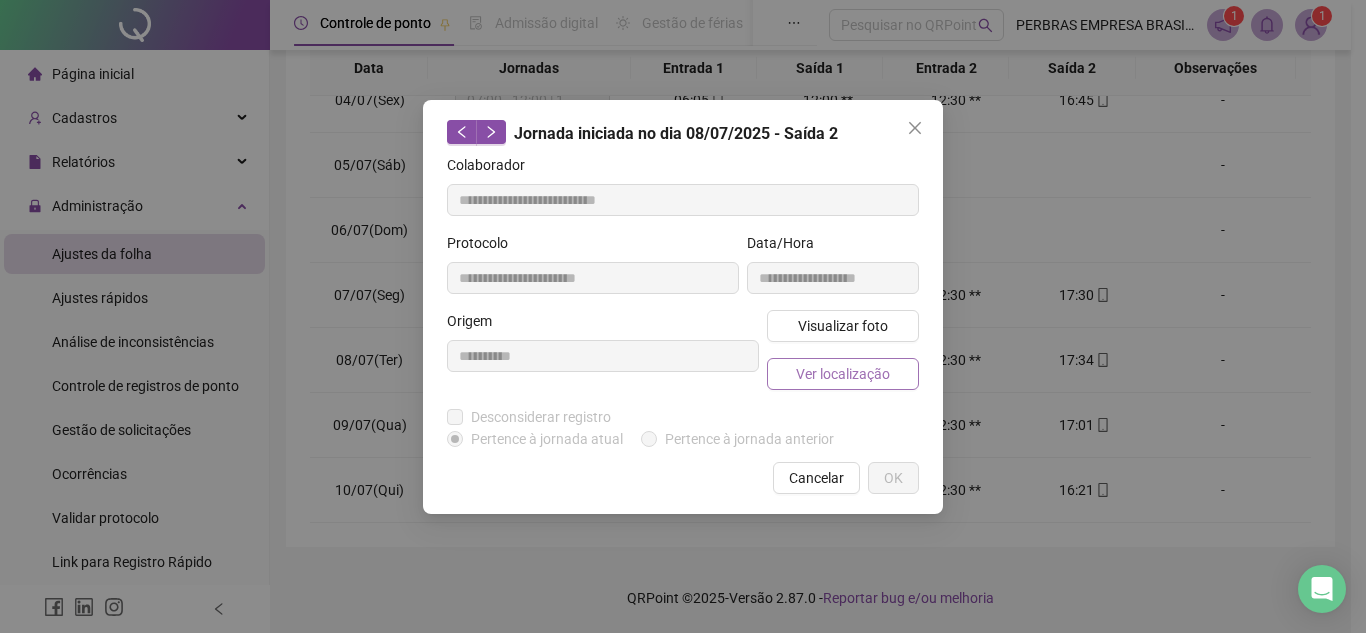 click on "Ver localização" at bounding box center (843, 374) 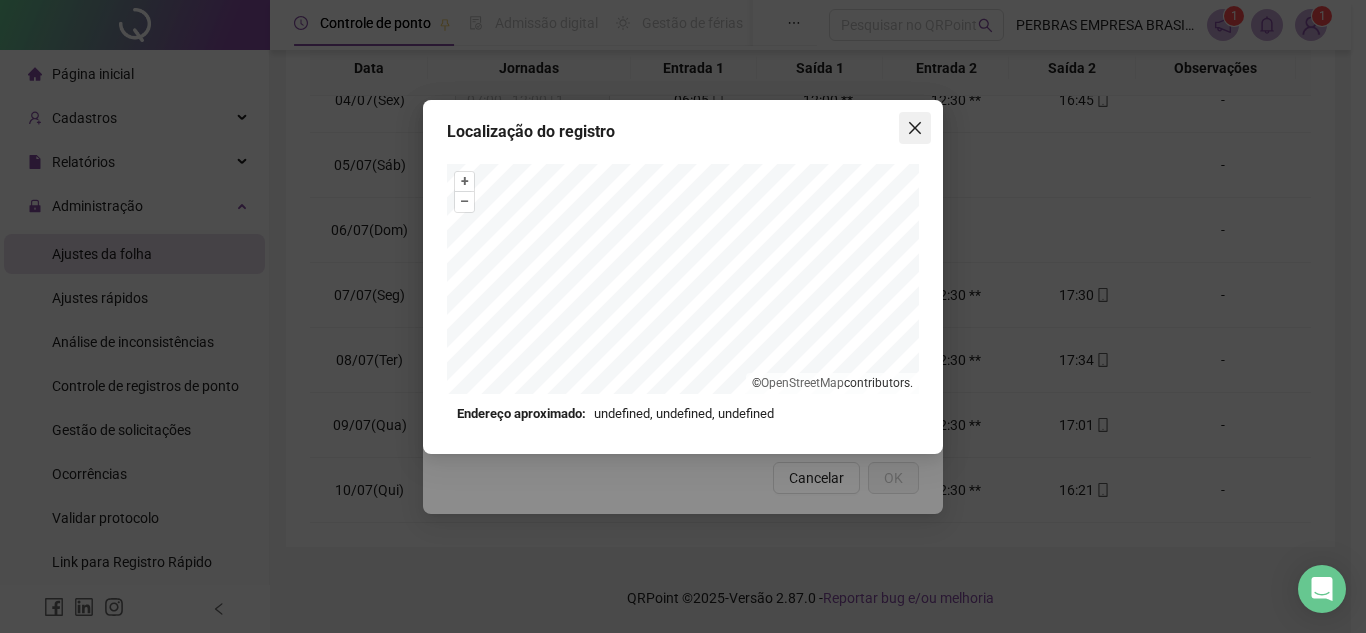 click 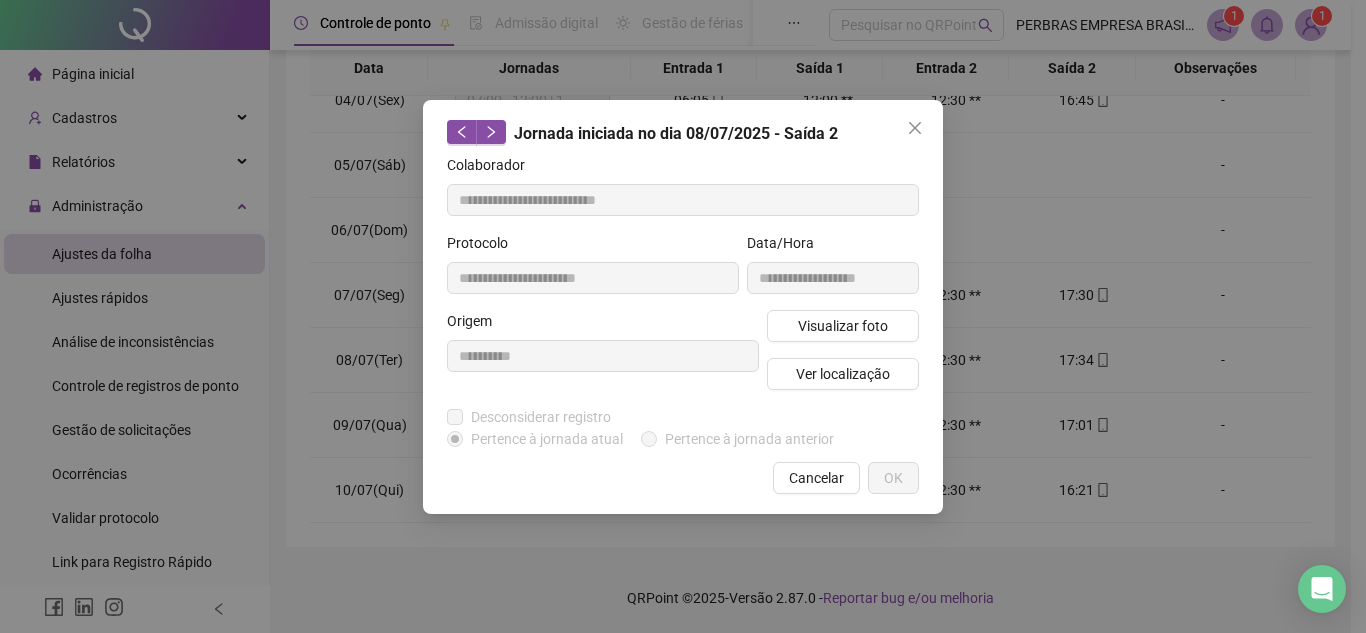 click 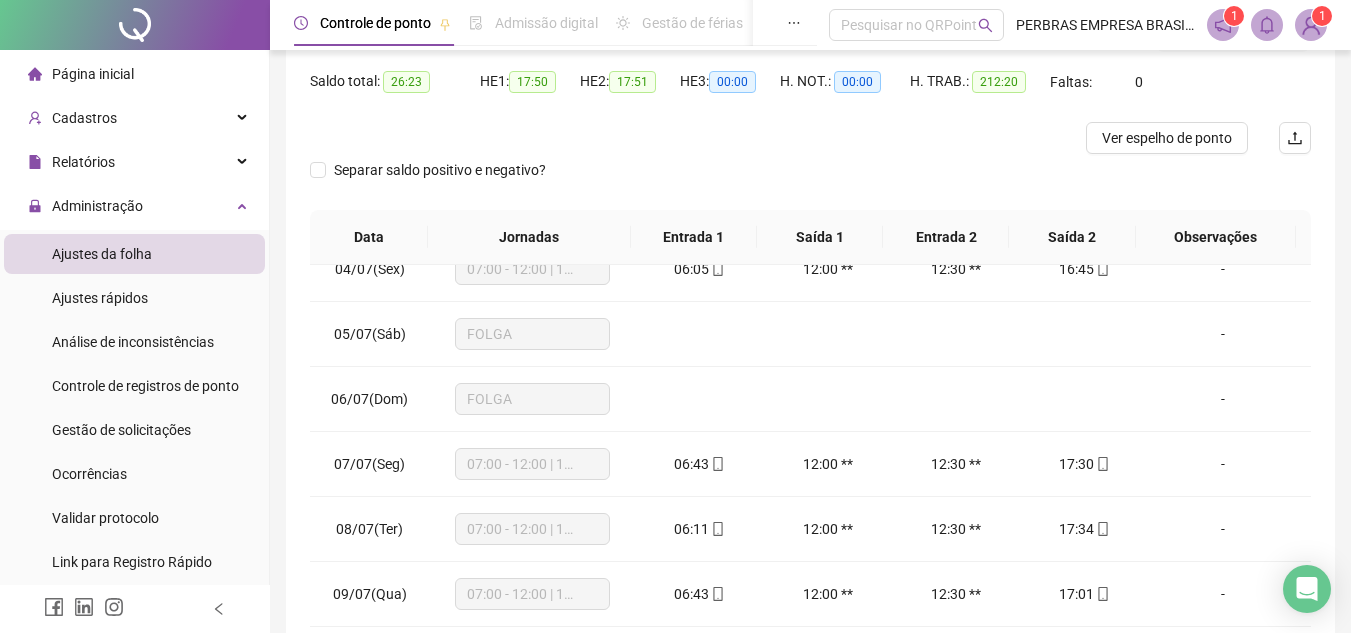 scroll, scrollTop: 0, scrollLeft: 0, axis: both 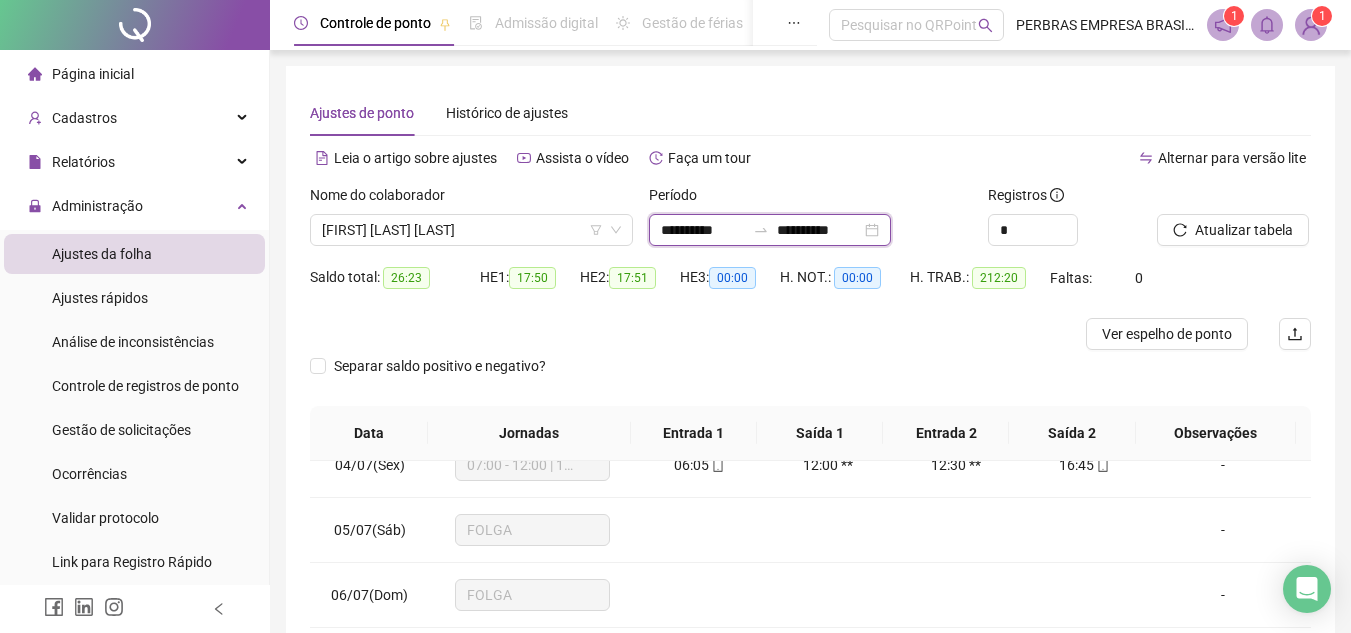 click on "**********" at bounding box center [819, 230] 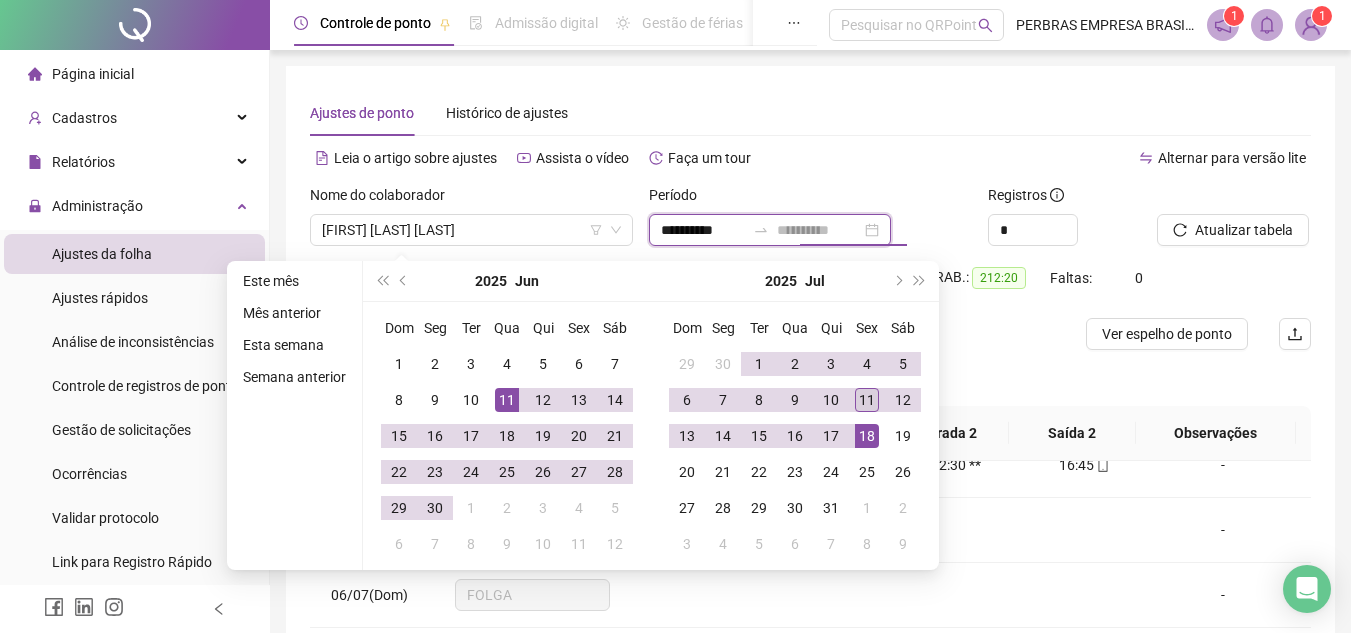type on "**********" 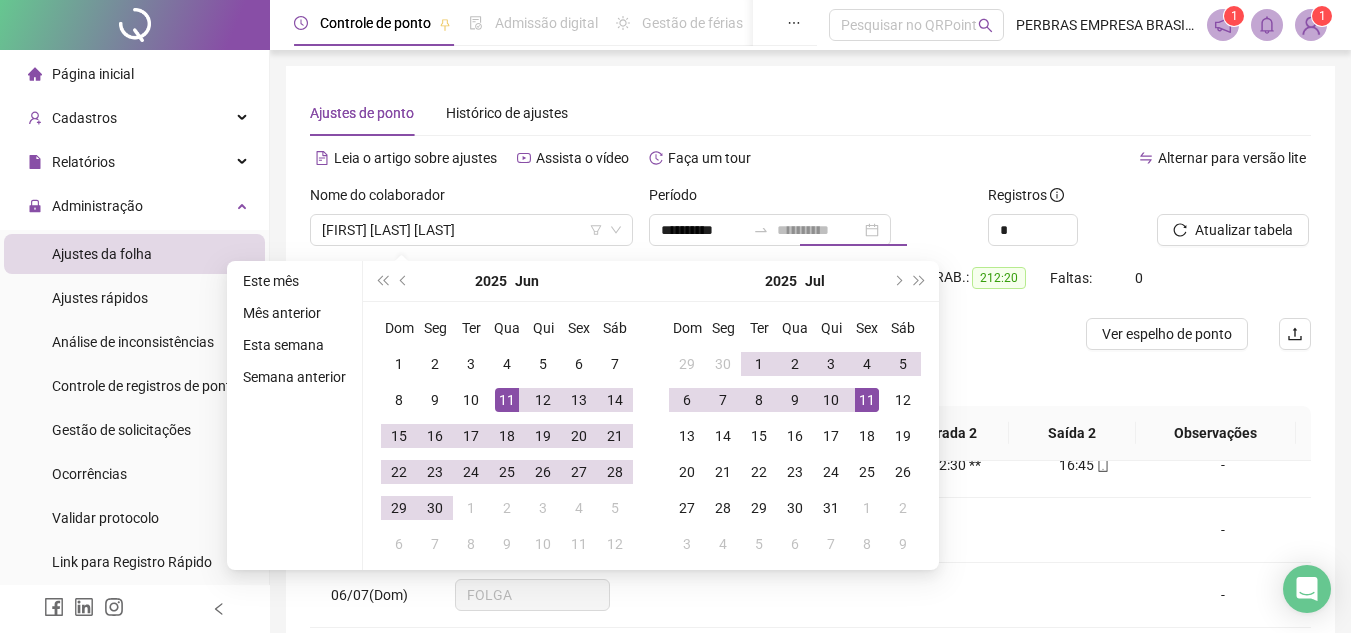 click on "11" at bounding box center (867, 400) 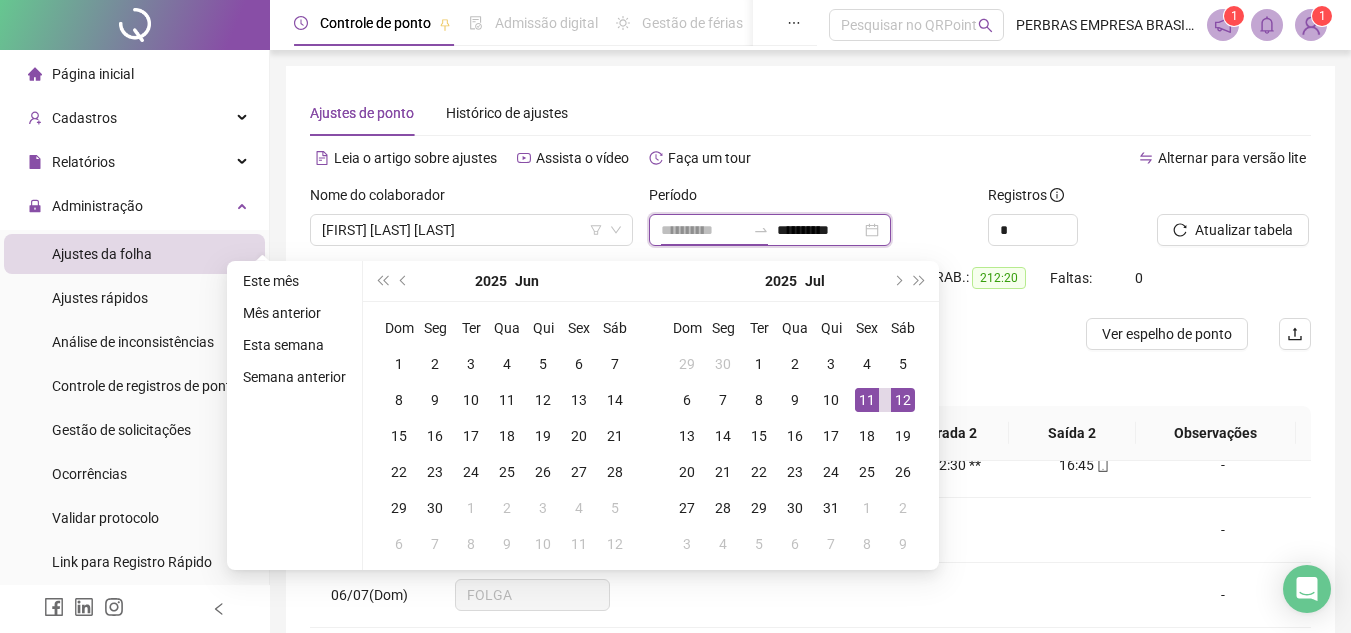 type on "**********" 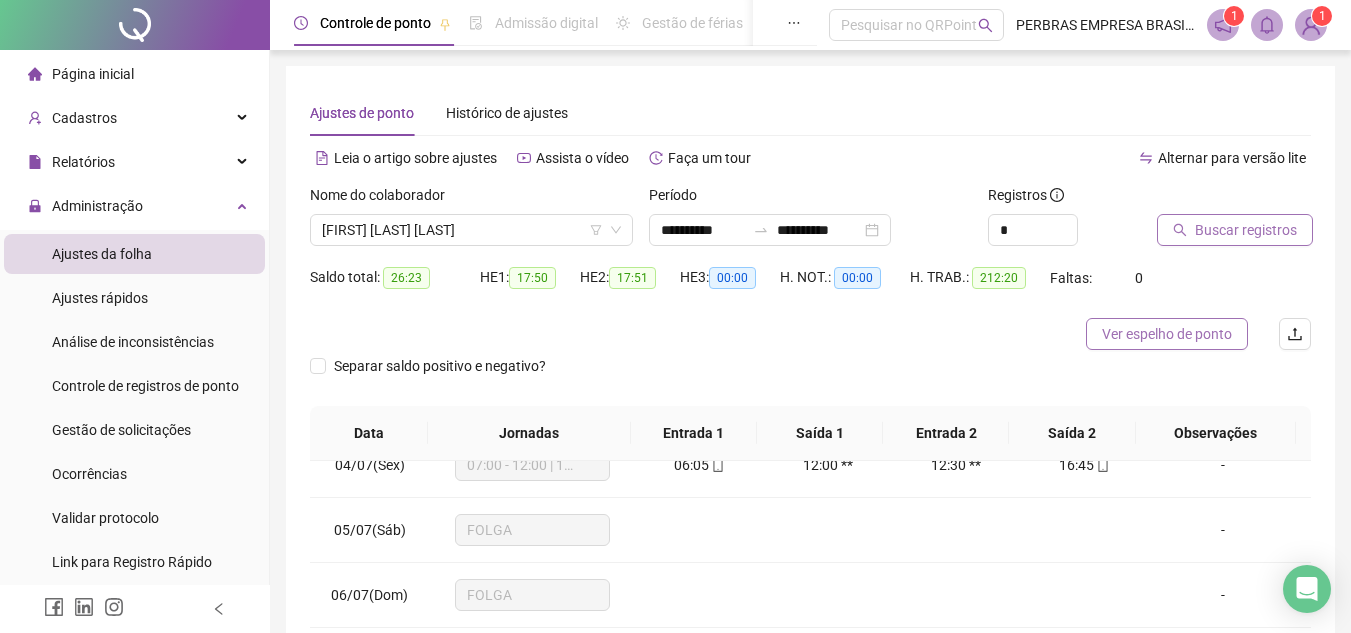 click on "Ver espelho de ponto" at bounding box center [1167, 334] 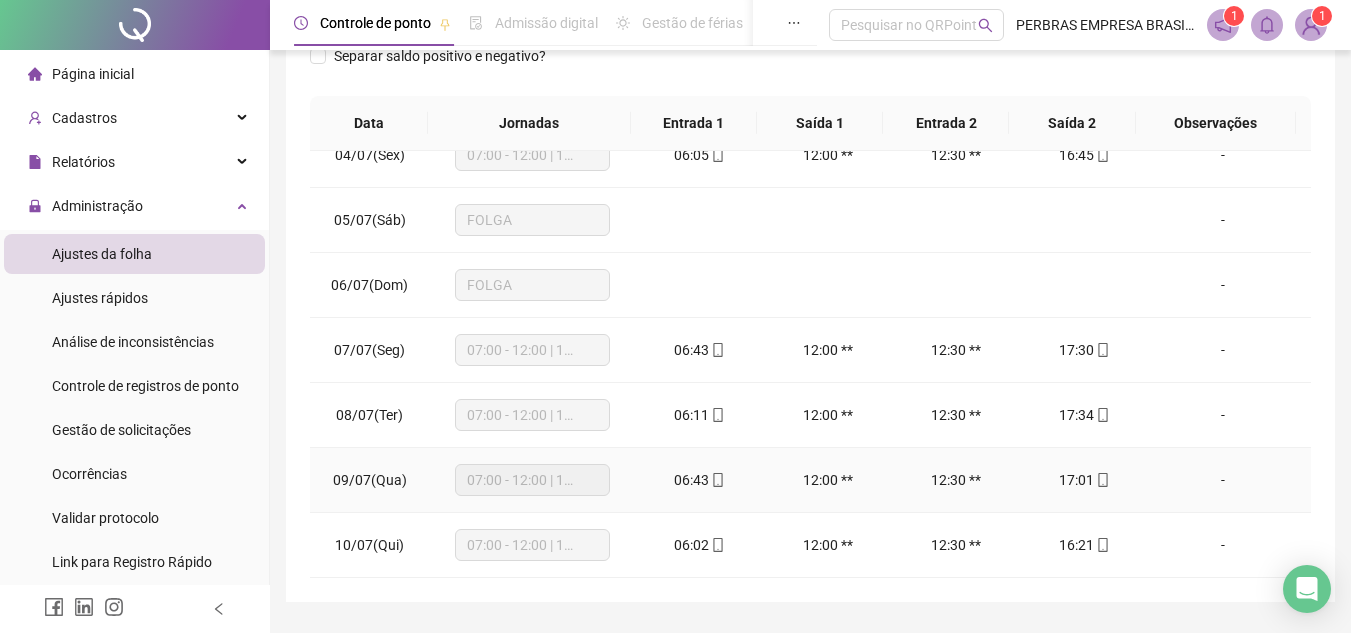 scroll, scrollTop: 365, scrollLeft: 0, axis: vertical 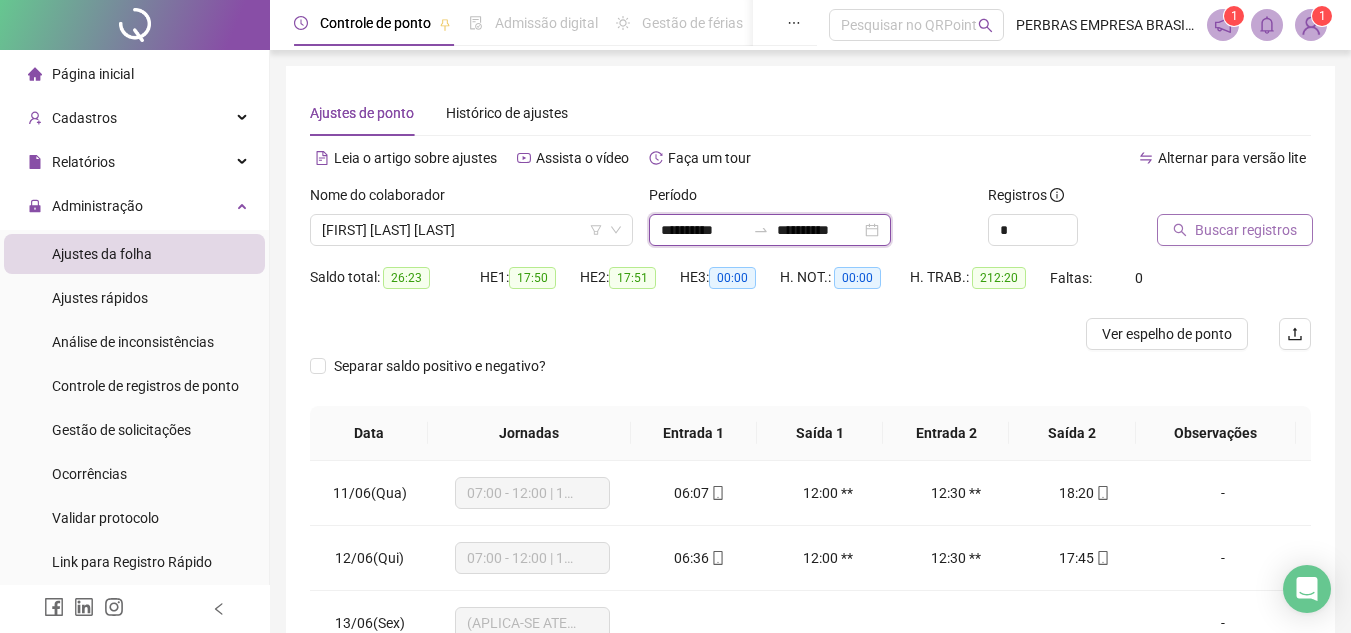 click on "**********" at bounding box center (819, 230) 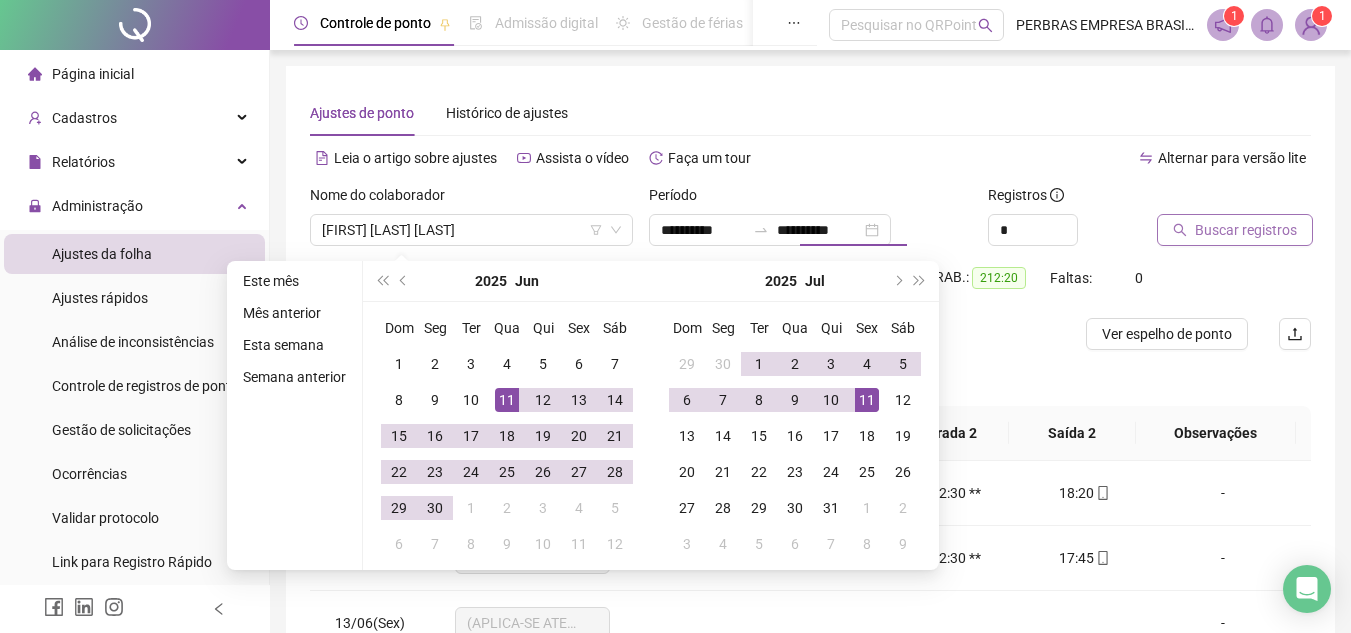 click on "Buscar registros" at bounding box center (1246, 230) 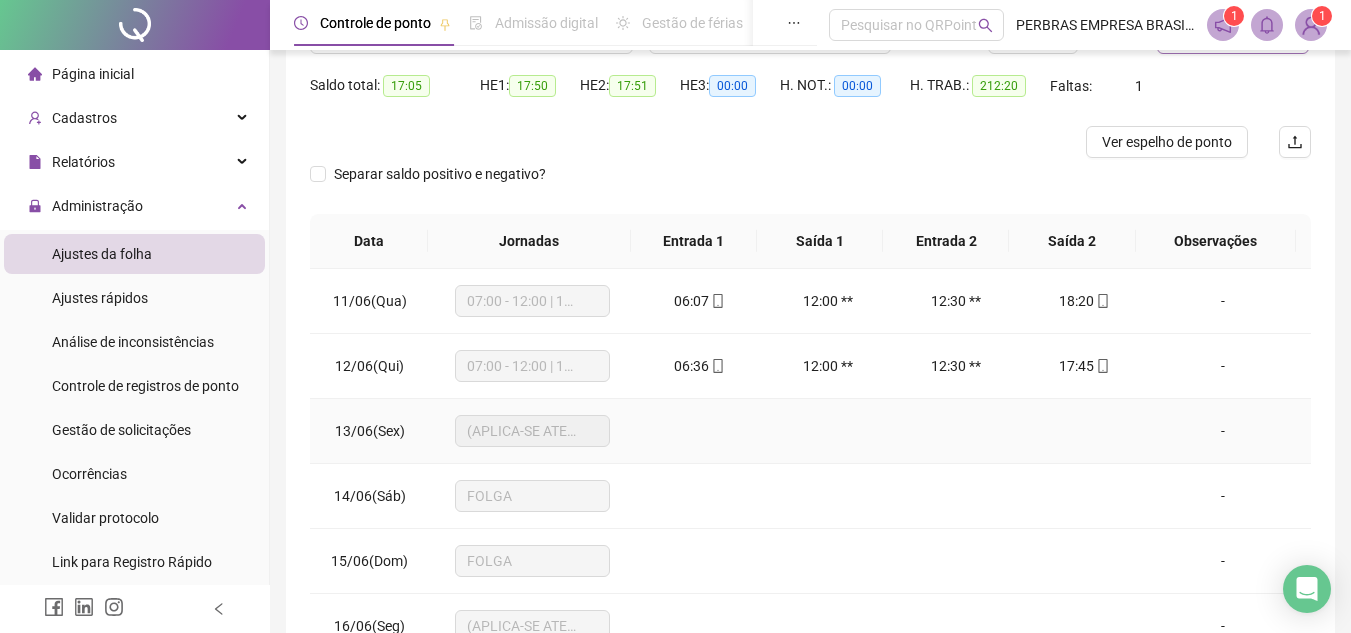 scroll, scrollTop: 365, scrollLeft: 0, axis: vertical 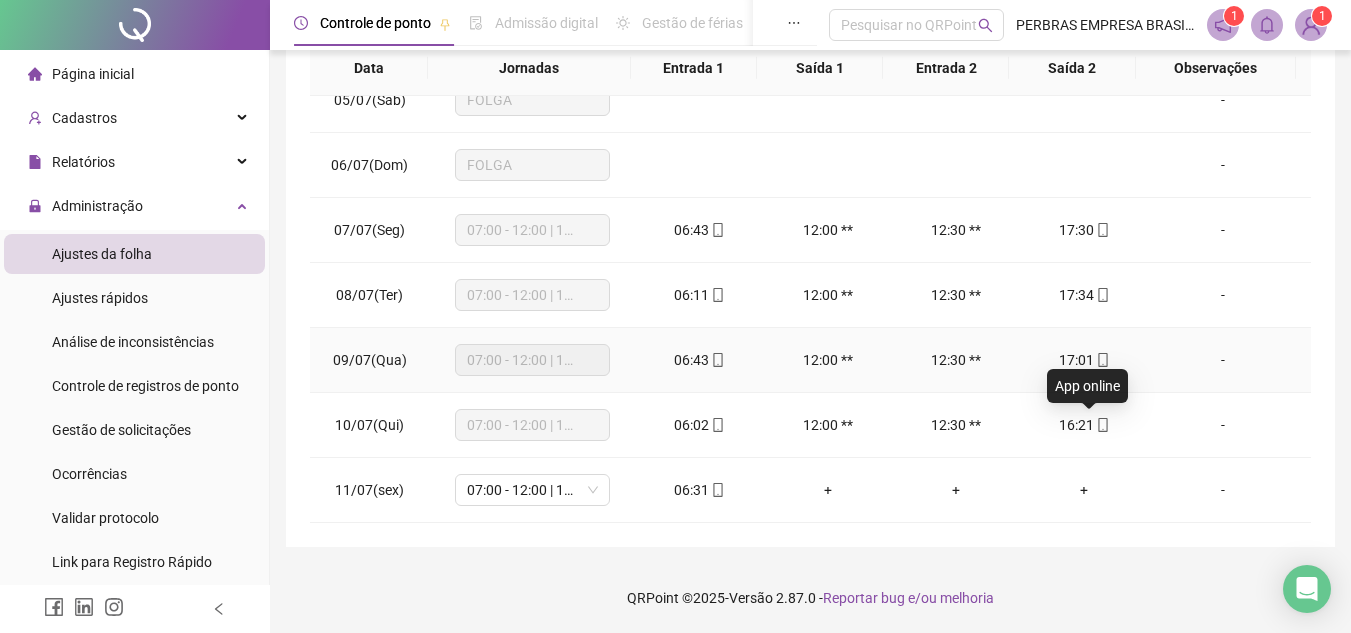 click 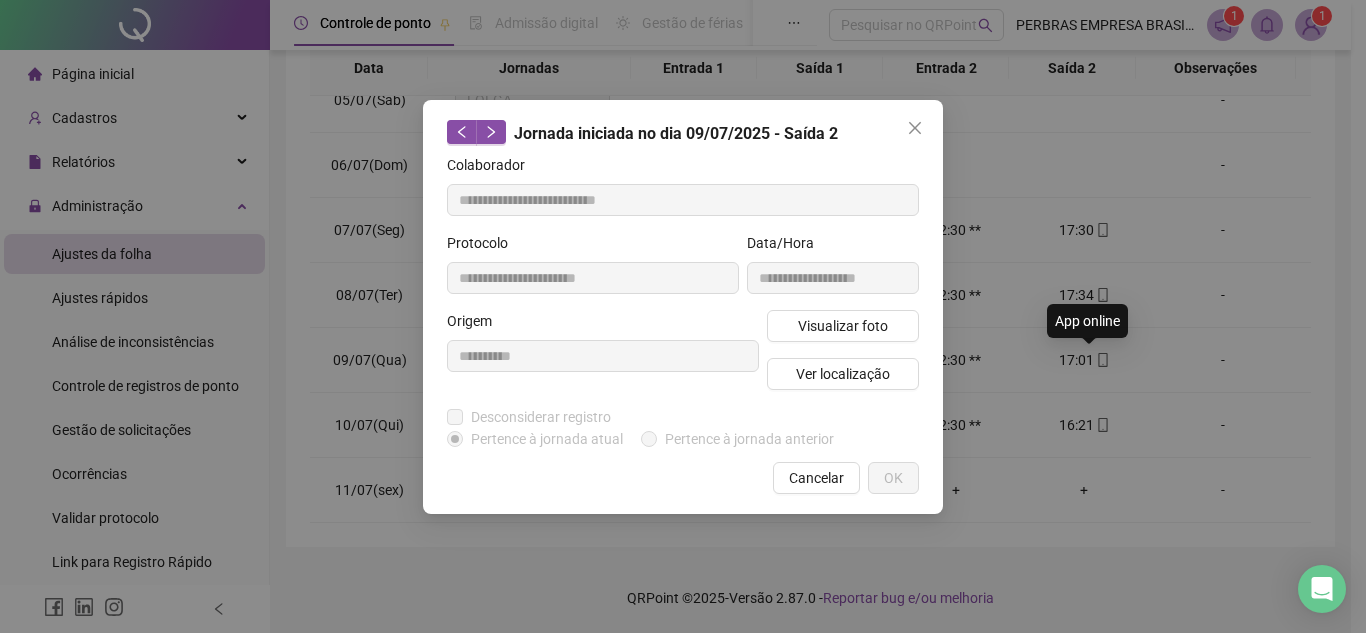 type on "**********" 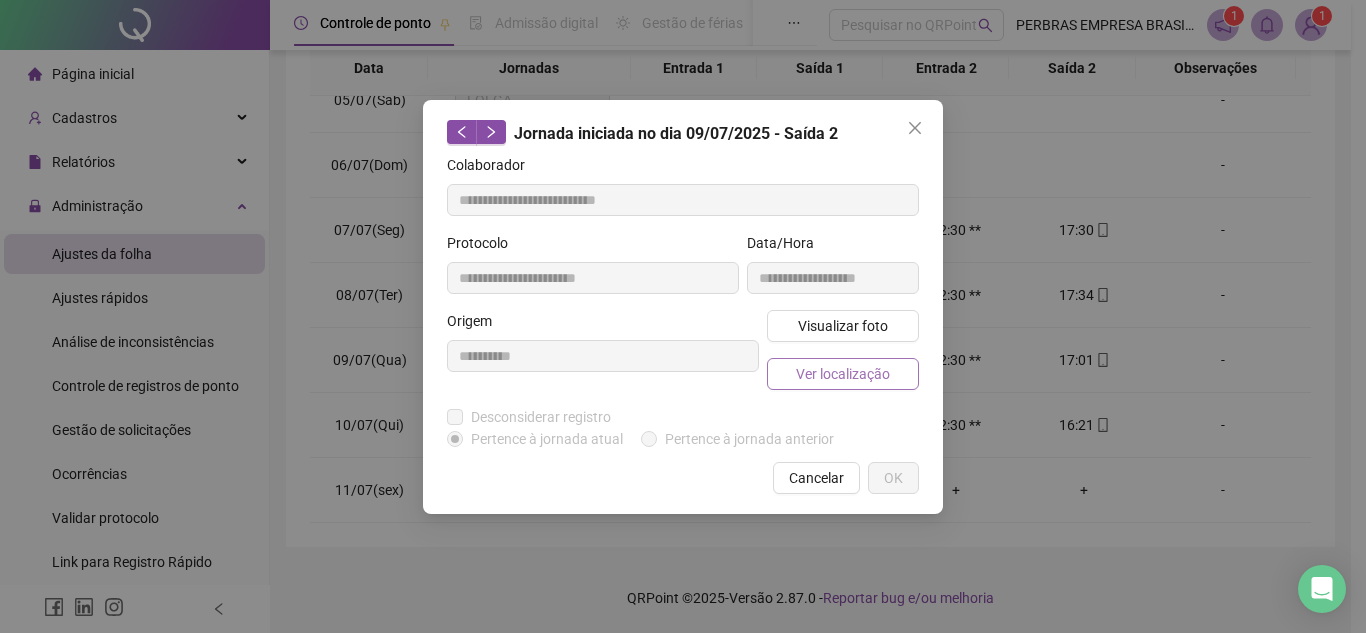 click on "Ver localização" at bounding box center (843, 374) 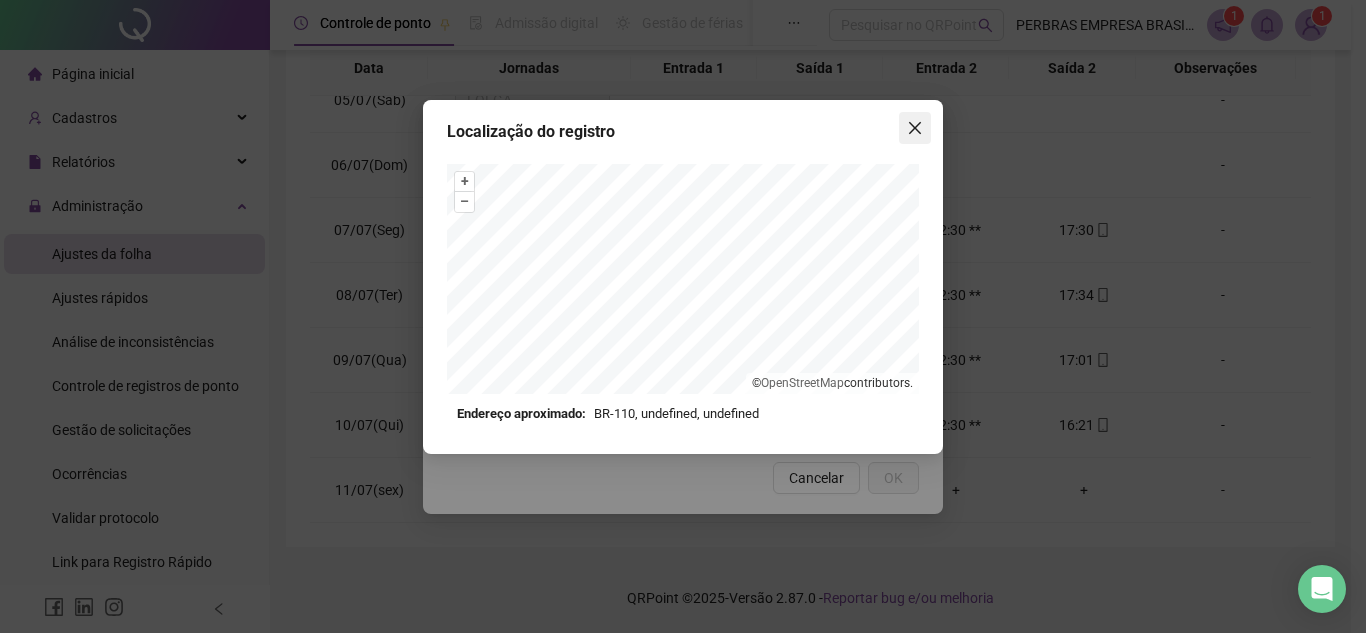 click at bounding box center [915, 128] 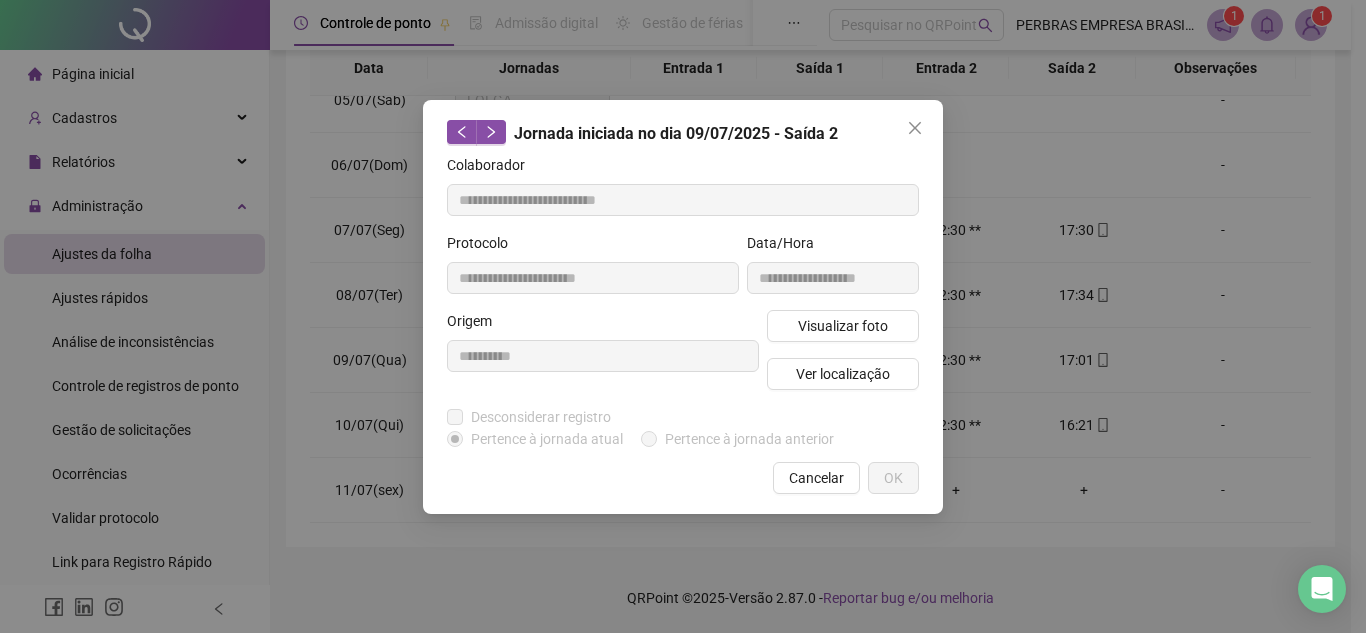 drag, startPoint x: 1076, startPoint y: 293, endPoint x: 953, endPoint y: 410, distance: 169.75865 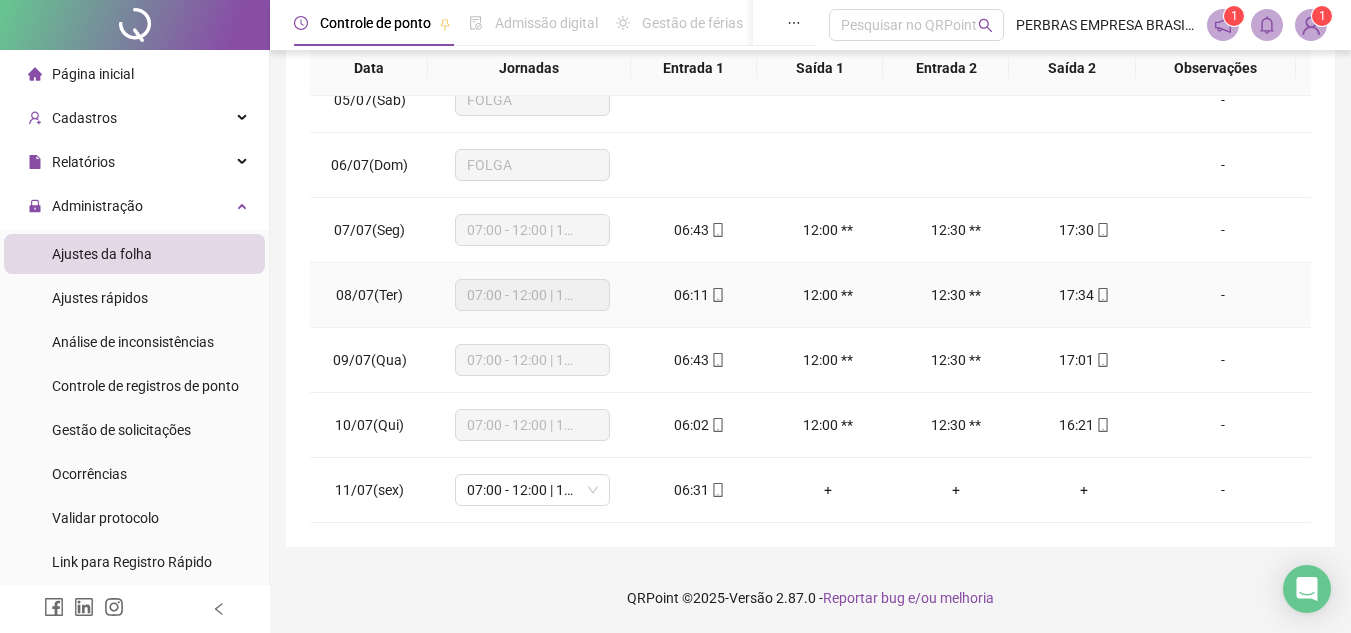 click on "17:34" at bounding box center [1084, 295] 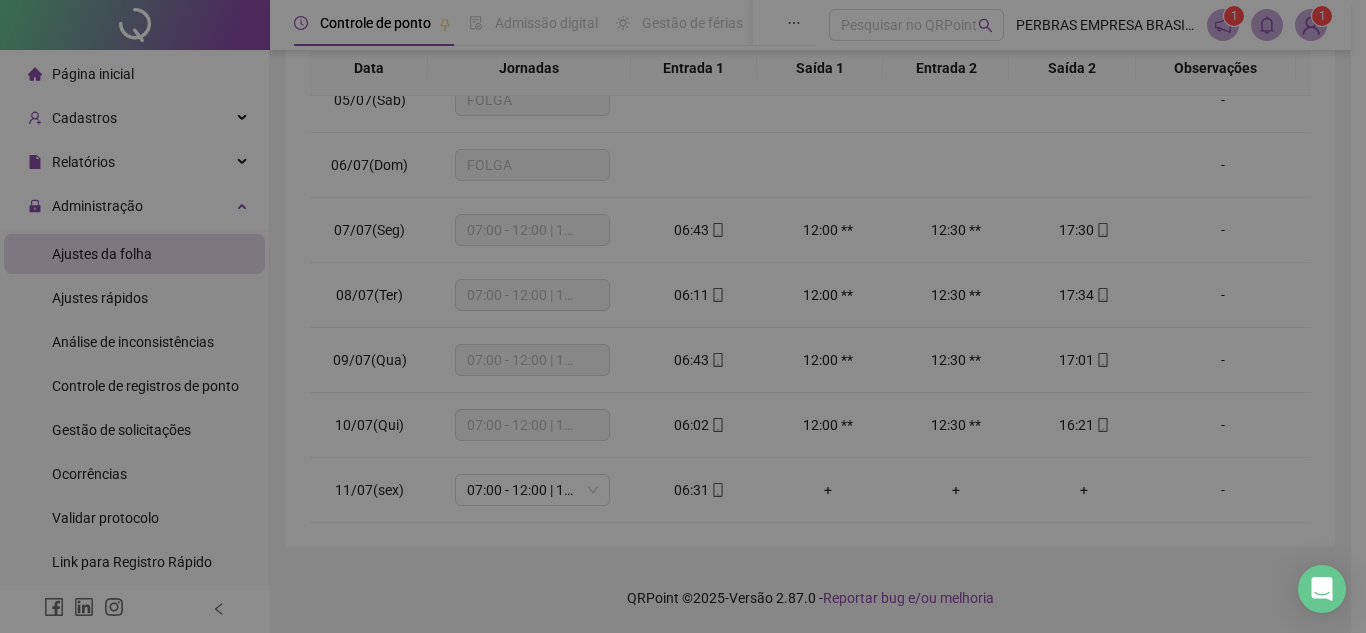 type on "**********" 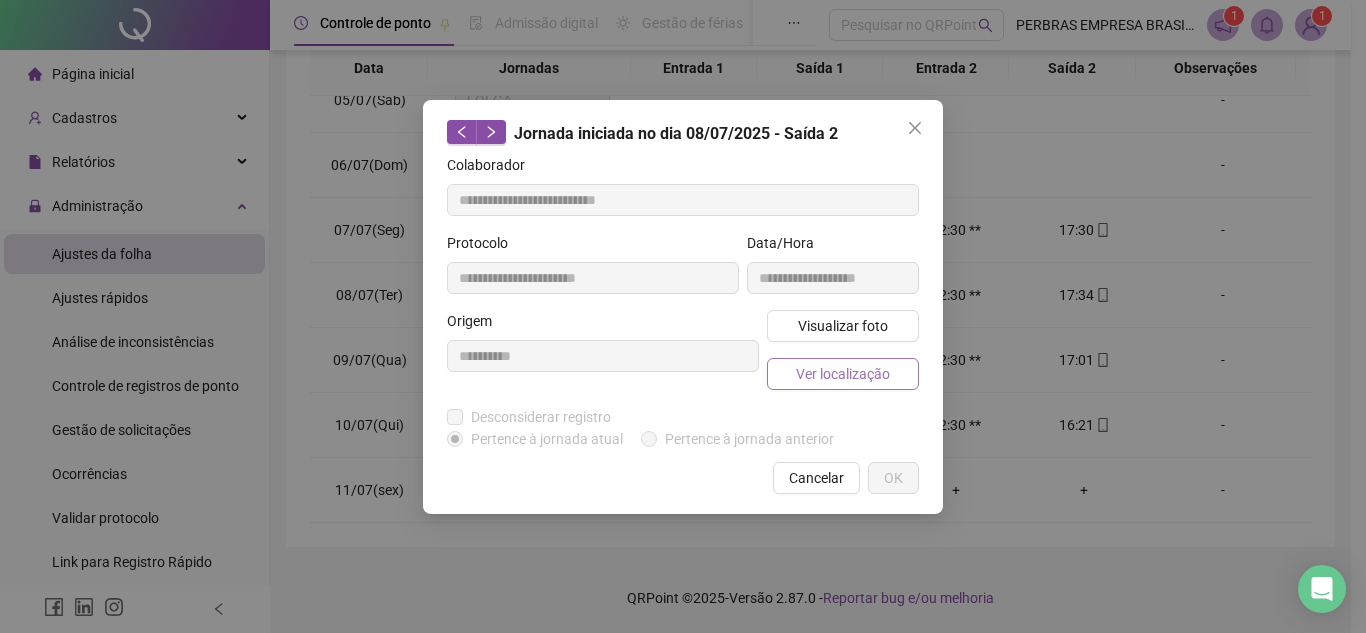click on "Ver localização" at bounding box center [843, 374] 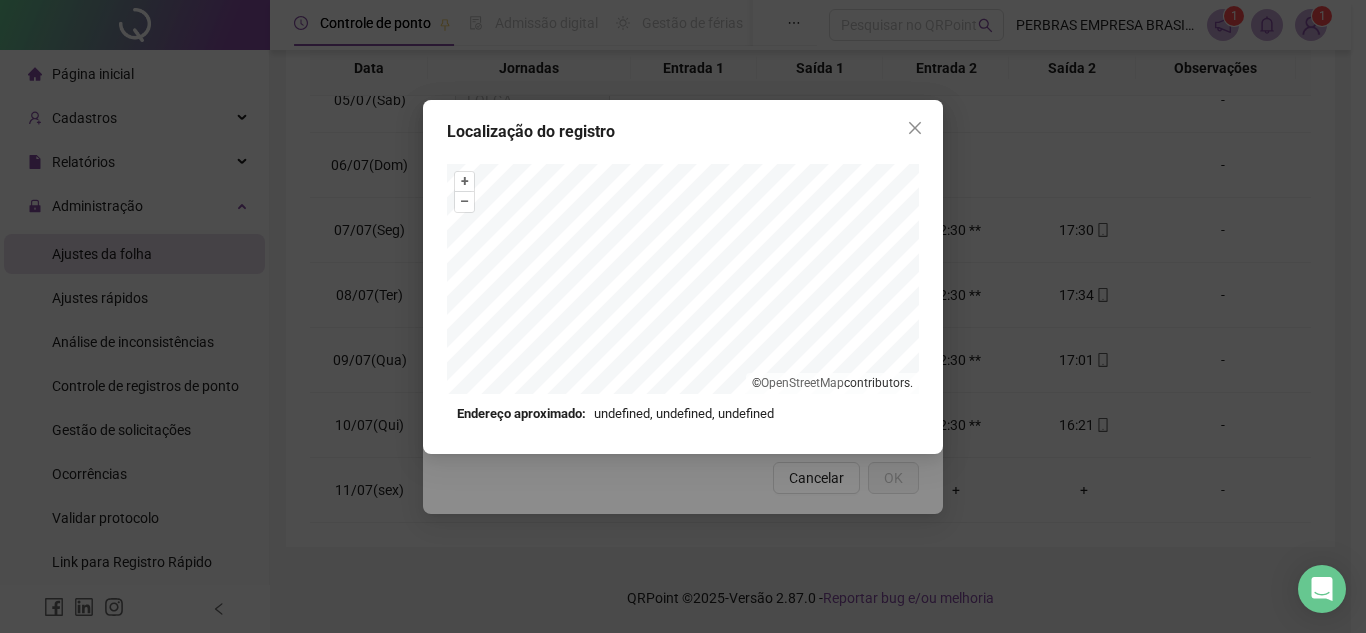 drag, startPoint x: 920, startPoint y: 127, endPoint x: 965, endPoint y: 147, distance: 49.24429 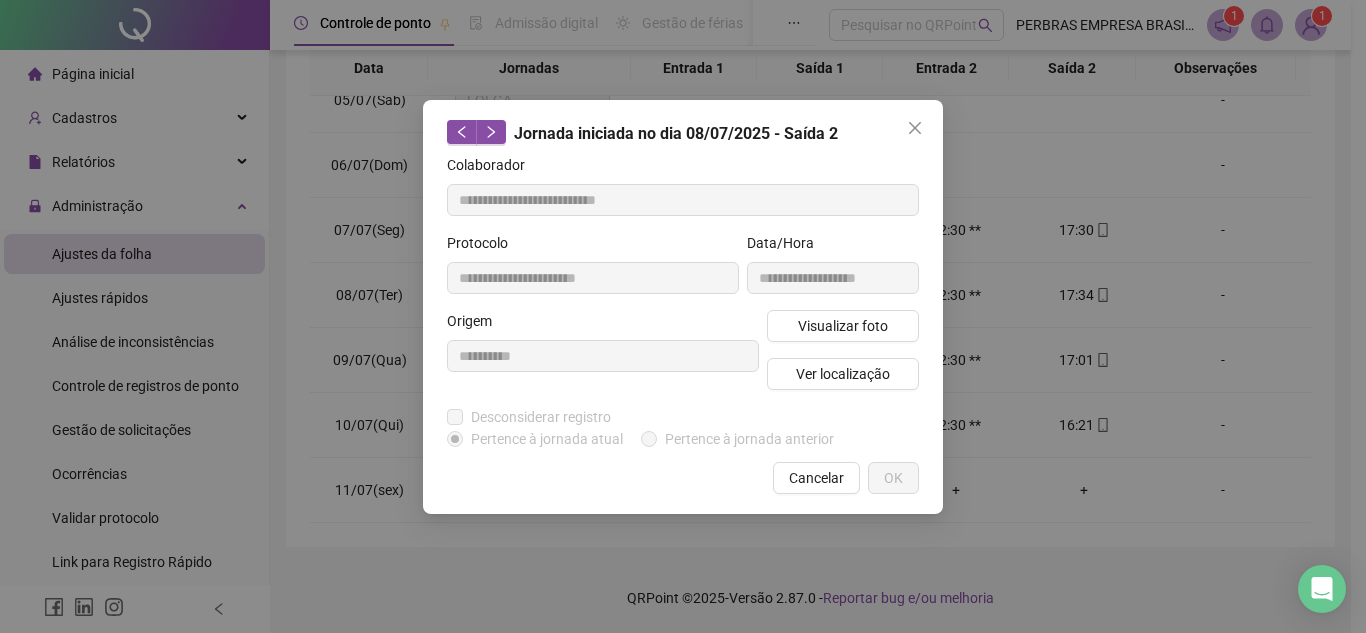click on "**********" at bounding box center (683, 316) 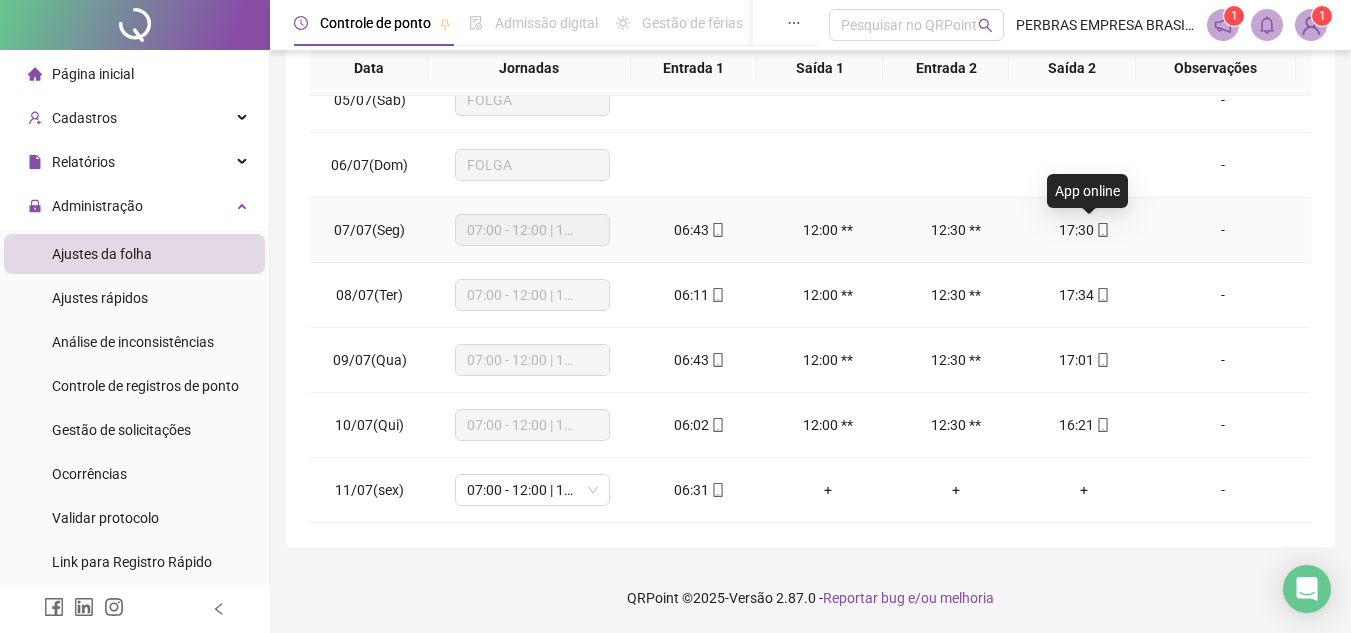 click at bounding box center [1102, 230] 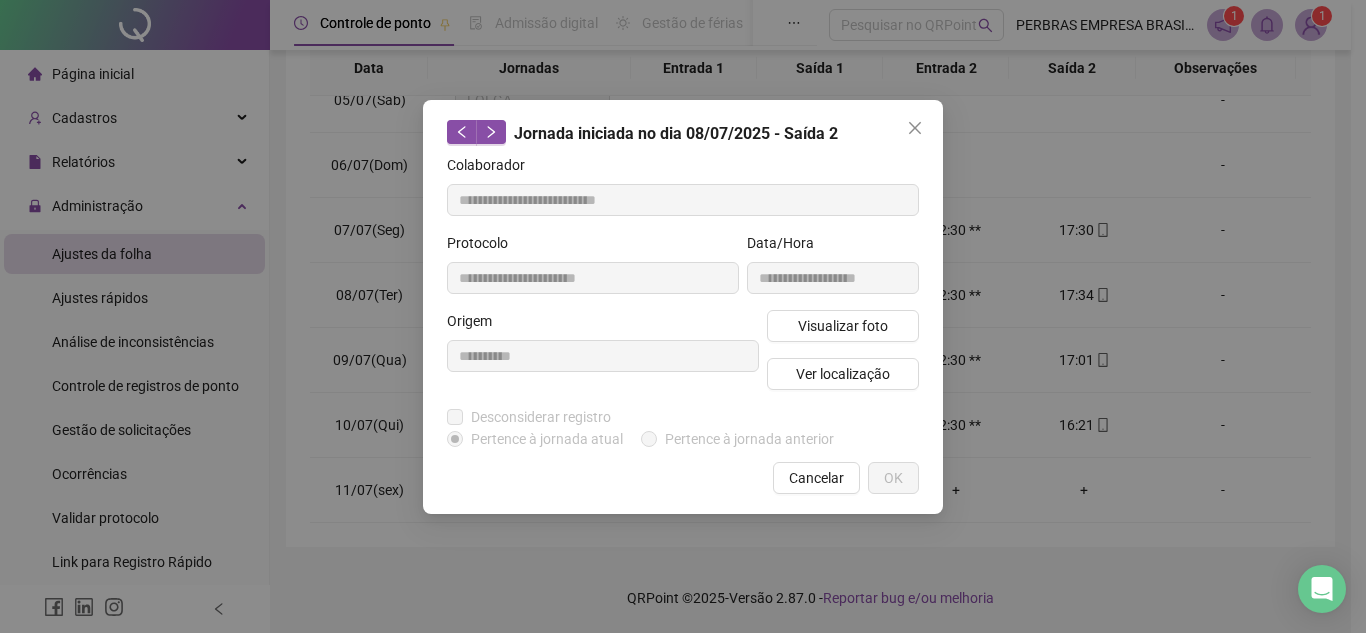 type on "**********" 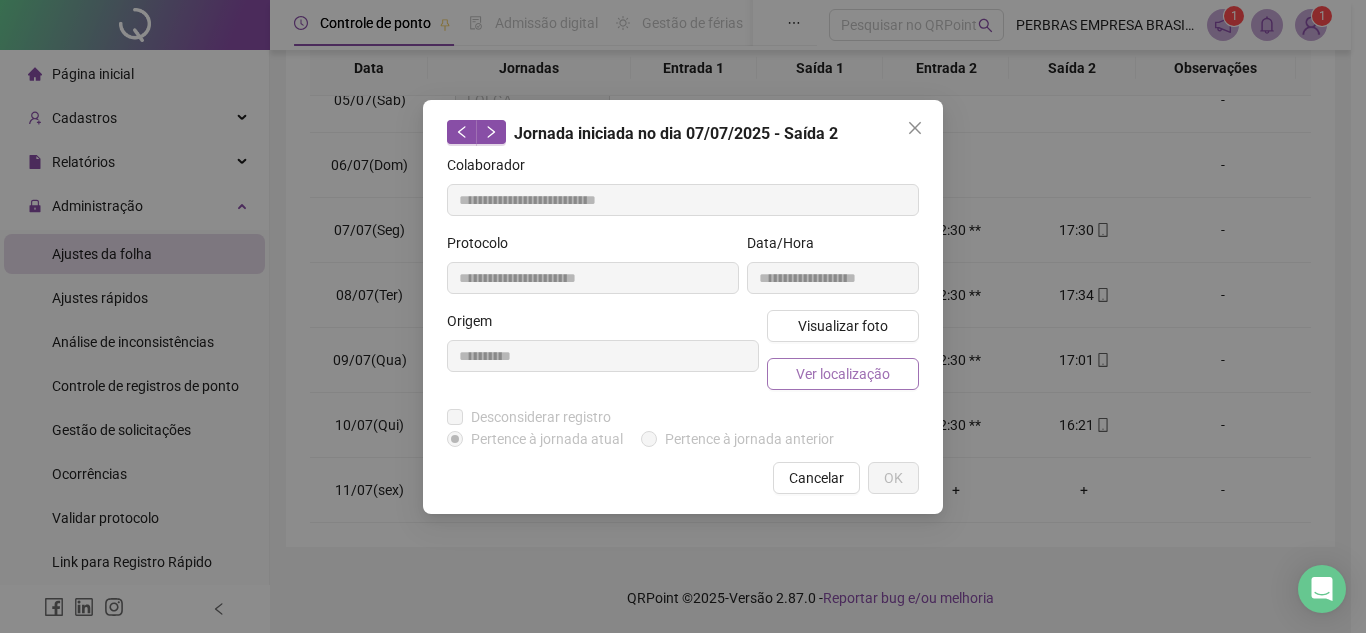 click on "Ver localização" at bounding box center [843, 374] 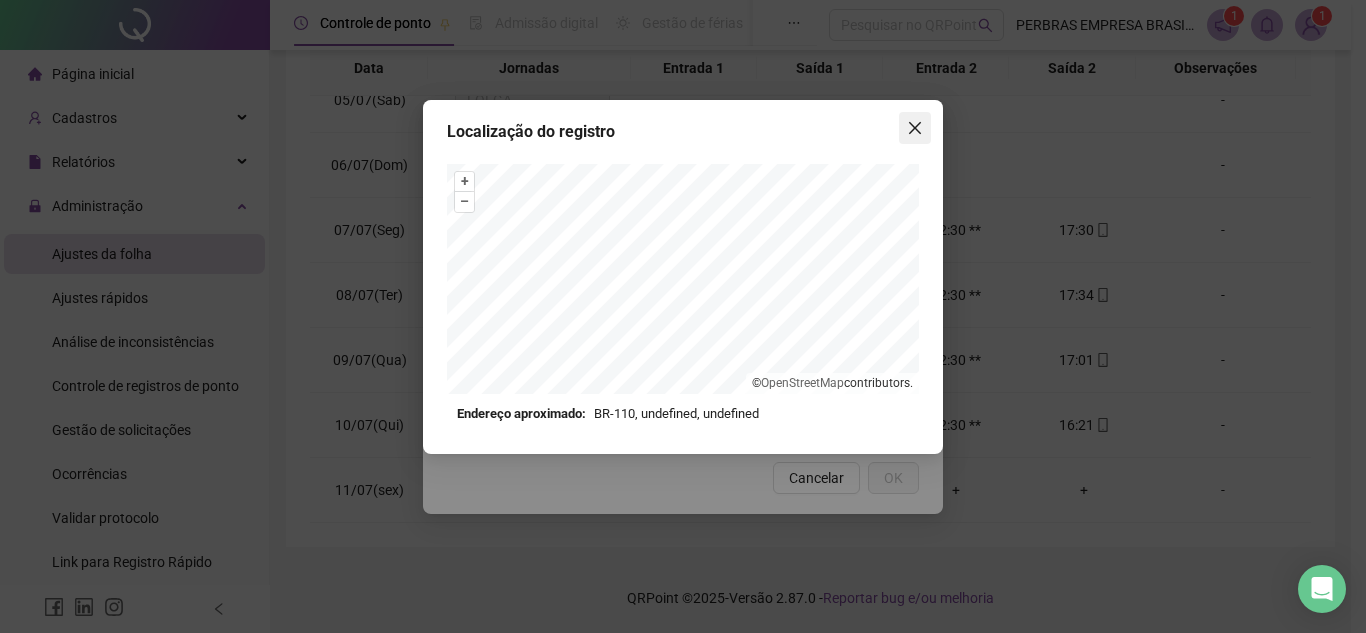 click at bounding box center (915, 128) 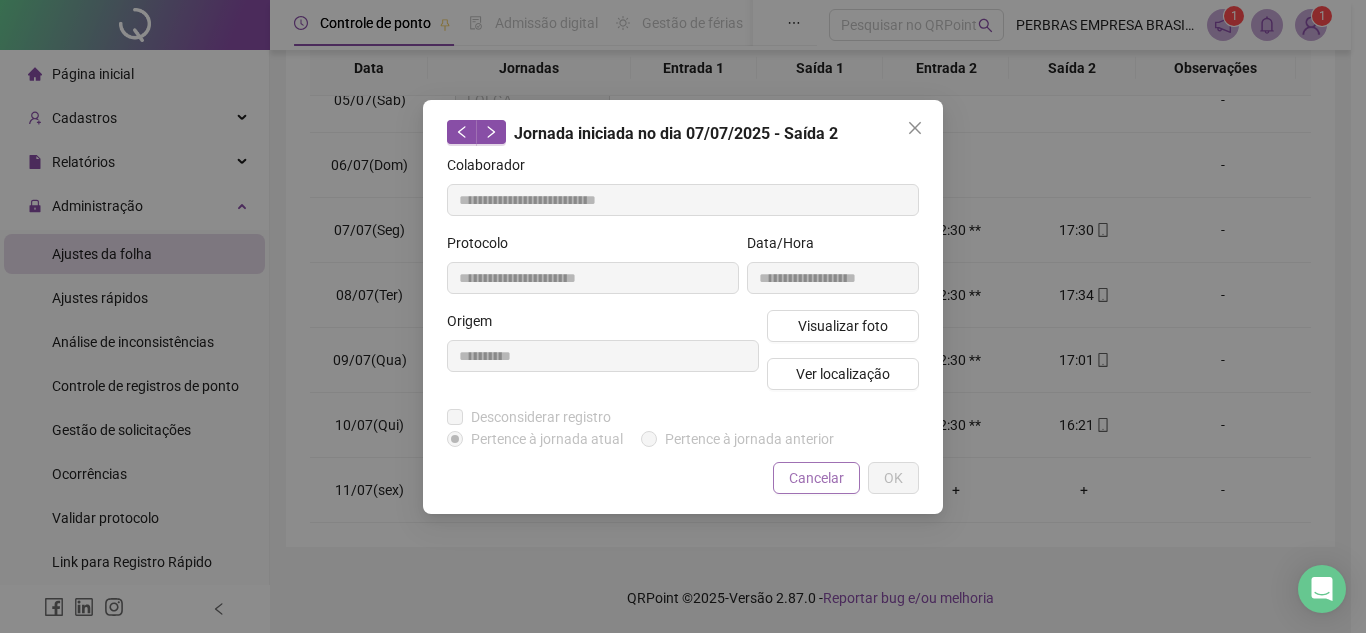 click on "Cancelar" at bounding box center (816, 478) 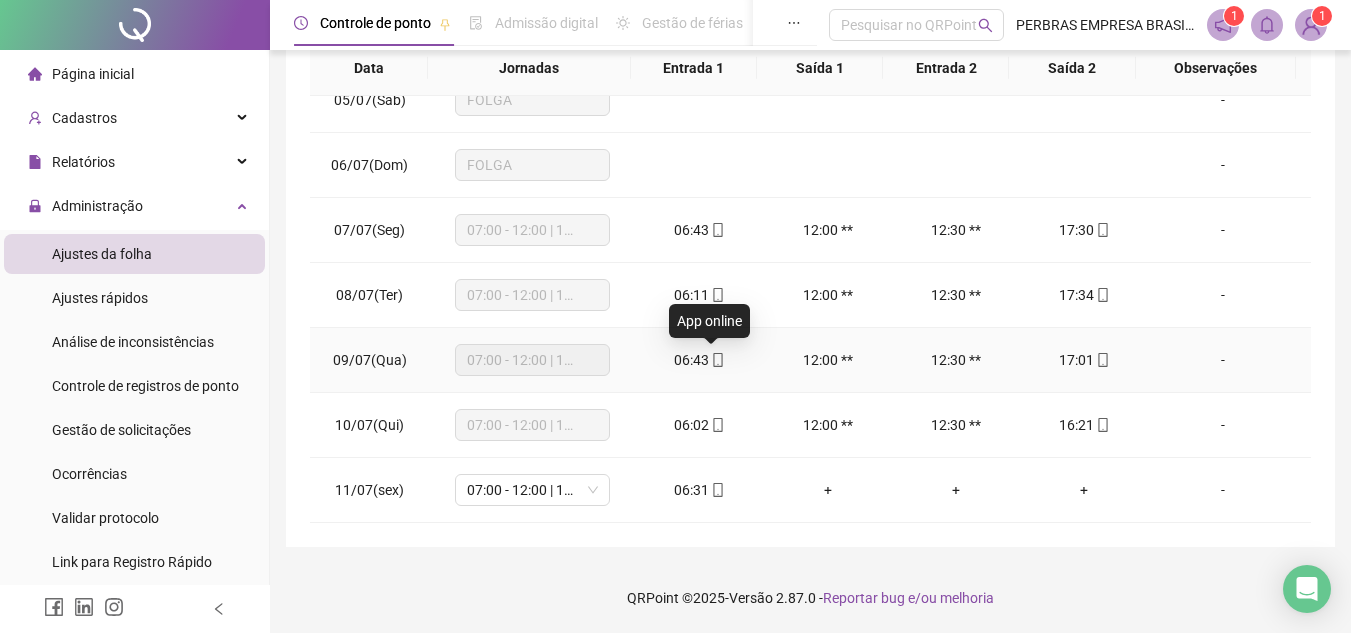 click at bounding box center (717, 360) 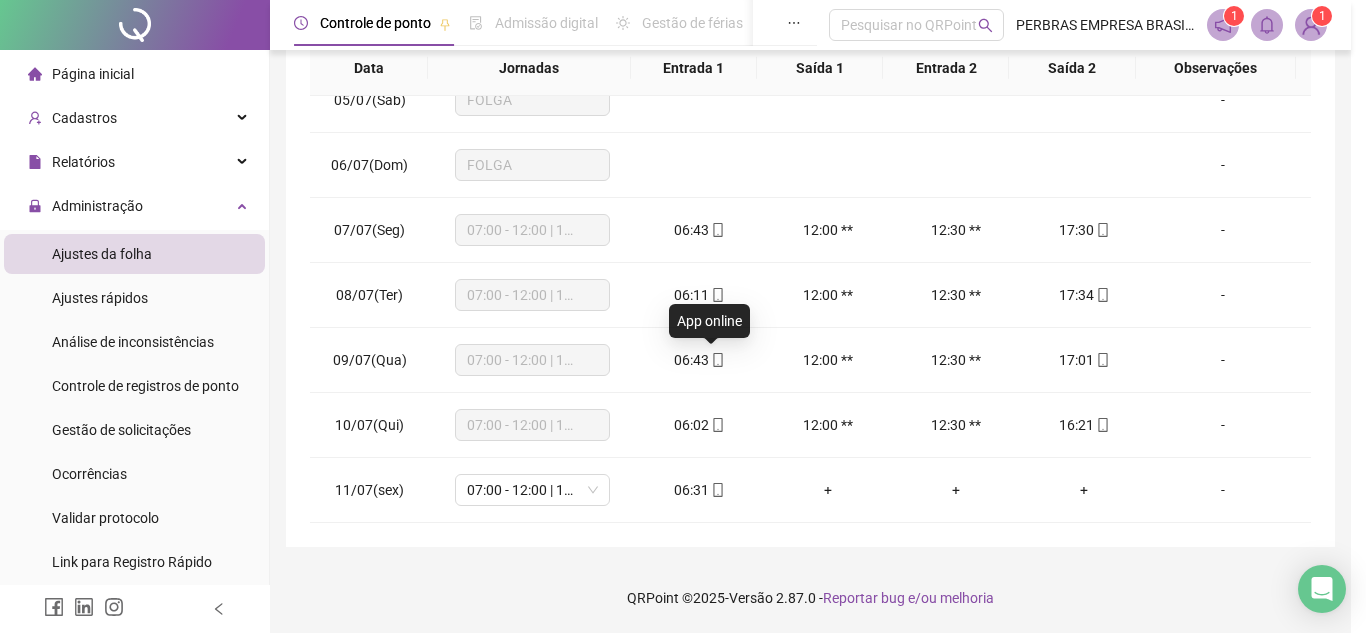 type on "**********" 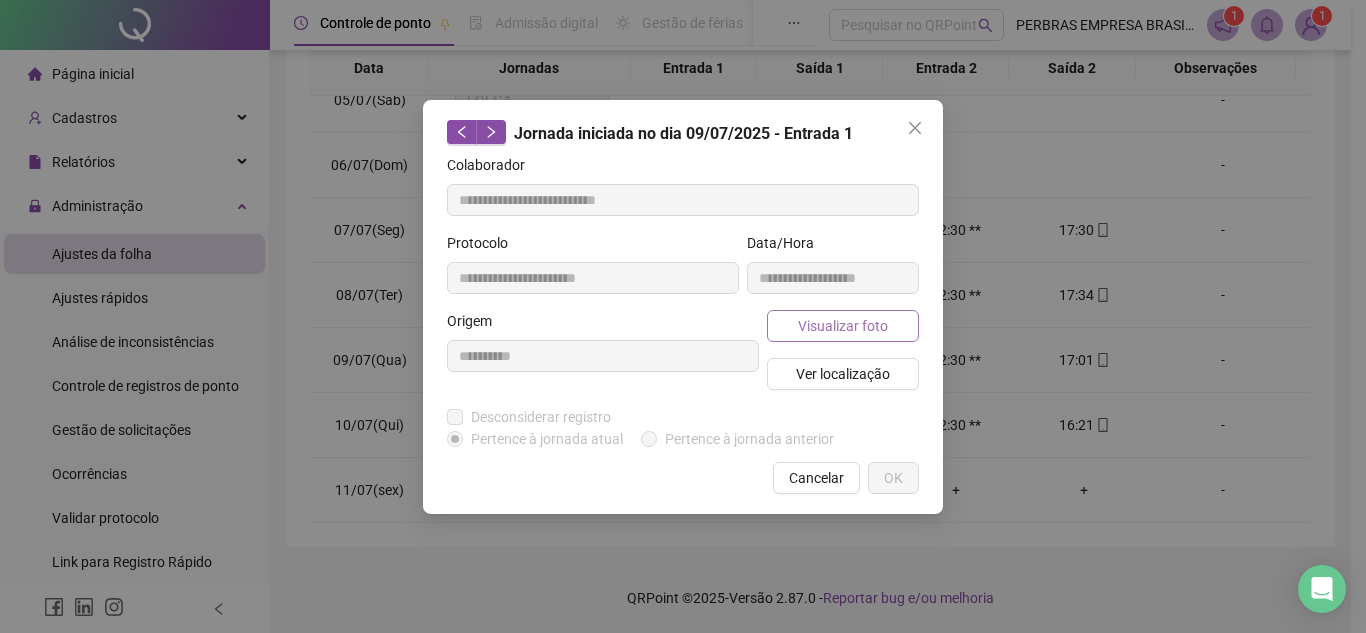 click on "Visualizar foto" at bounding box center (843, 326) 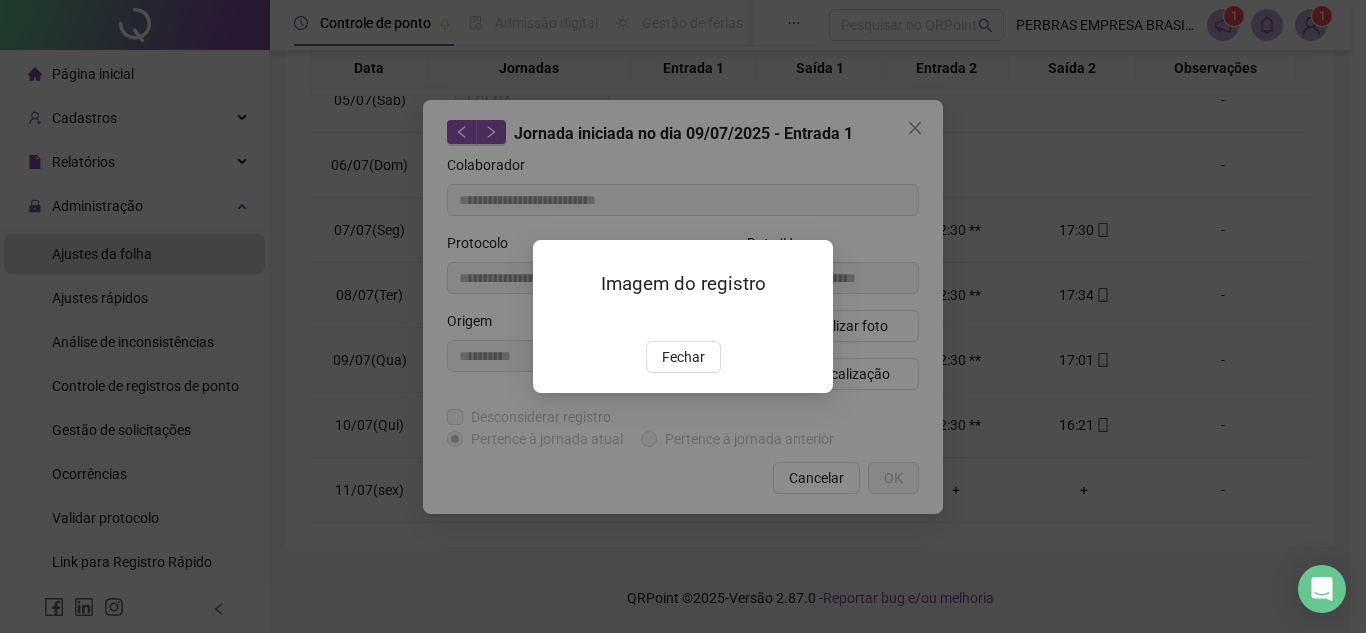 drag, startPoint x: 685, startPoint y: 459, endPoint x: 723, endPoint y: 439, distance: 42.941822 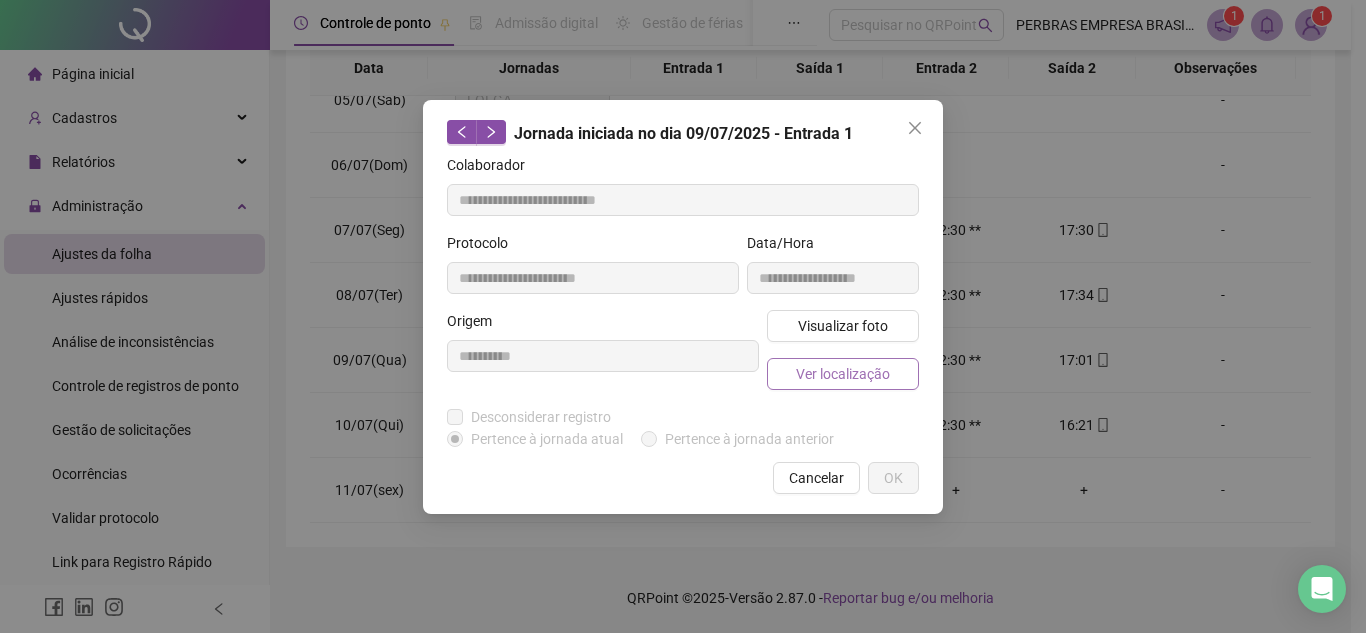 click on "Ver localização" at bounding box center (843, 374) 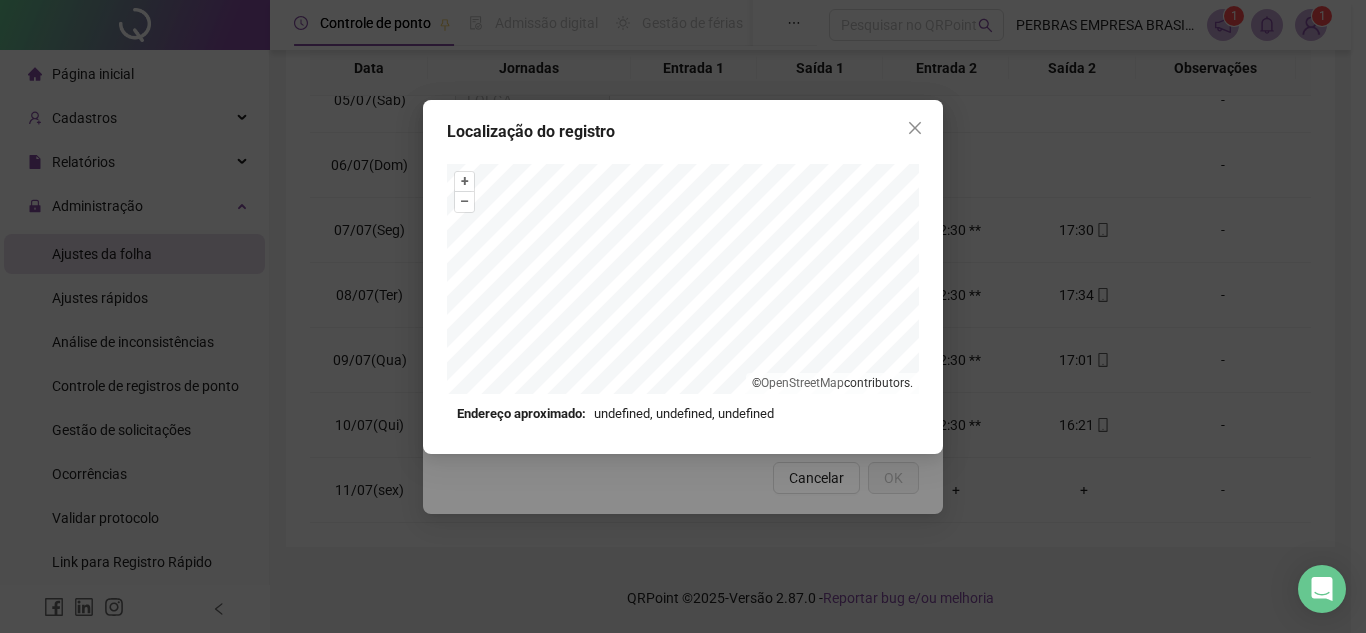 click at bounding box center [915, 128] 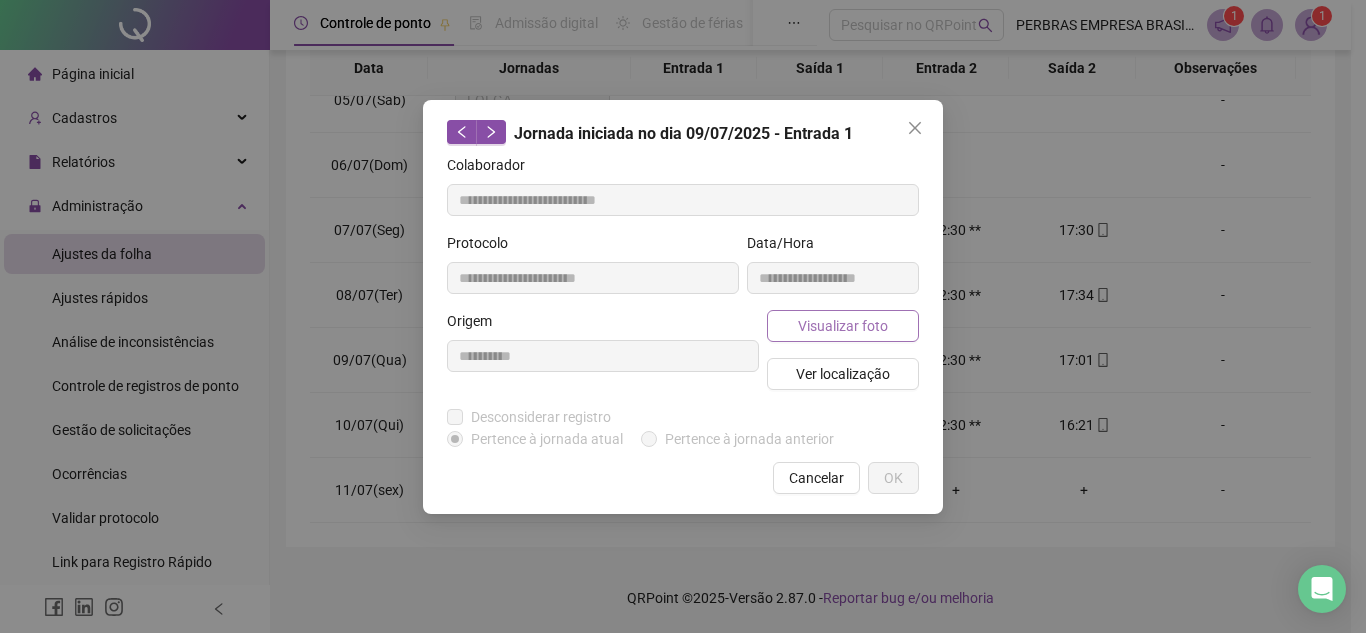 click on "Visualizar foto" at bounding box center [843, 326] 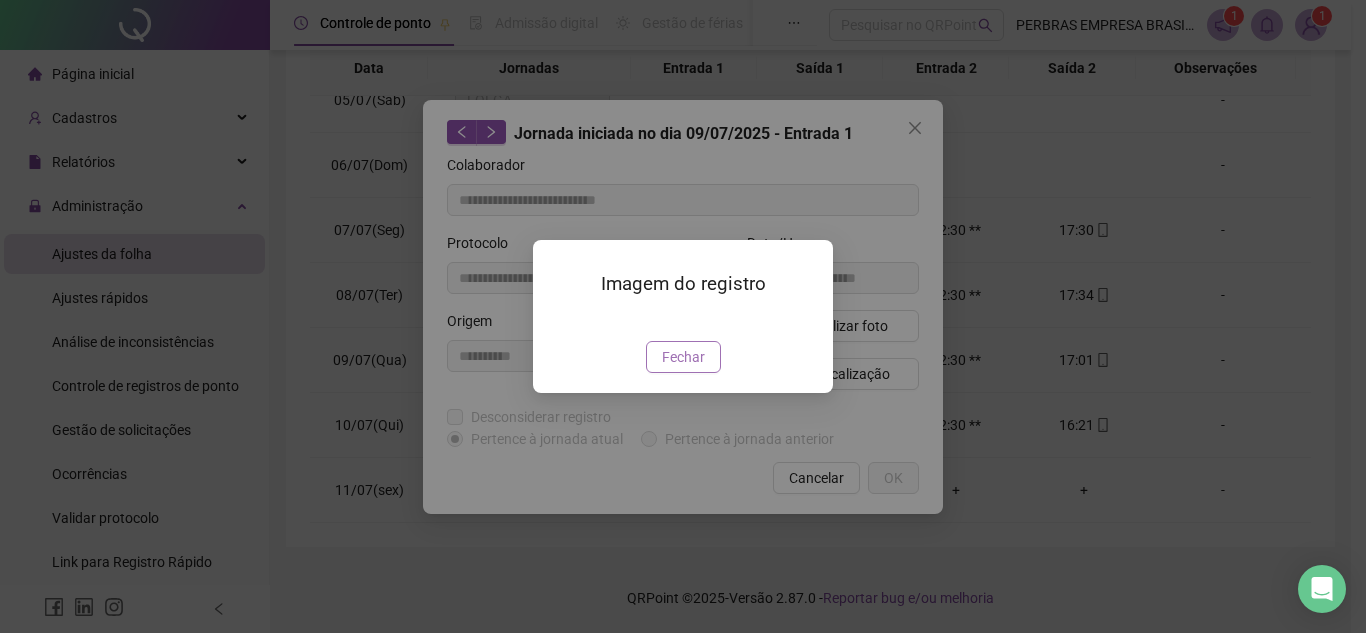 click on "Fechar" at bounding box center (683, 357) 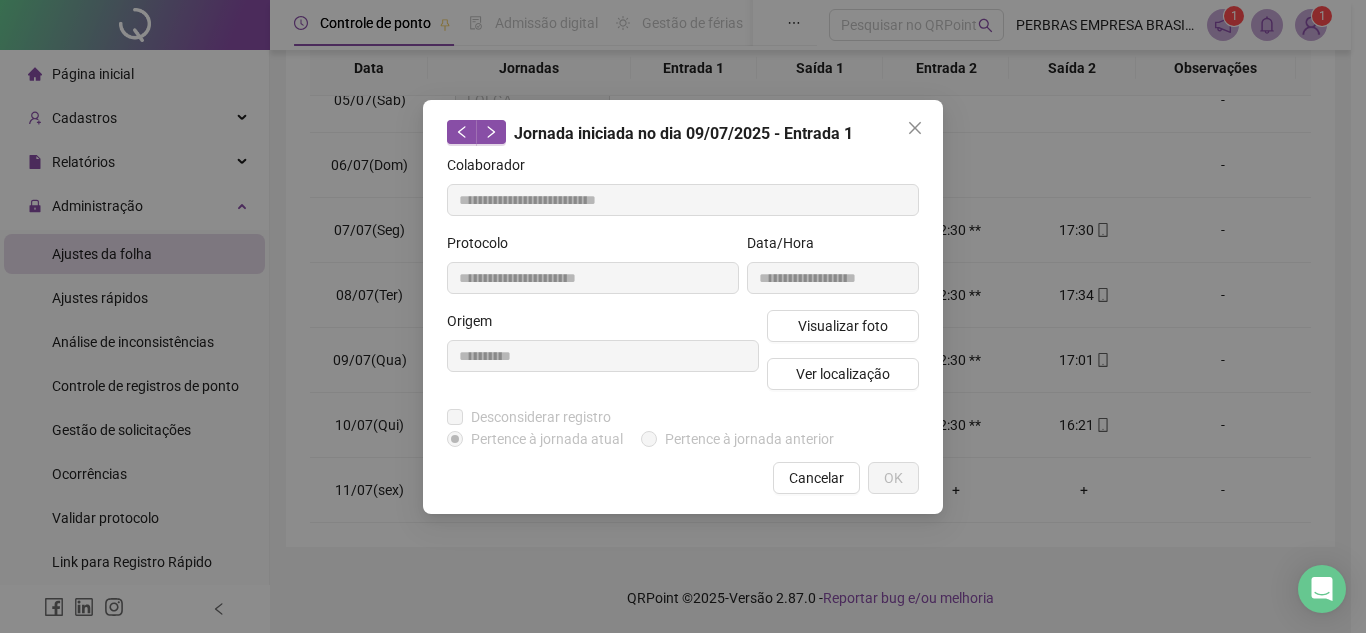 drag, startPoint x: 845, startPoint y: 473, endPoint x: 790, endPoint y: 454, distance: 58.189346 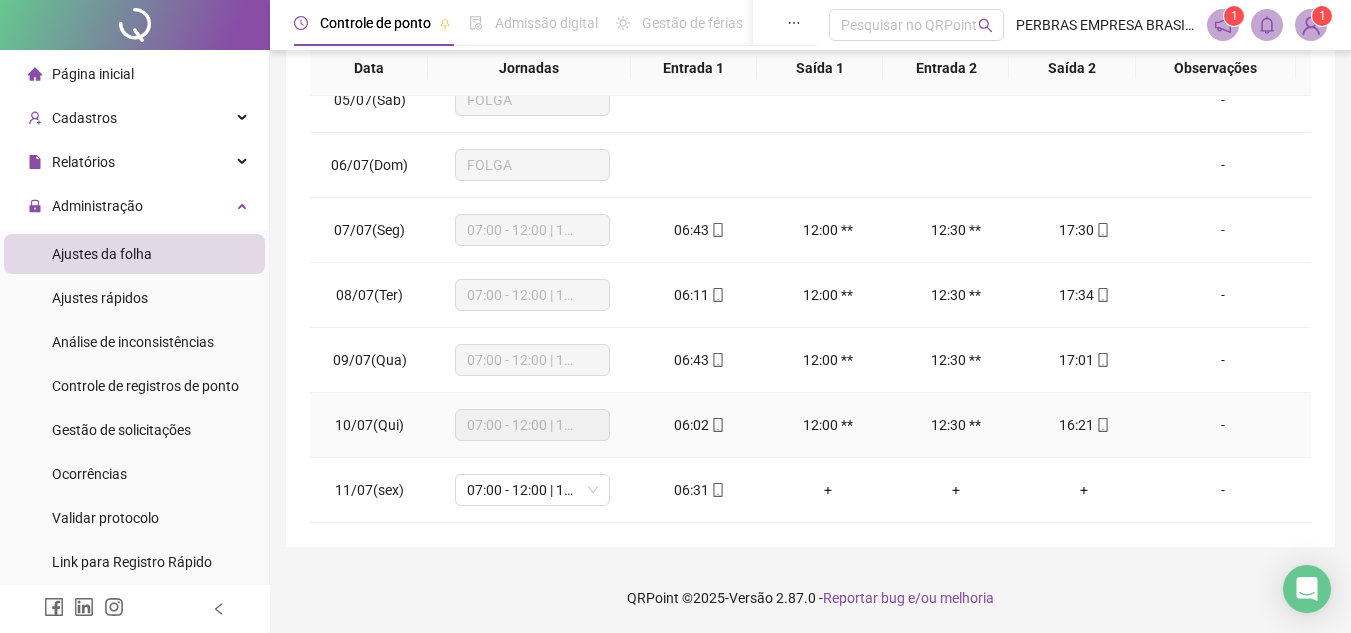 click 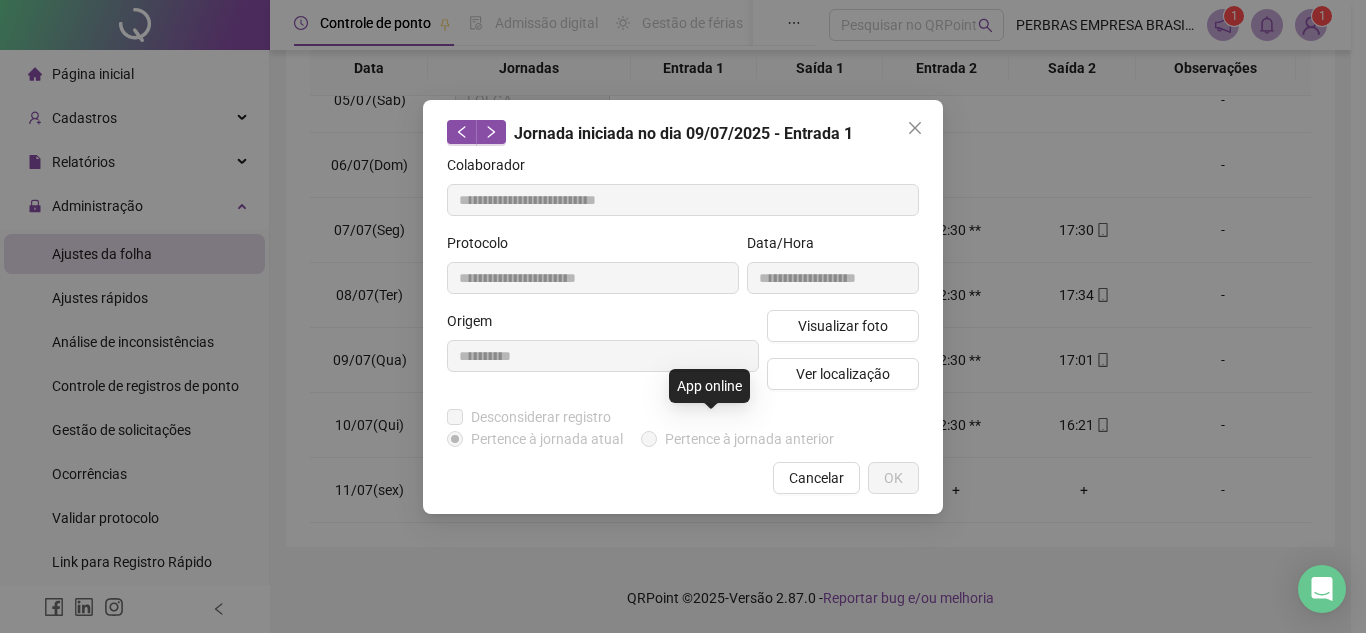 type on "**********" 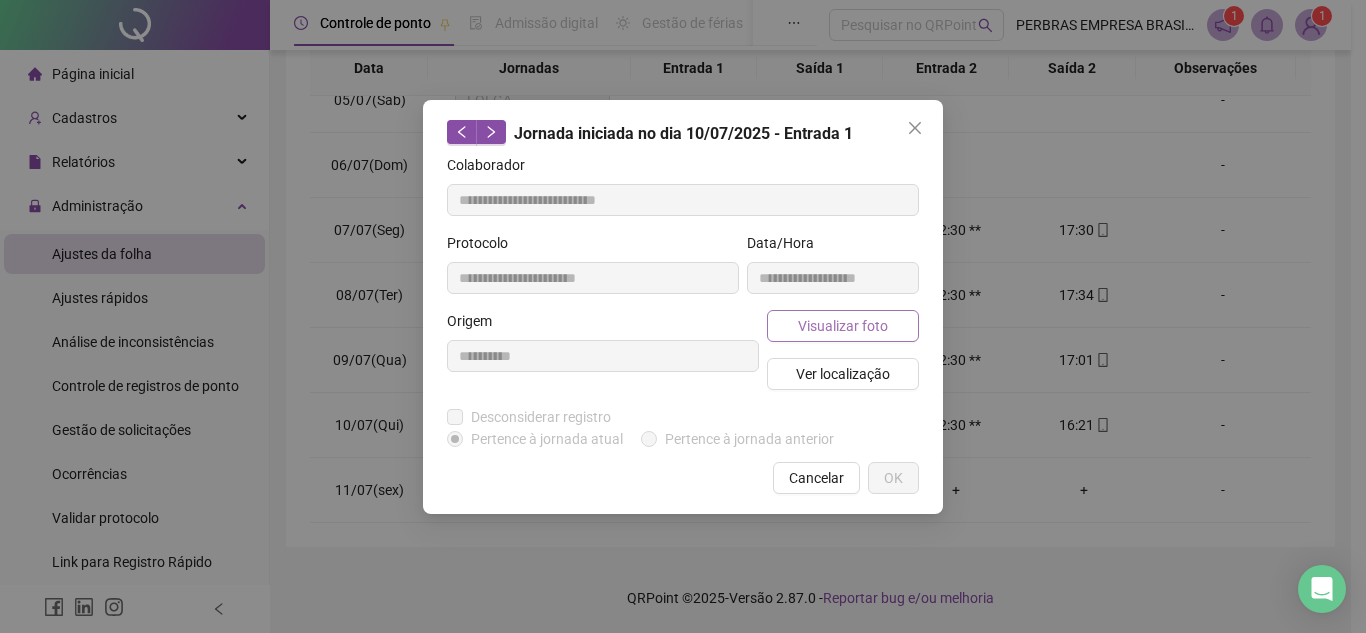 click on "Visualizar foto" at bounding box center [843, 326] 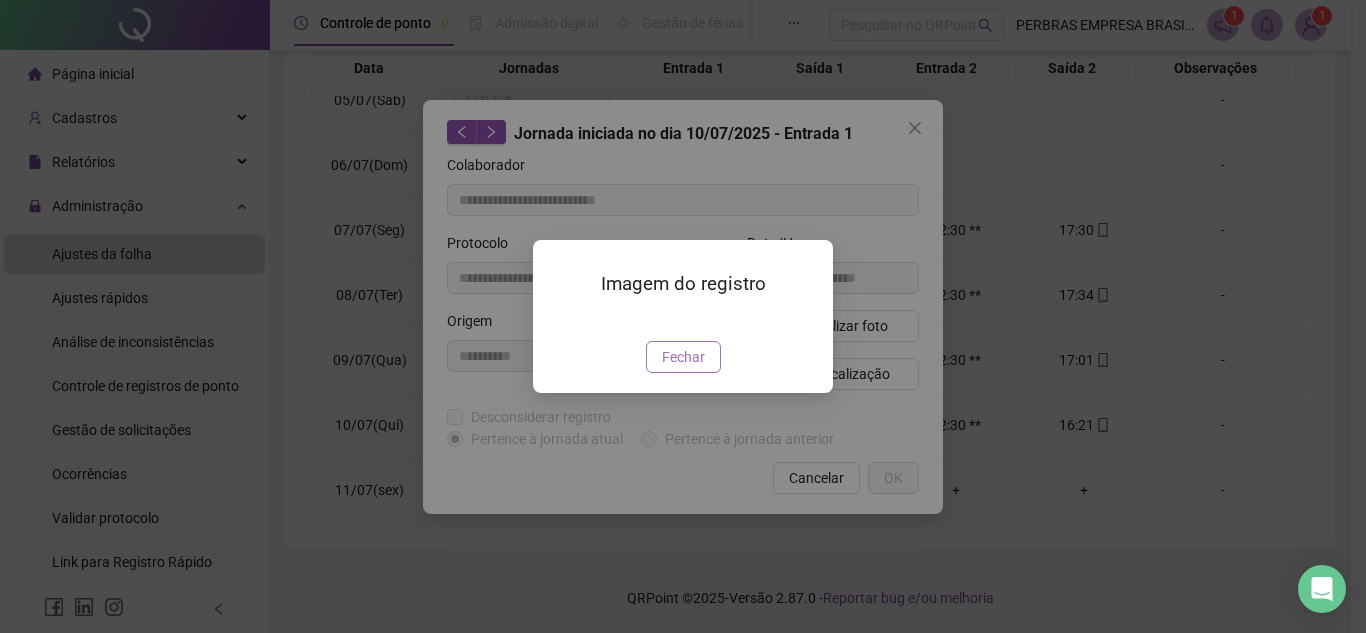 click on "Fechar" at bounding box center [683, 357] 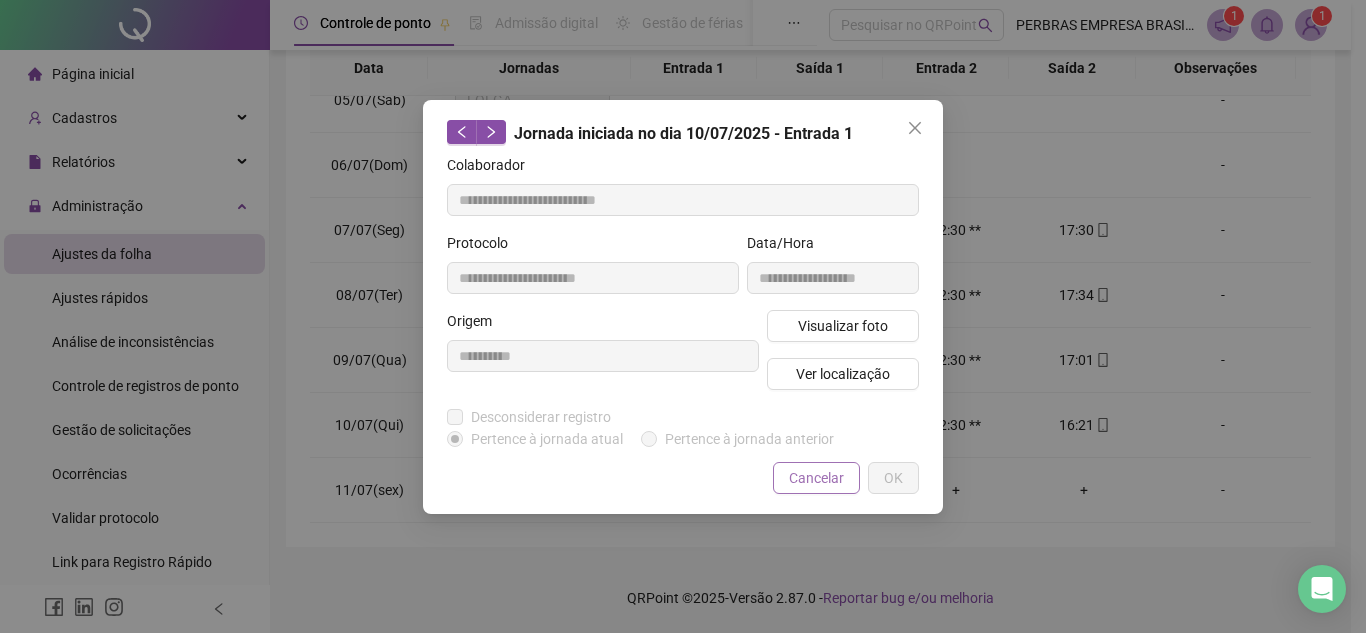 click on "Cancelar" at bounding box center [816, 478] 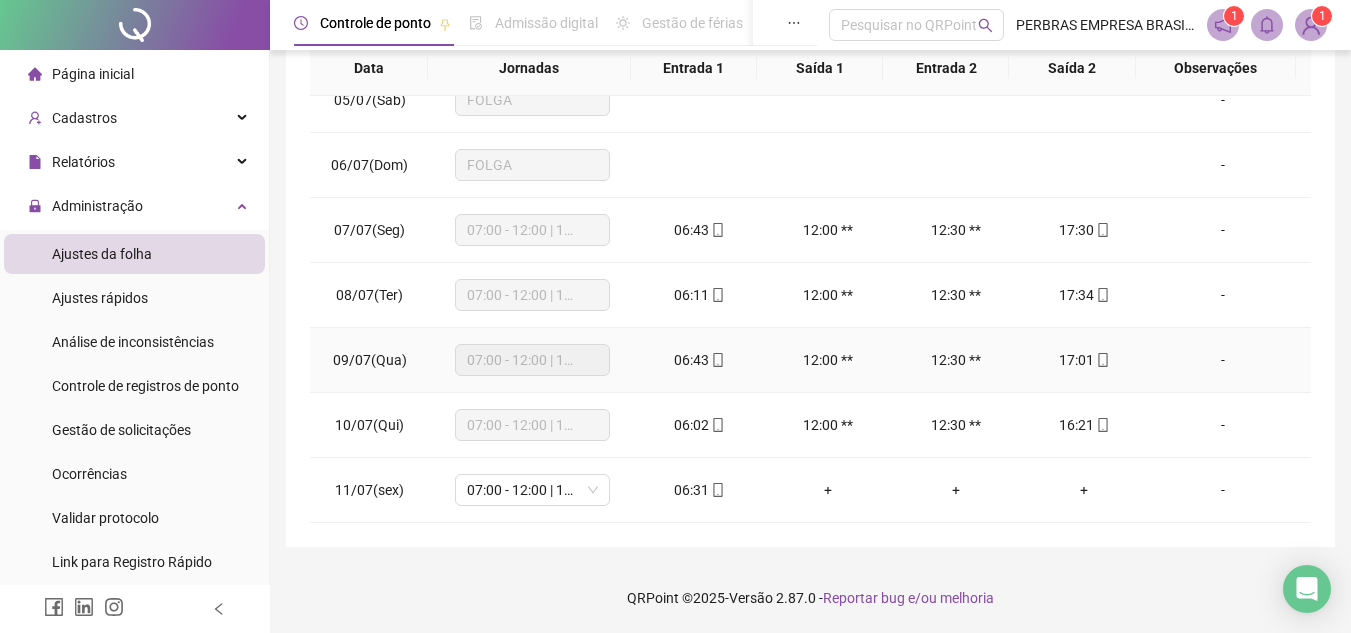 click 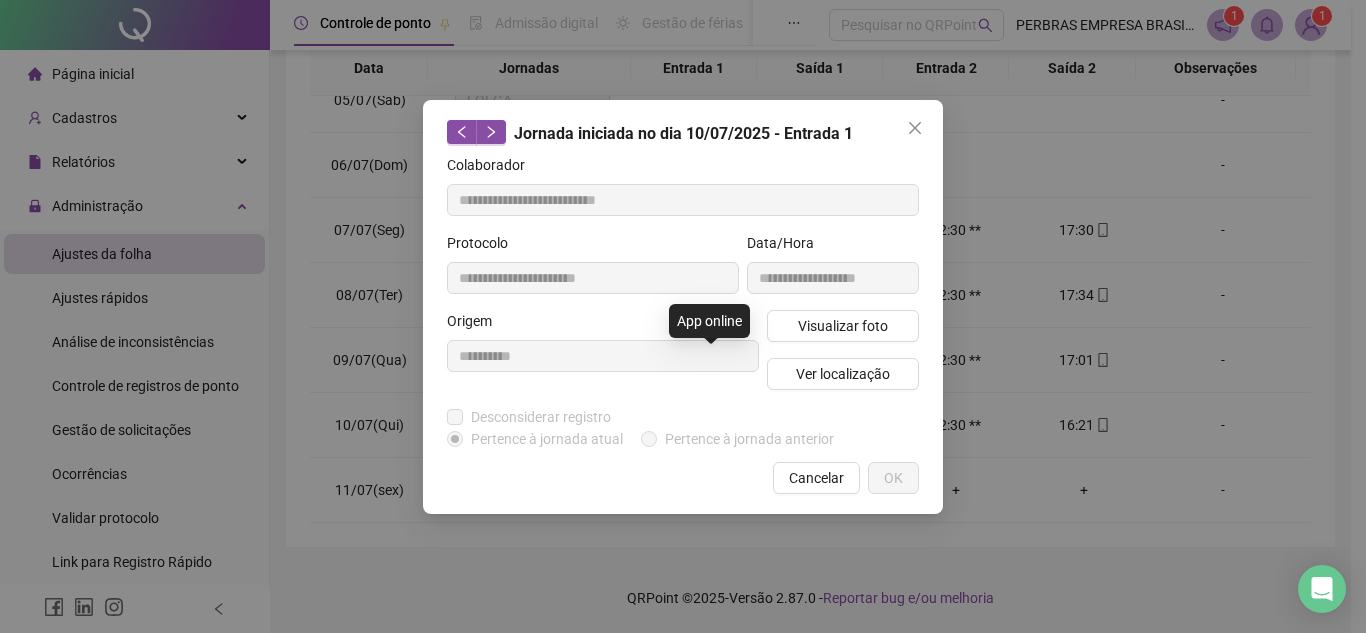 type on "**********" 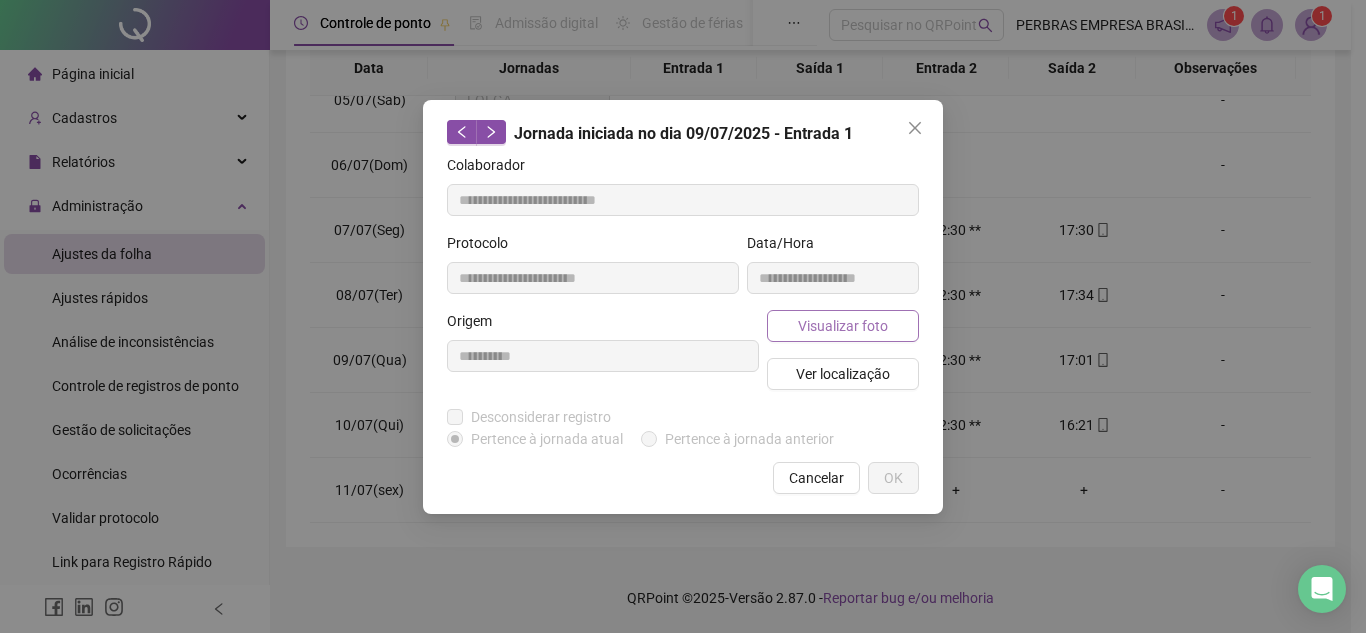 click on "Visualizar foto" at bounding box center (843, 326) 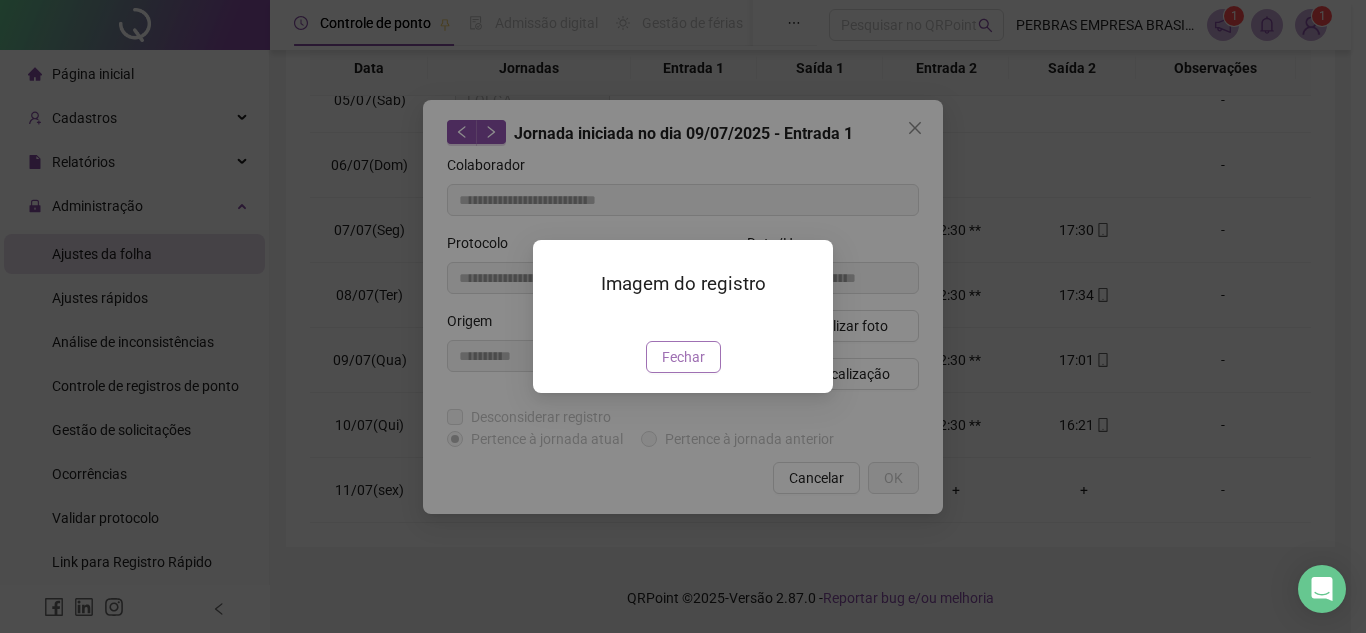 drag, startPoint x: 689, startPoint y: 489, endPoint x: 687, endPoint y: 475, distance: 14.142136 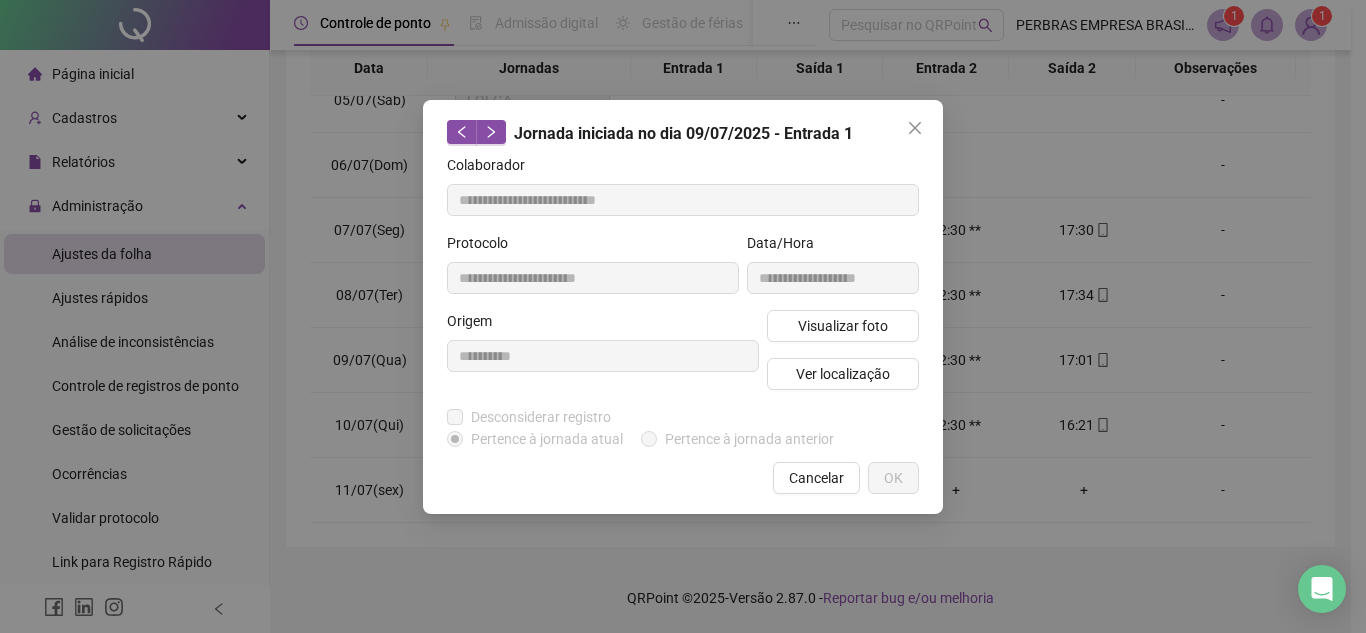 click on "Jornada iniciada no dia 09/07/2025 - Entrada 1" at bounding box center [683, 133] 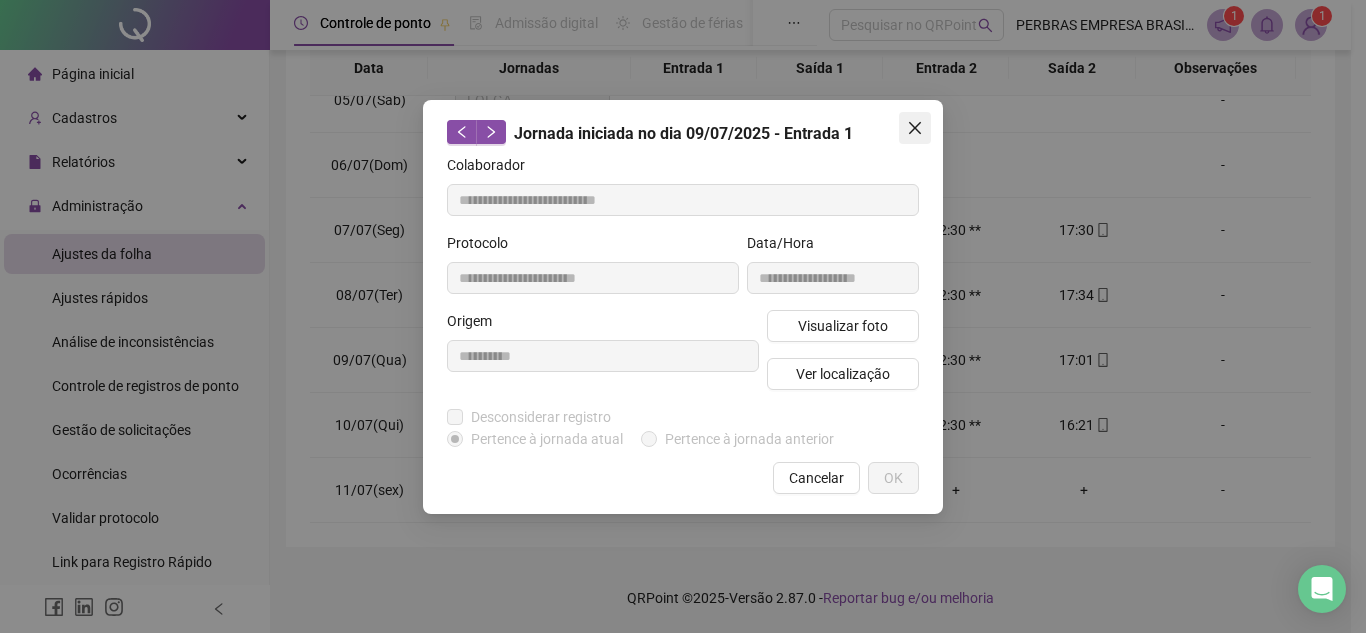 click at bounding box center [915, 128] 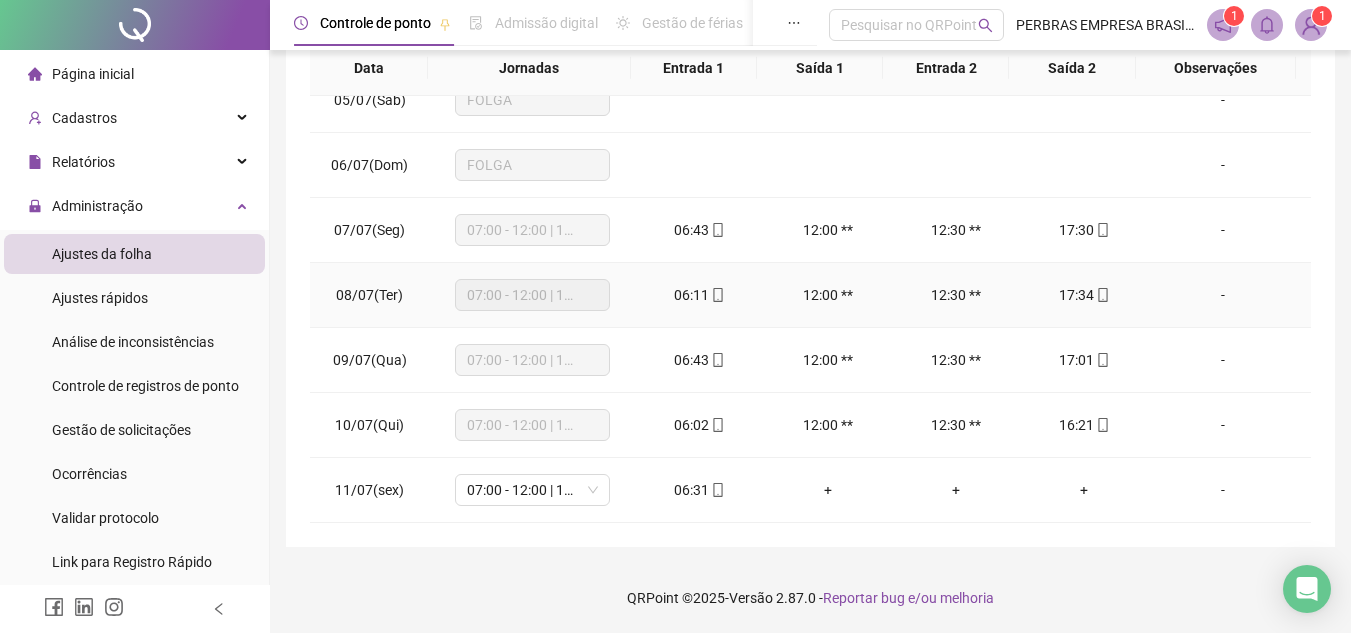 click 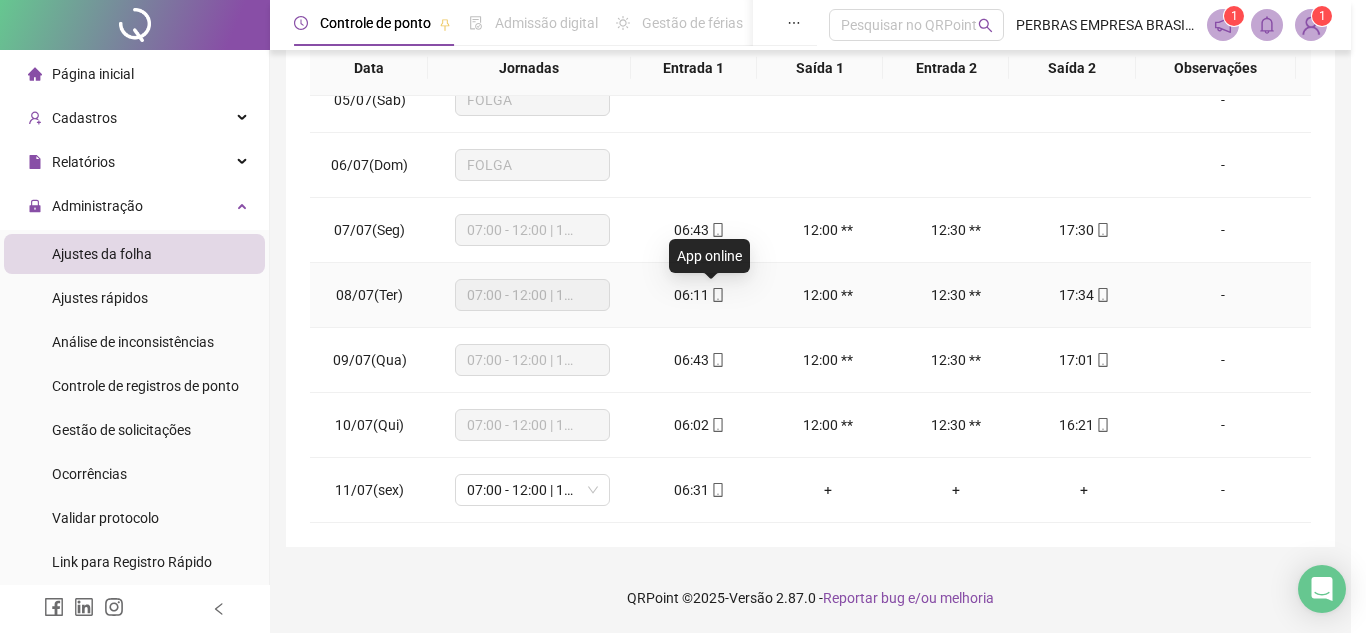 type on "**********" 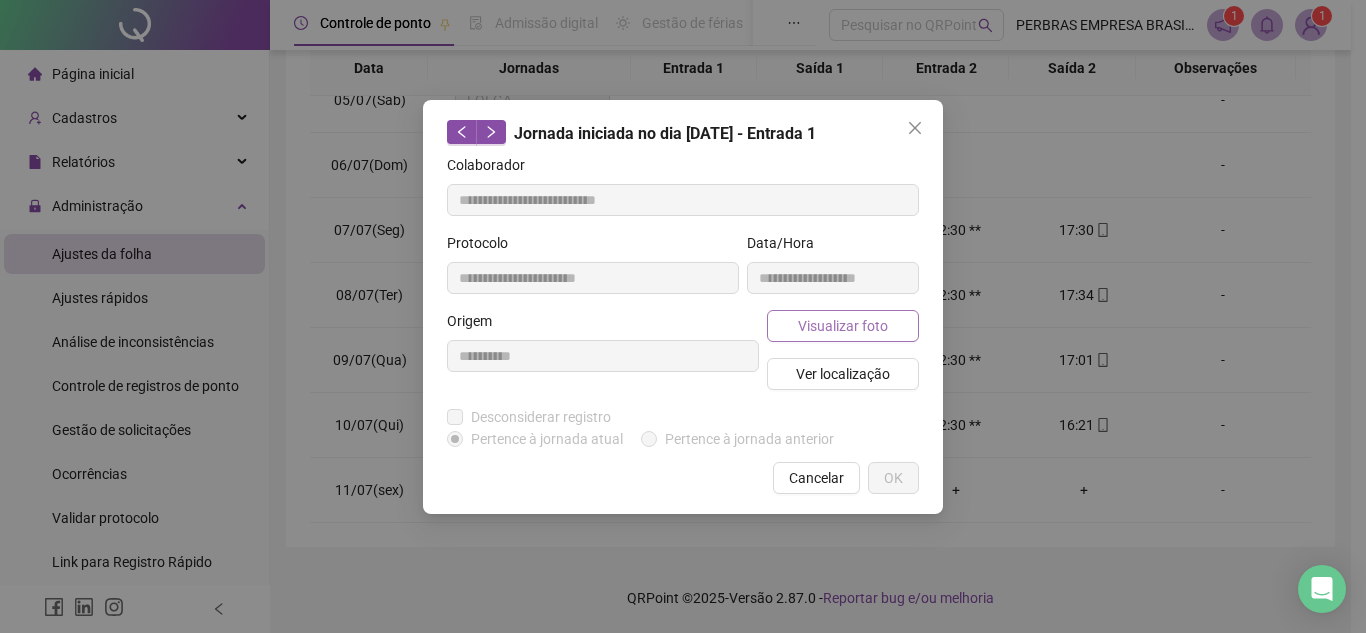 click on "Visualizar foto" at bounding box center (843, 326) 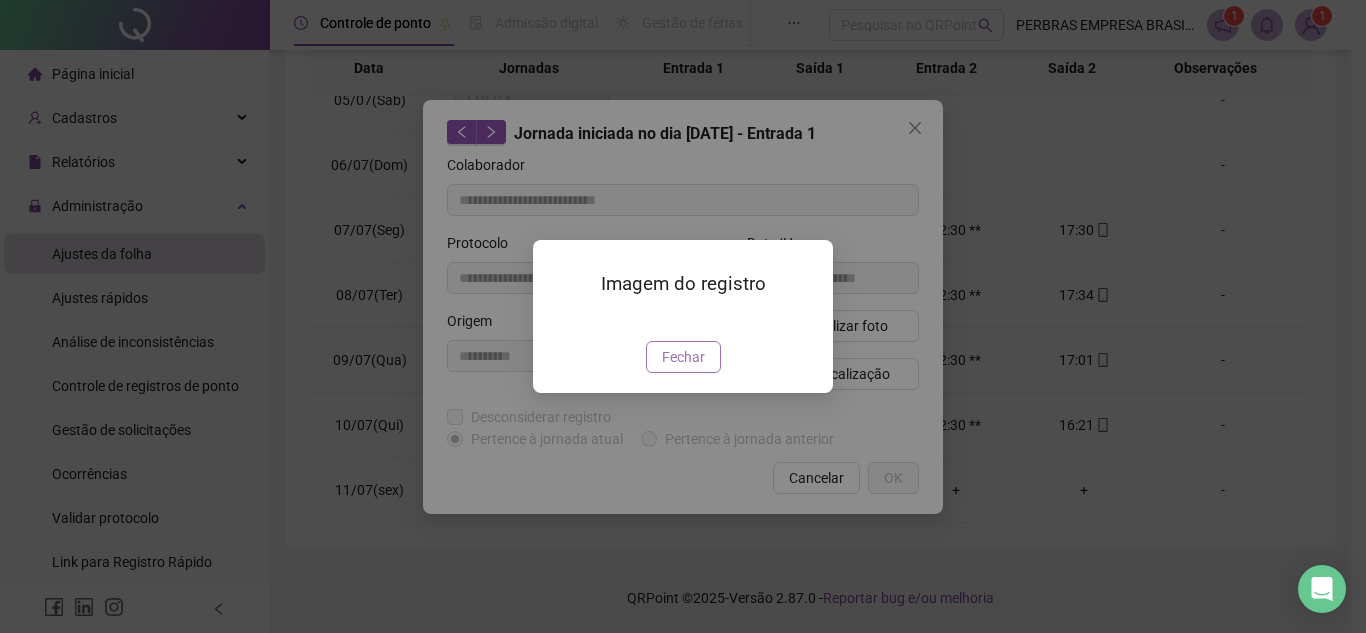 click on "Fechar" at bounding box center (683, 357) 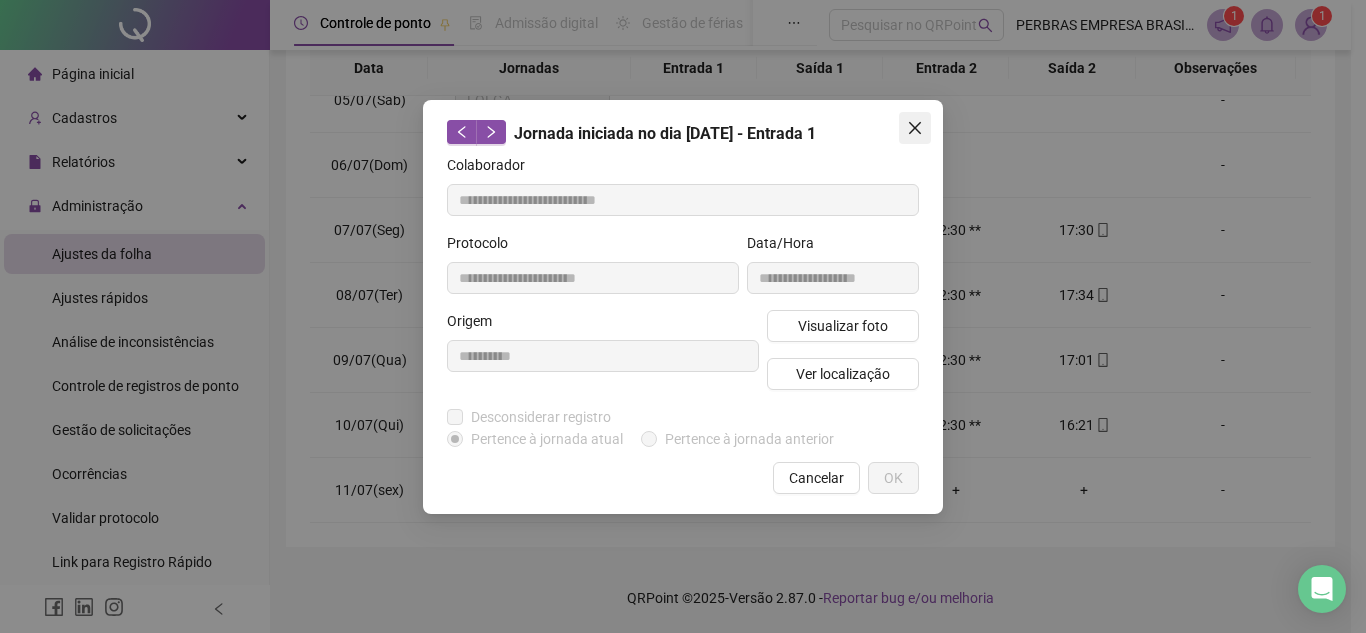 click at bounding box center [915, 128] 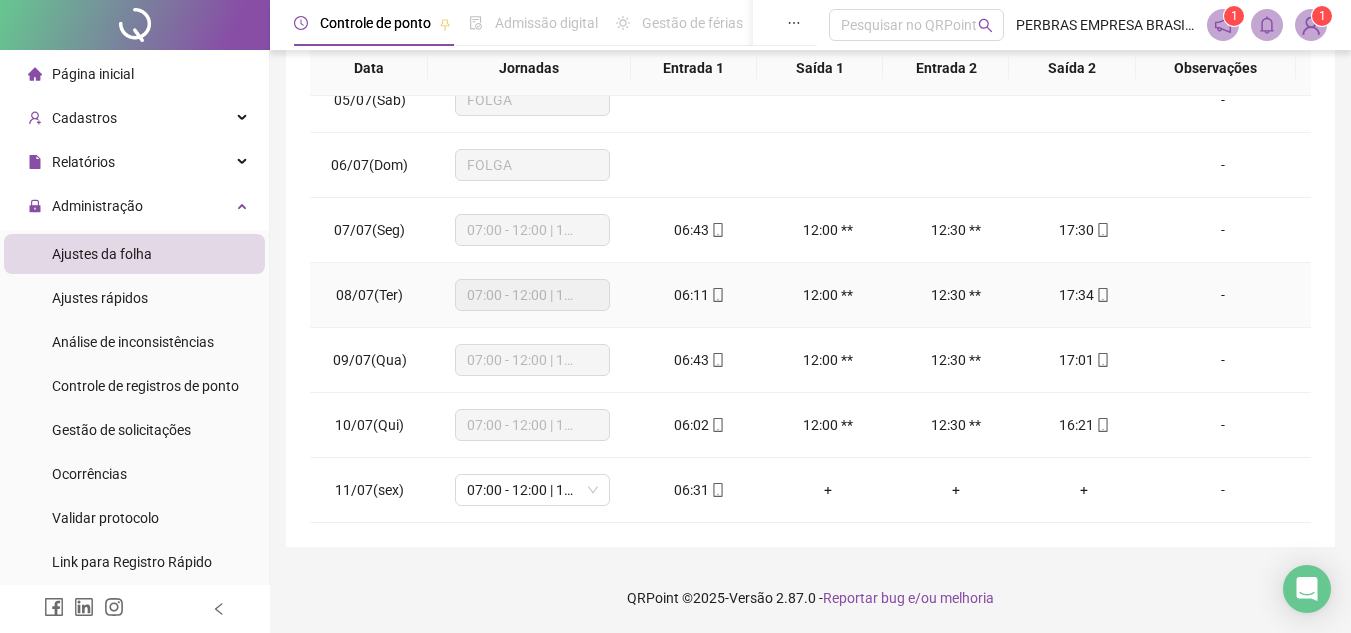 click 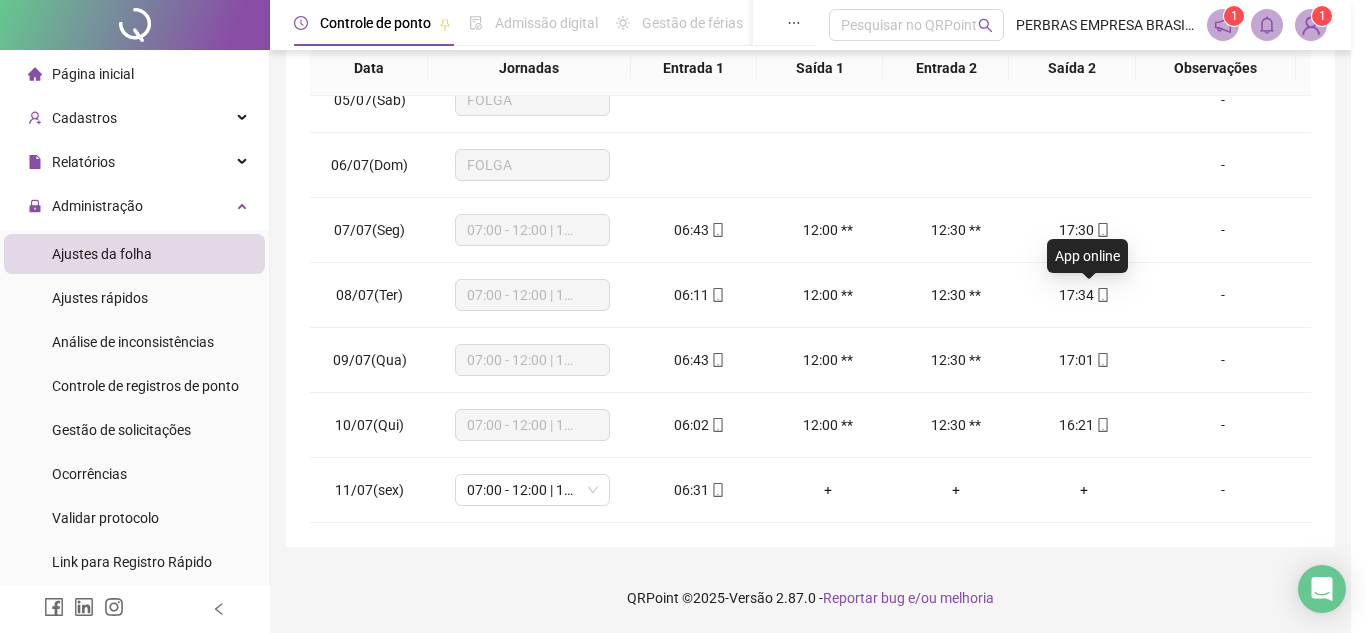 type on "**********" 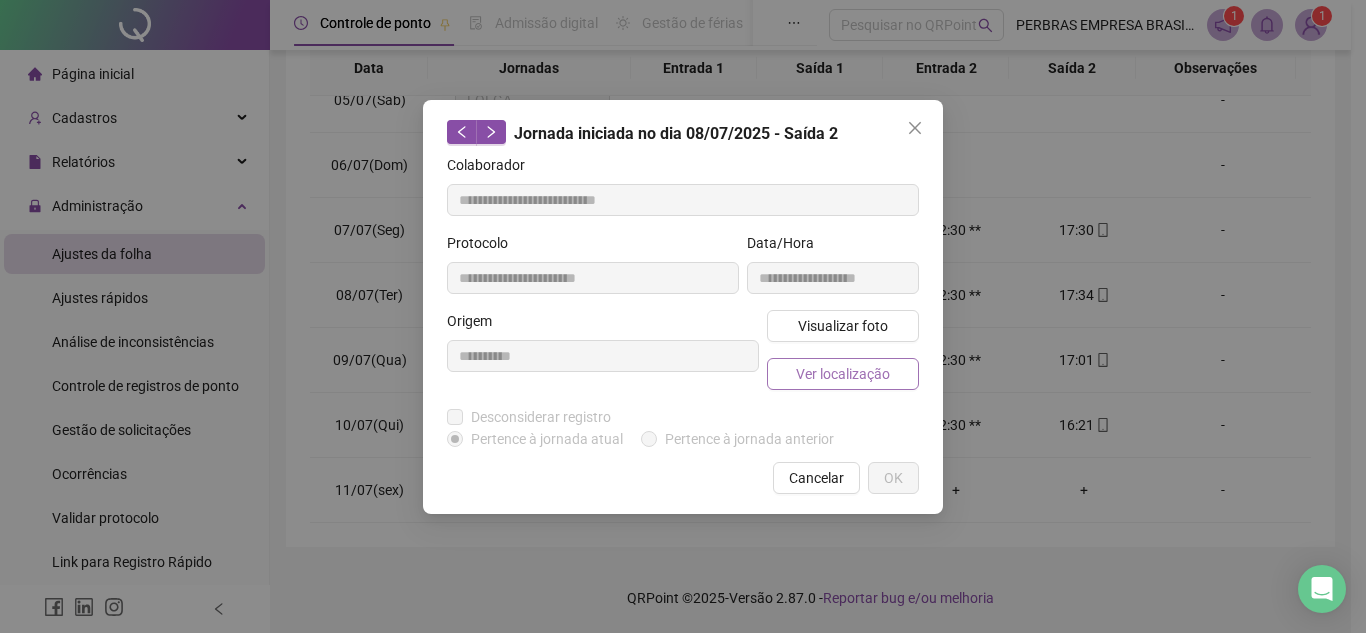 click on "Ver localização" at bounding box center (843, 374) 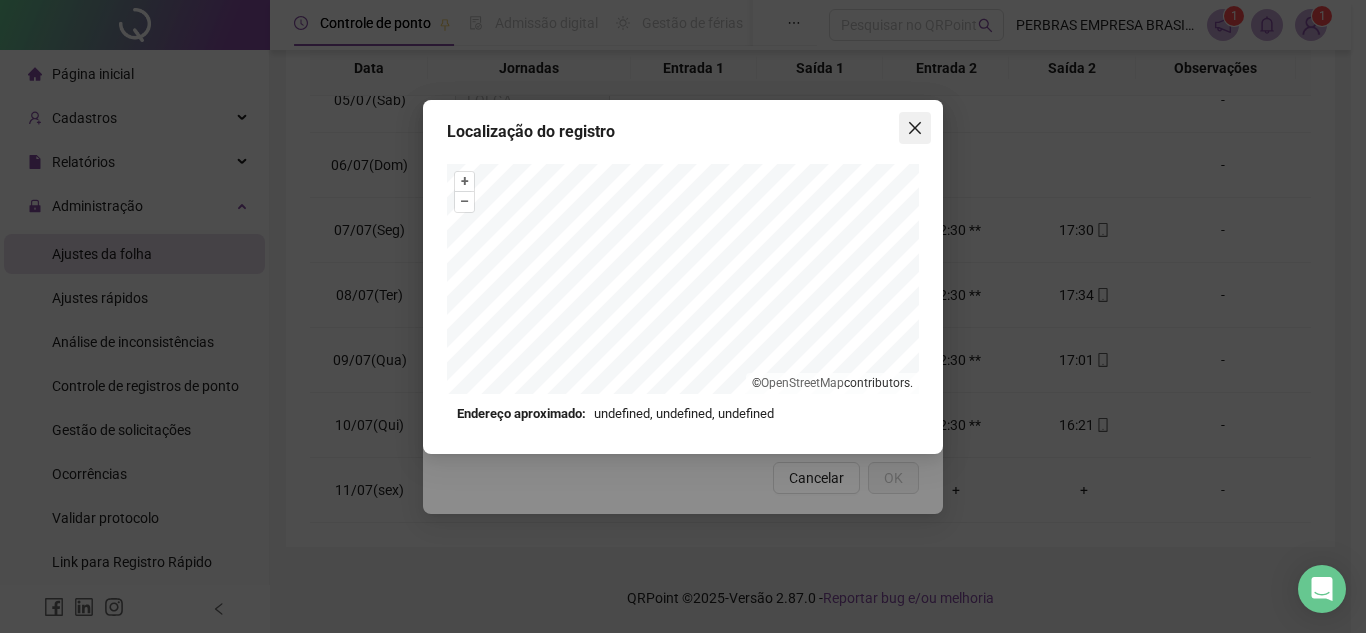 click 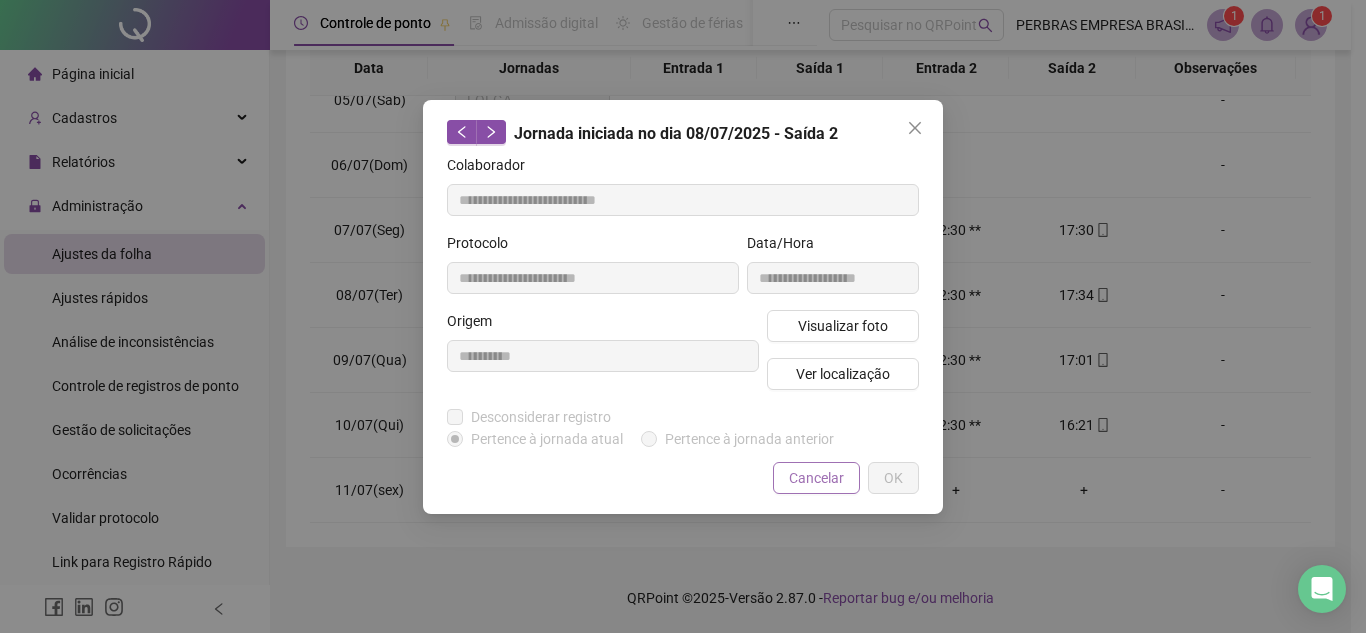 drag, startPoint x: 827, startPoint y: 478, endPoint x: 865, endPoint y: 319, distance: 163.47783 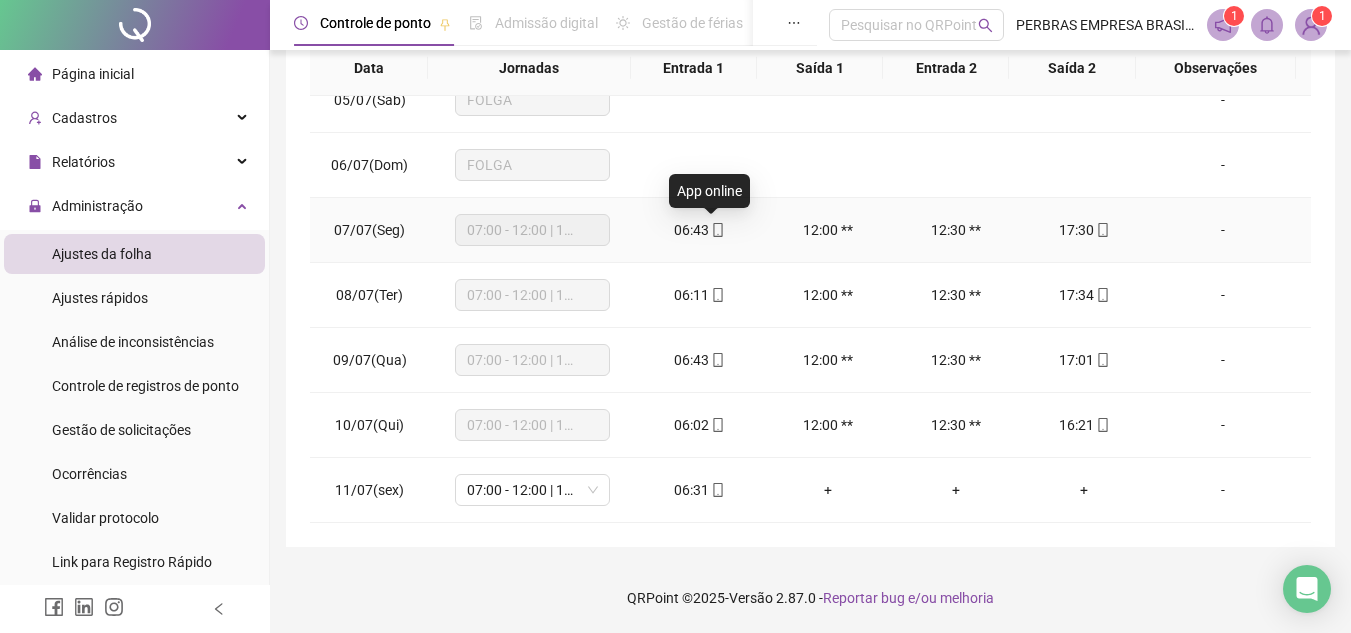 click 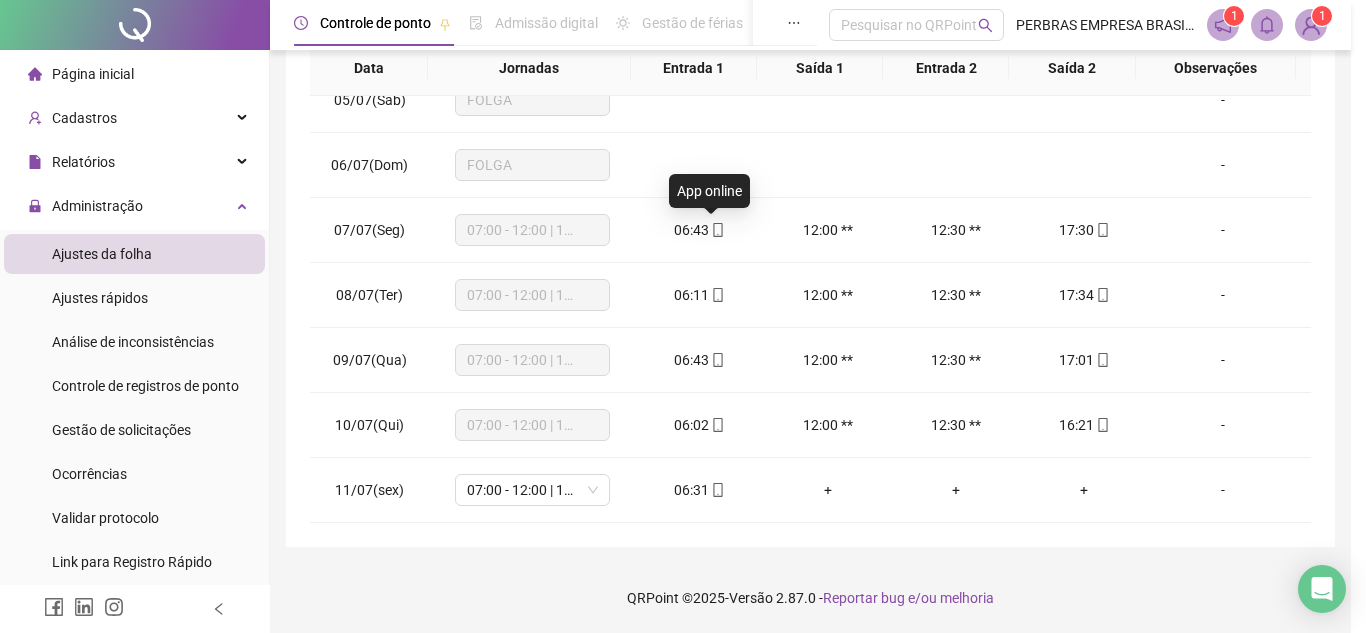 type on "**********" 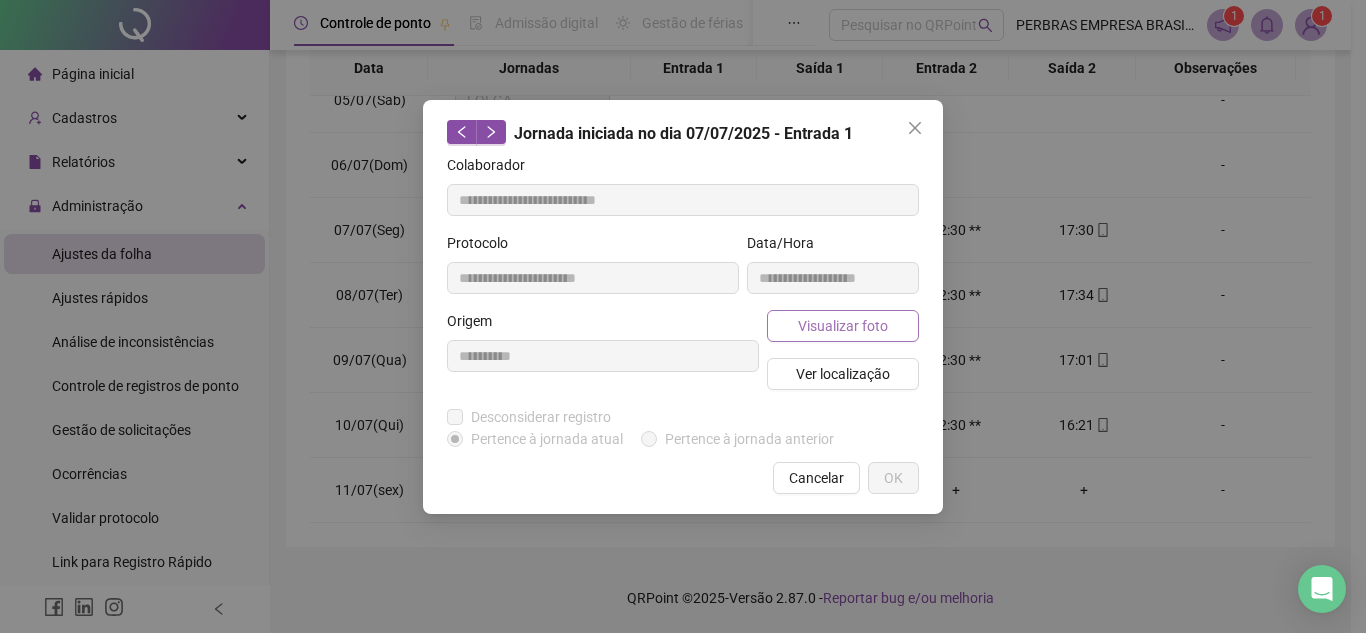 click on "Visualizar foto" at bounding box center (843, 326) 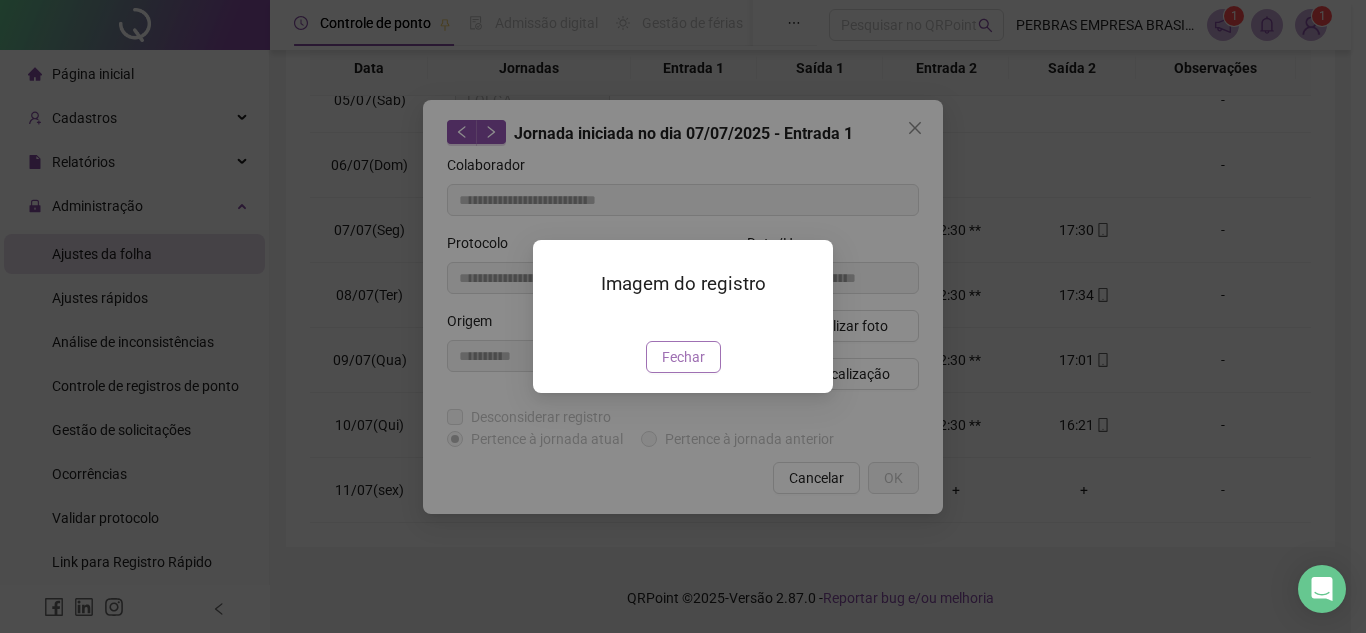 click on "Fechar" at bounding box center (683, 357) 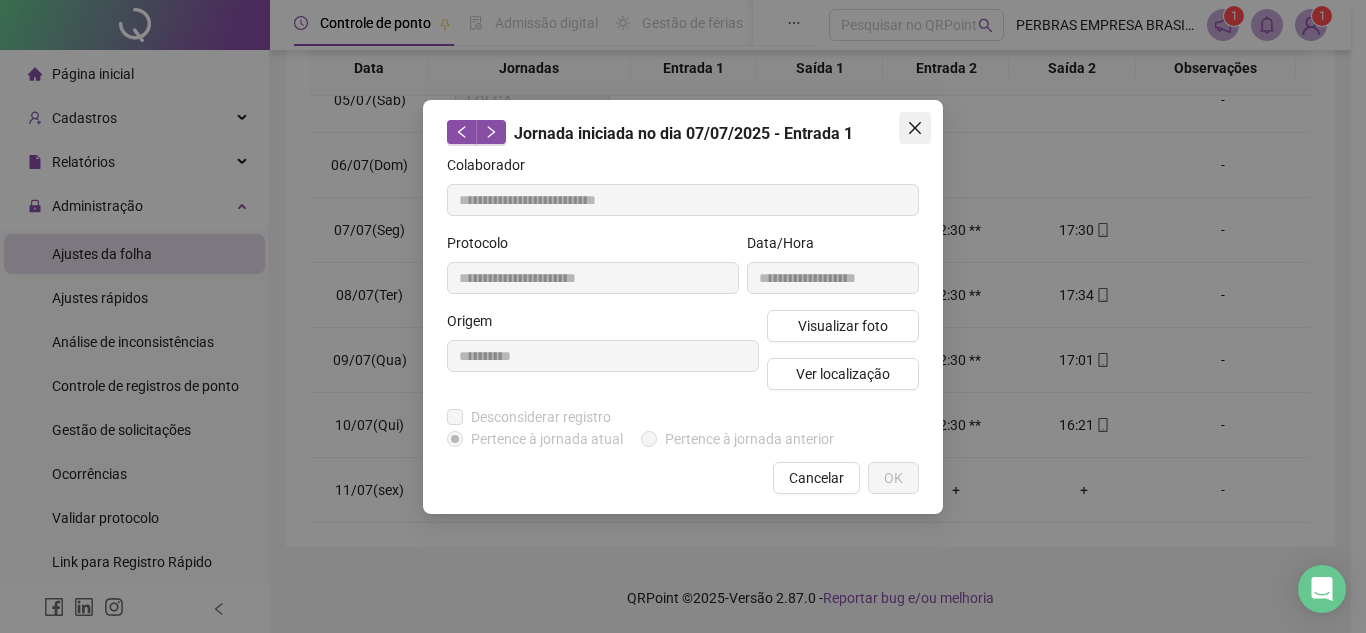 click at bounding box center (915, 128) 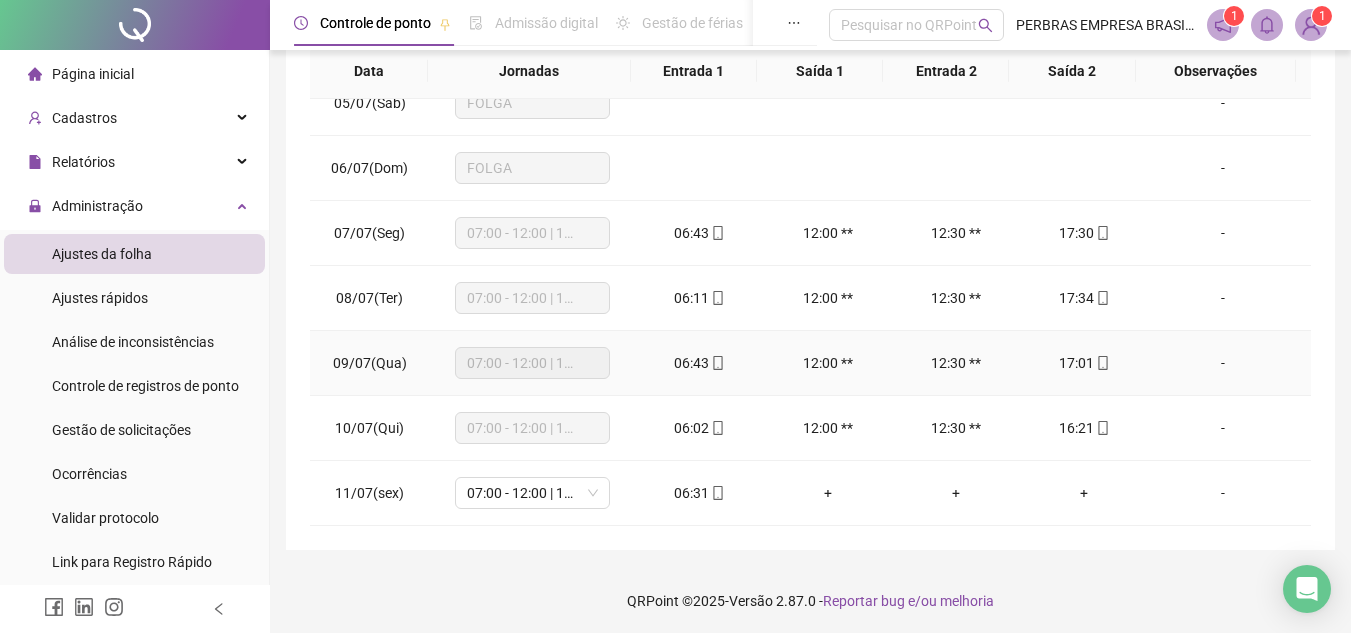 scroll, scrollTop: 365, scrollLeft: 0, axis: vertical 